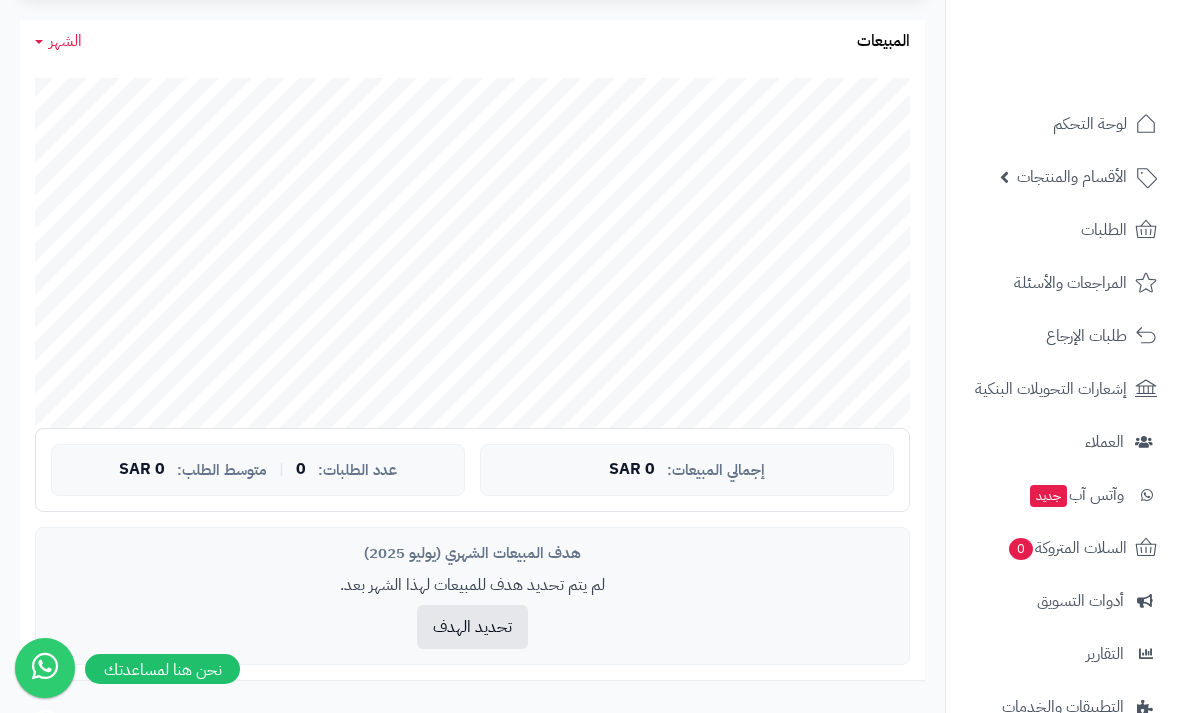 scroll, scrollTop: 0, scrollLeft: 0, axis: both 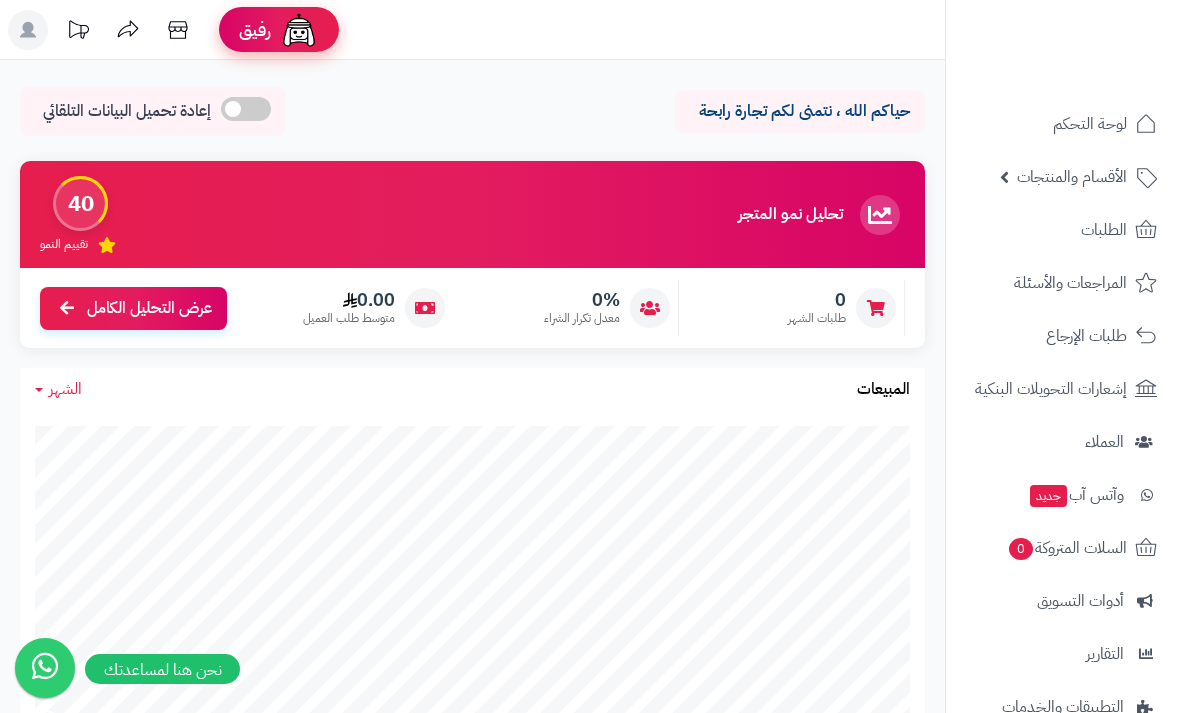click on "رفيق" at bounding box center (255, 30) 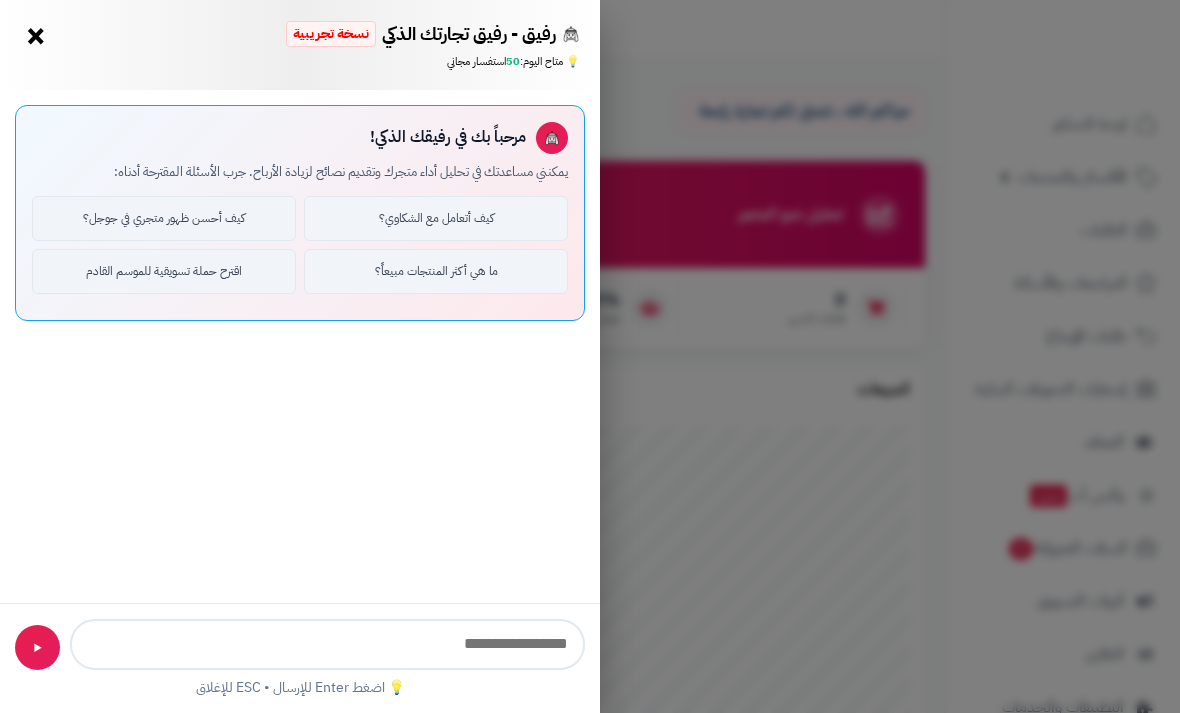 click on "رفيق - رفيق تجارتك الذكي
نسخة تجريبية
⭐
تاجر متنامي
×
💡 متاح اليوم:  50  استفسار مجاني
📝  مساعد كتابة المنتجات  - اطلب مني كتابة عناوين أو أوصاف احترافية
✨ عنوان المنتج
📝 وصف المنتج
💰 تحليل المبيعات
🏆 أفضل المنتجات
👥 ولاء العملاء
📦 إدارة المخزون
مرحباً بك في رفيقك الذكي!
يمكنني مساعدتك في تحليل أداء متجرك وتقديم نصائح لزيادة الأرباح. جرب الأسئلة المقترحة أدناه: كيف أتعامل مع الشكاوي؟ كيف أحسن ظهور متجري في جوجل؟ ما هي أكثر المنتجات مبيعاً؟ اقترح حملة تسويقية للموسم القادم 🤖 جاري التحليل...
▶
💡 اضغط Enter للإرسال • ESC للإغلاق" at bounding box center (590, 356) 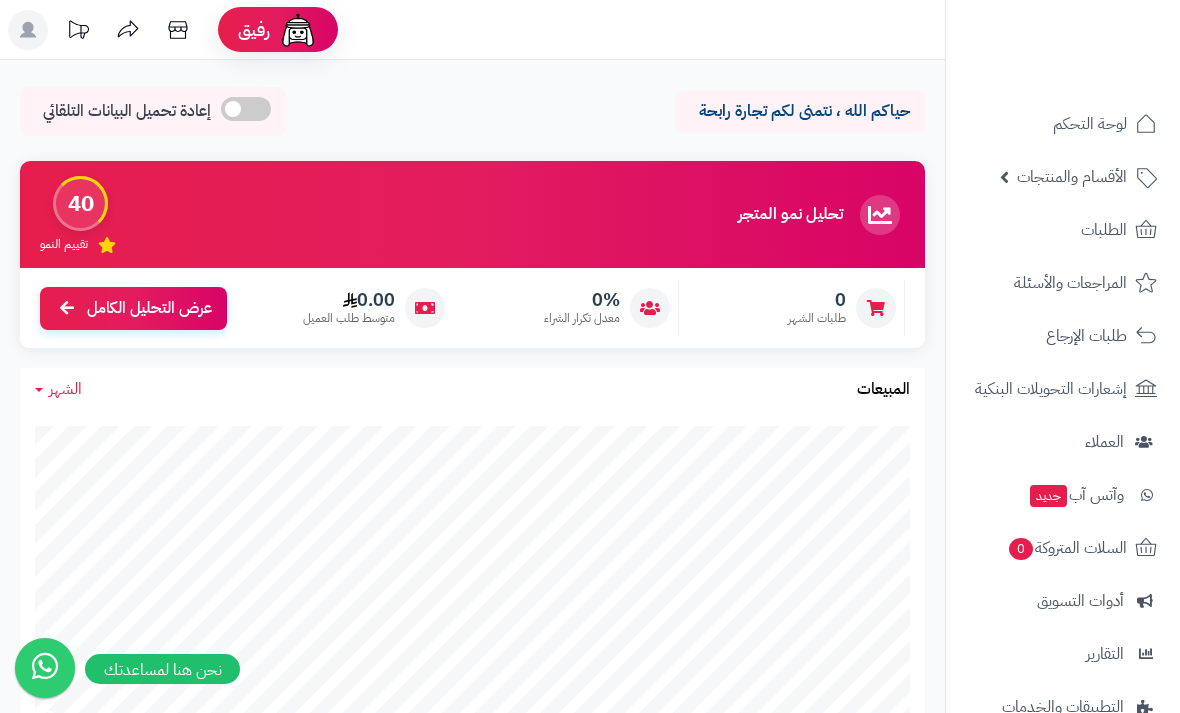 click on "حياكم الله ، نتمنى لكم تجارة رابحة
إعادة تحميل البيانات التلقائي
الرئيسية لوحة التحكم
تحليل نمو المتجر
المرحلة الأولى
40
تقييم النمو
0
طلبات الشهر
0%
معدل تكرار الشراء
0.00
متوسط طلب العميل
عرض التحليل الكامل
الشهر
اليوم الأسبوع الشهر السنة المبيعات جاري التحميل...
إجمالي المبيعات:
0 SAR
عدد الطلبات:
0
|
متوسط الطلب:
0 SAR" at bounding box center (472, 1031) 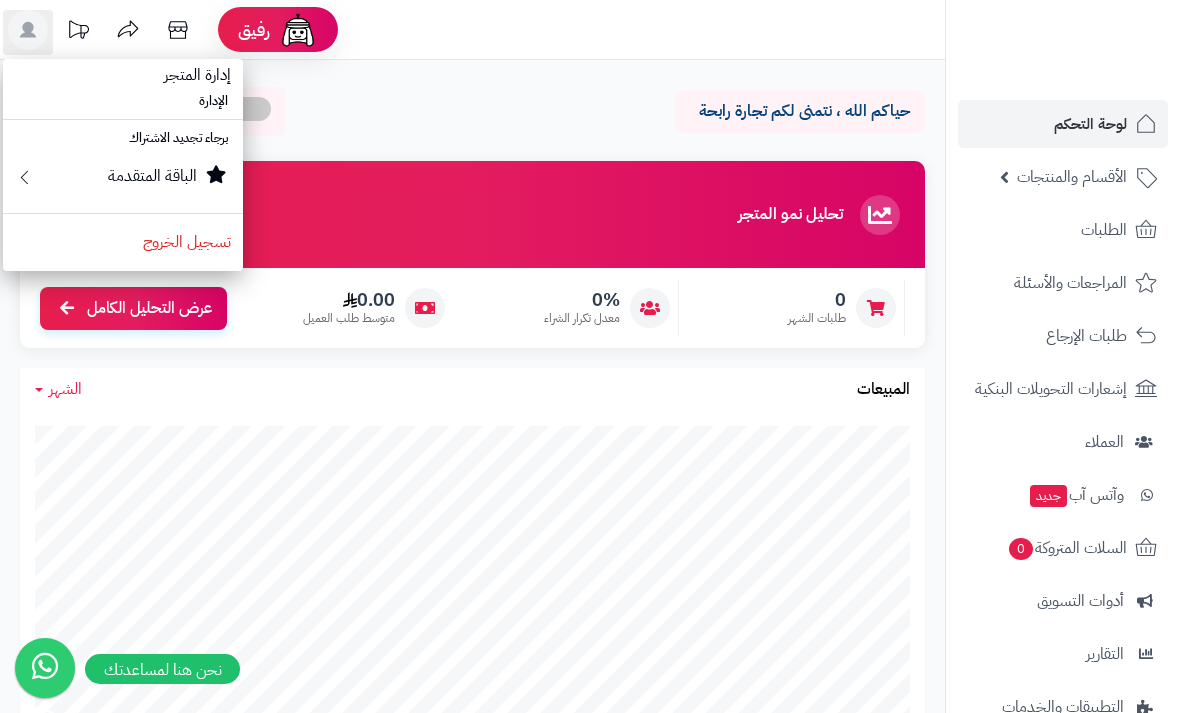 click on "لوحة التحكم" at bounding box center [1063, 124] 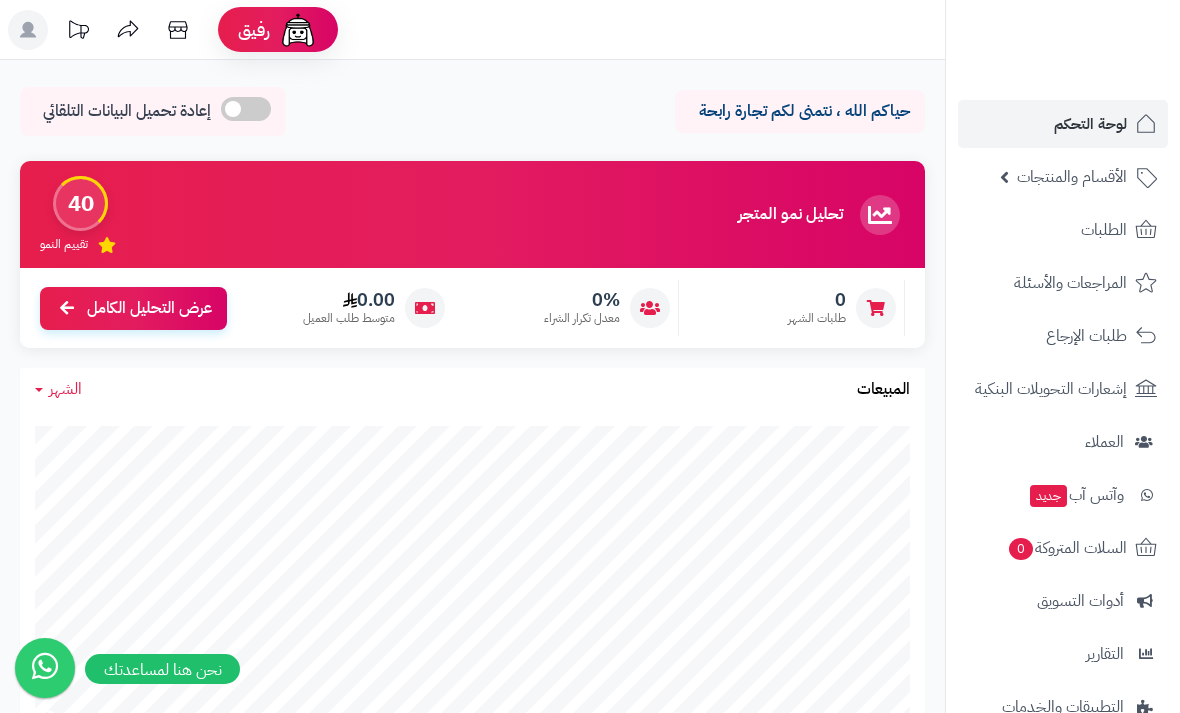 scroll, scrollTop: 0, scrollLeft: 0, axis: both 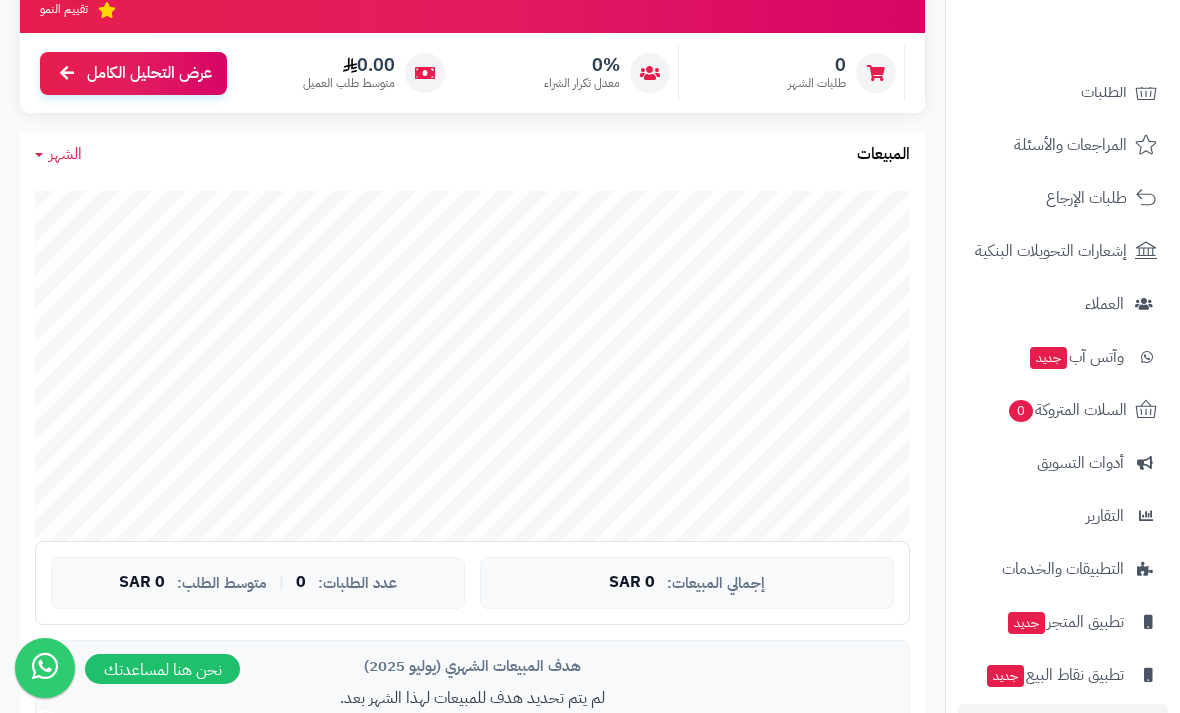 click on "الإعدادات" at bounding box center [1095, 728] 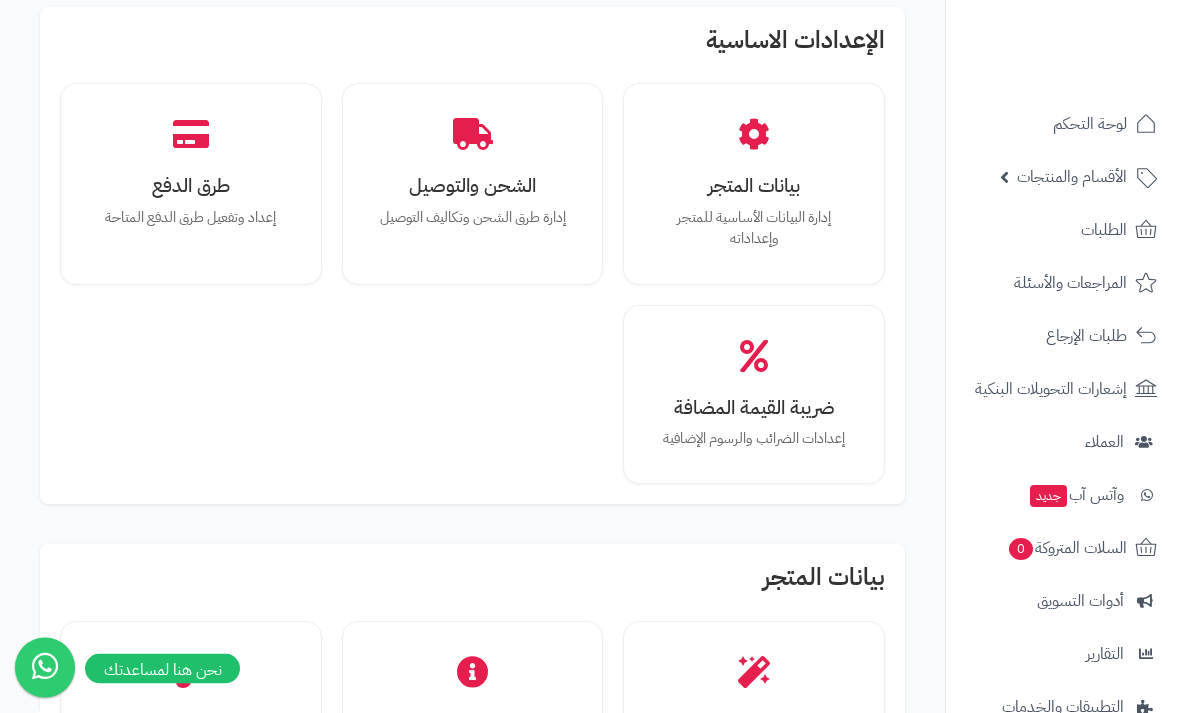 scroll, scrollTop: 0, scrollLeft: 0, axis: both 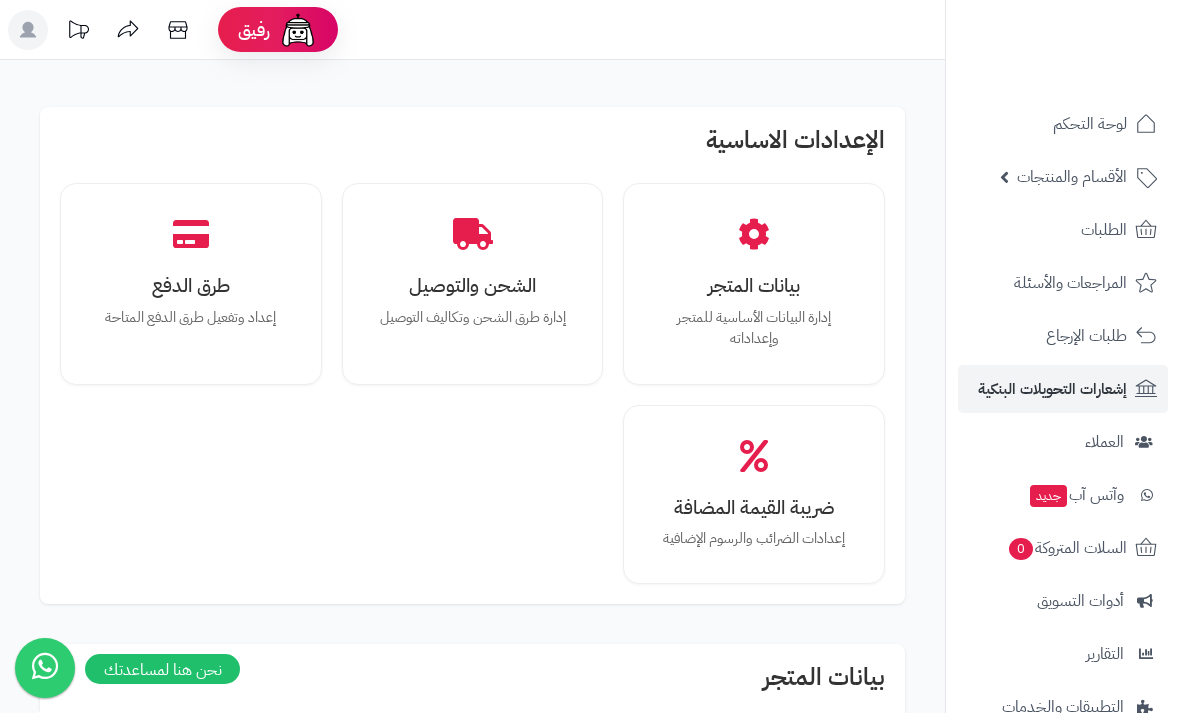 click on "إشعارات التحويلات البنكية" at bounding box center (1063, 389) 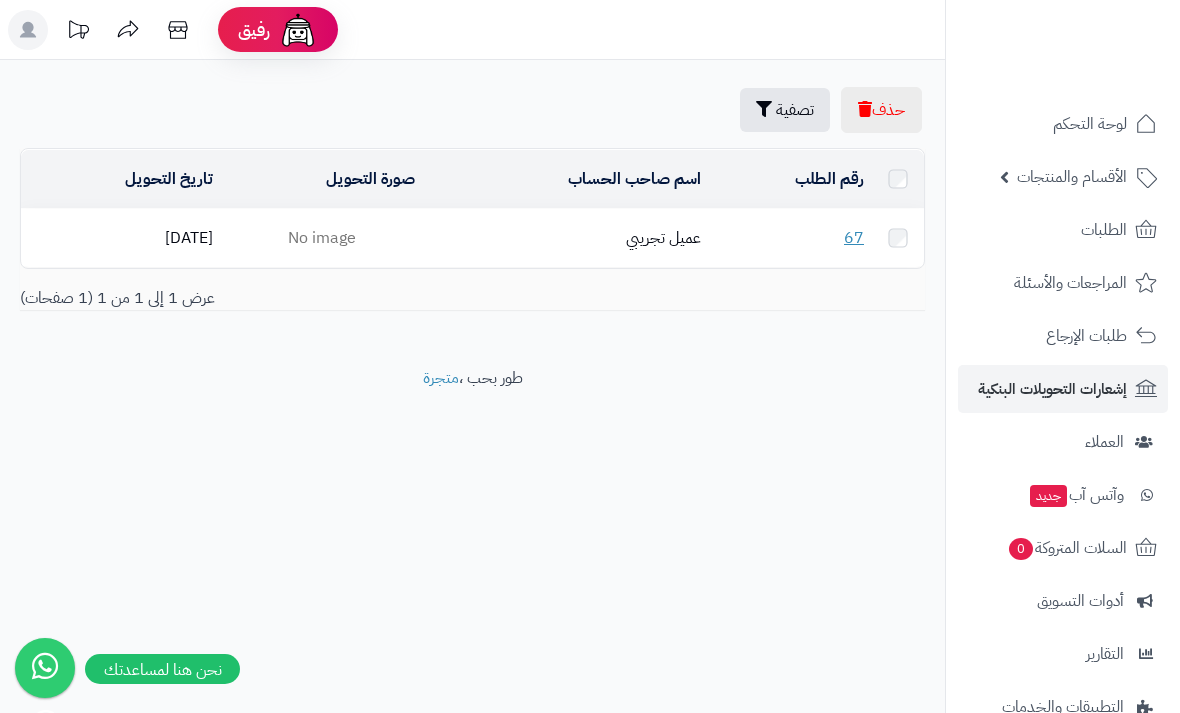 scroll, scrollTop: 0, scrollLeft: 0, axis: both 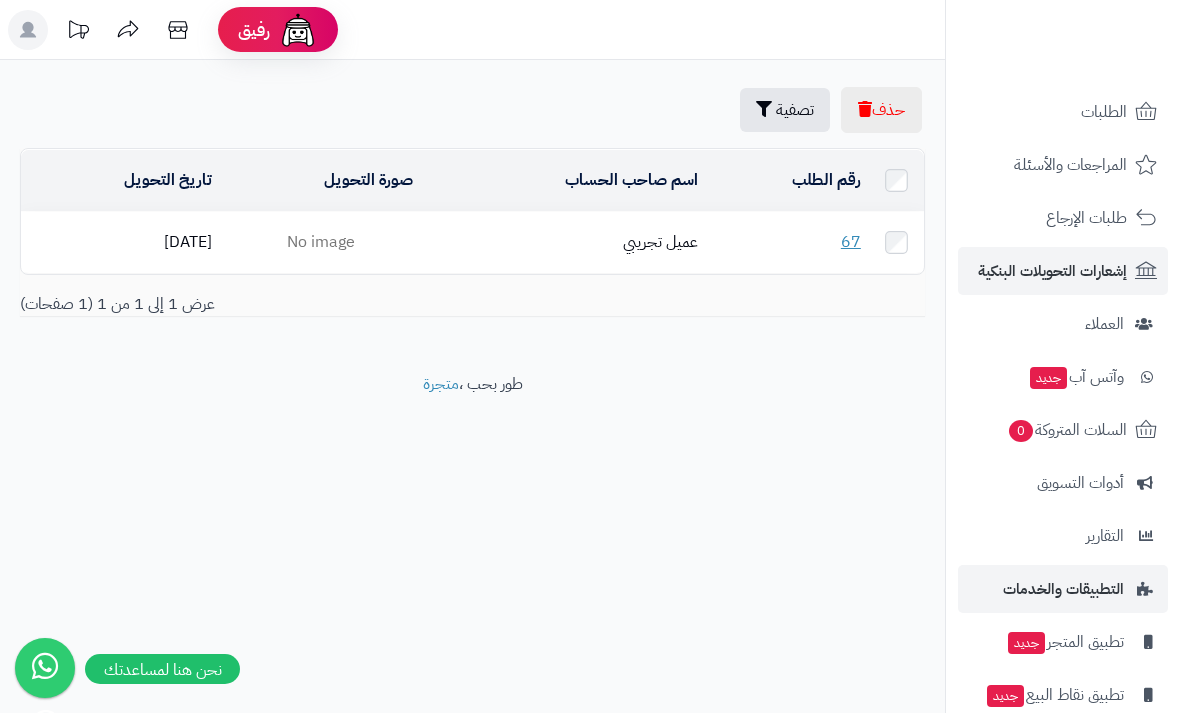 click on "التطبيقات والخدمات" at bounding box center [1063, 589] 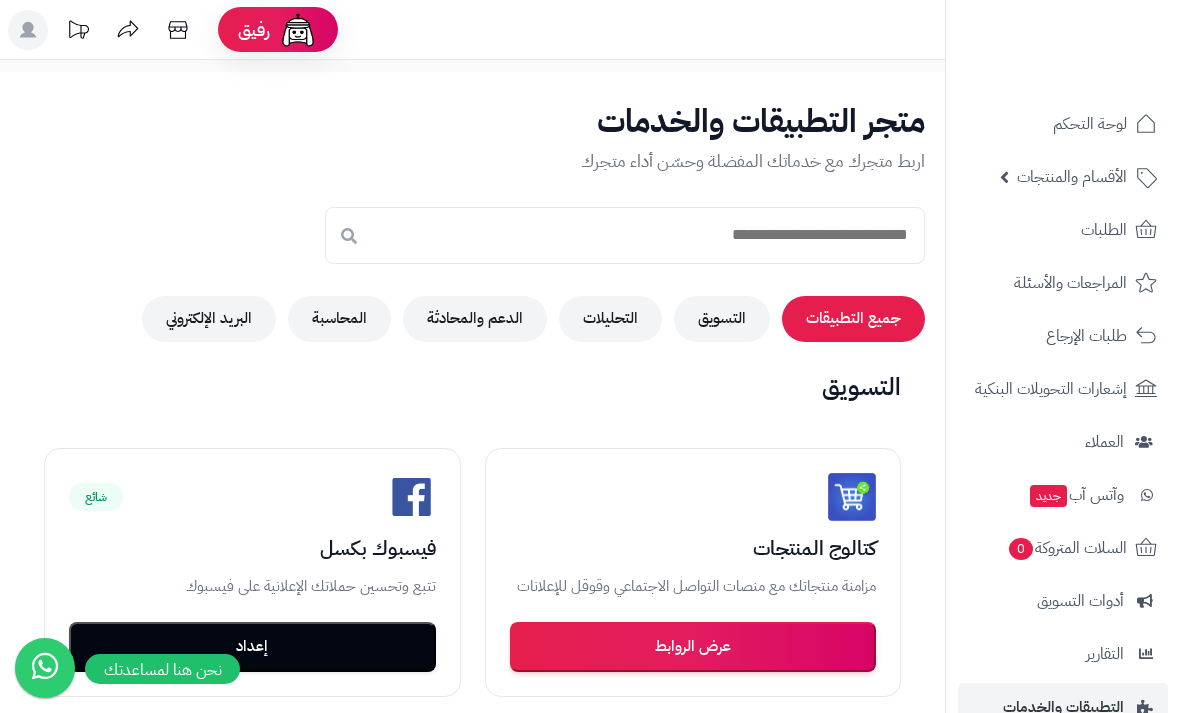 scroll, scrollTop: 0, scrollLeft: 0, axis: both 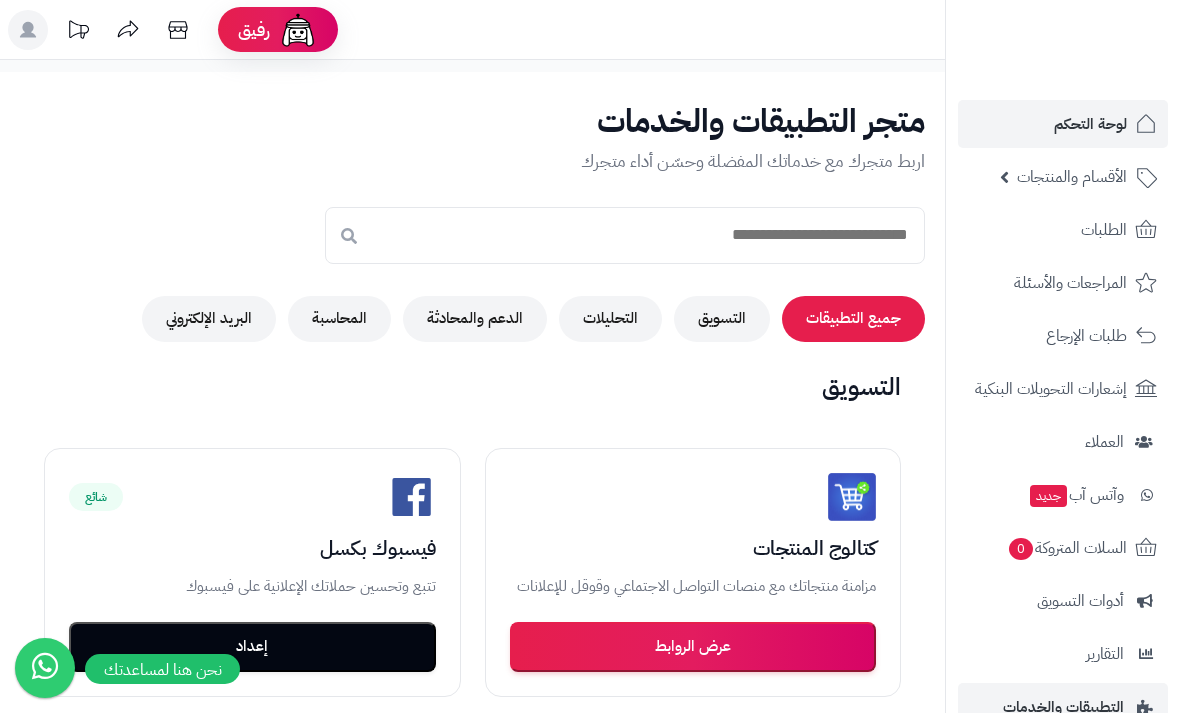 click on "لوحة التحكم" at bounding box center (1090, 124) 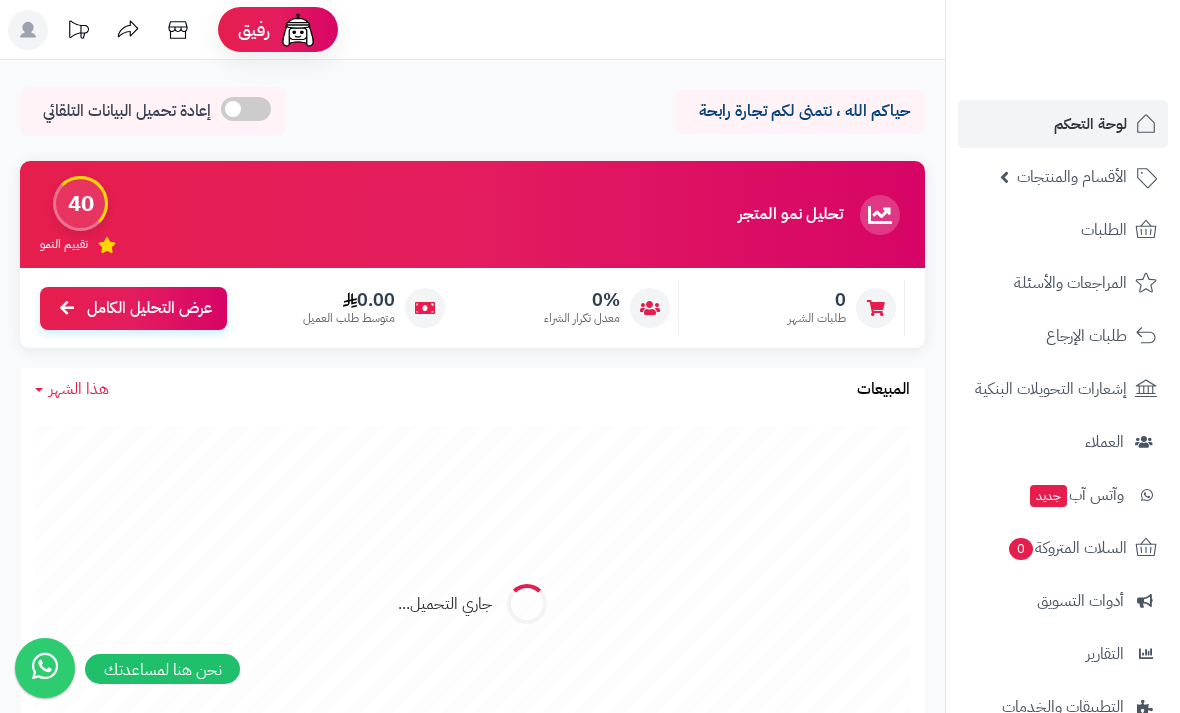 scroll, scrollTop: 0, scrollLeft: 0, axis: both 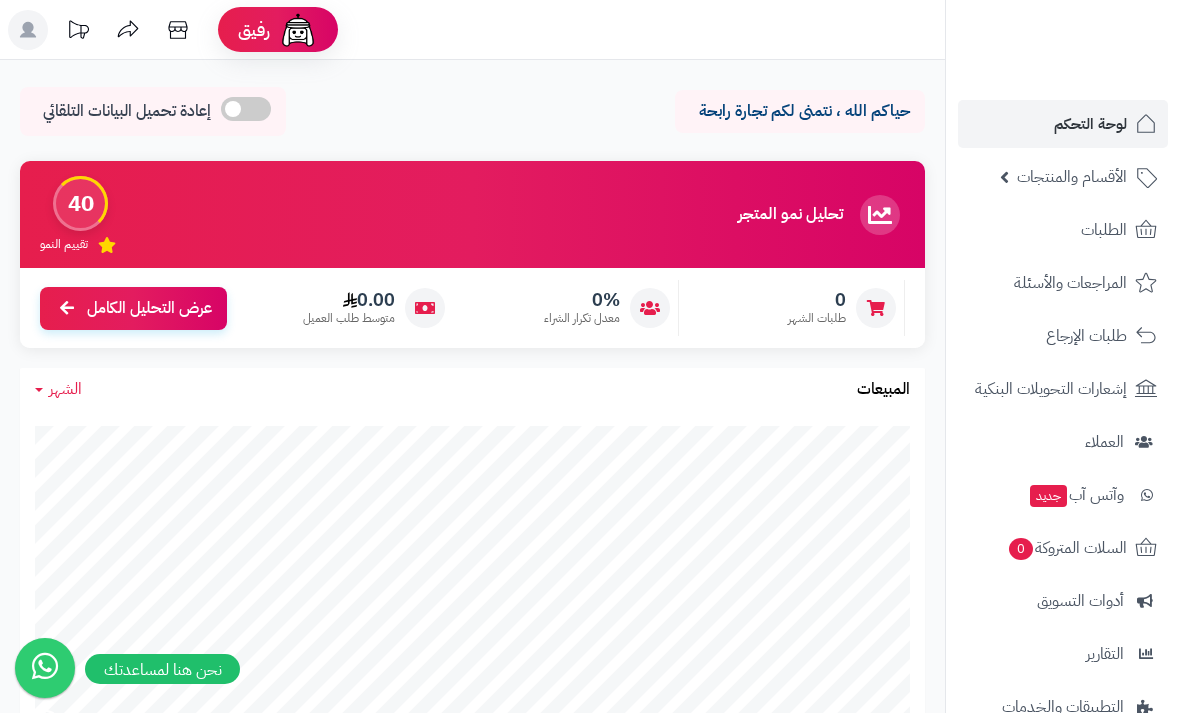 click 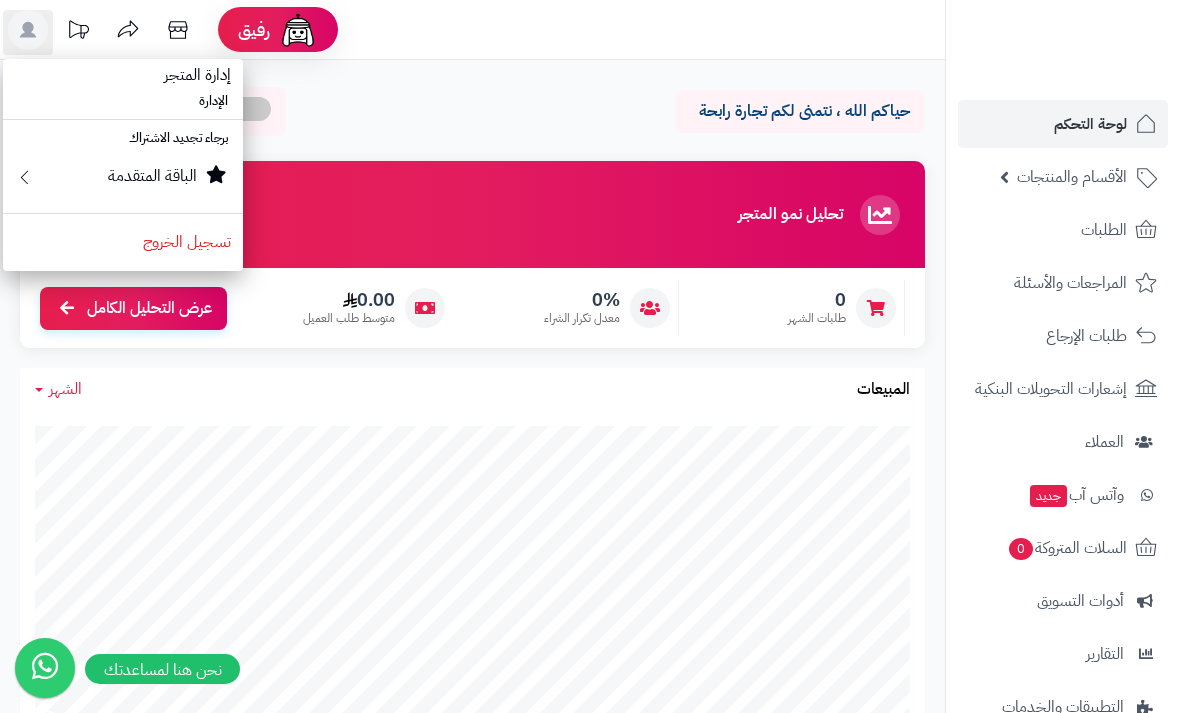 click on "الإدارة" at bounding box center [123, 101] 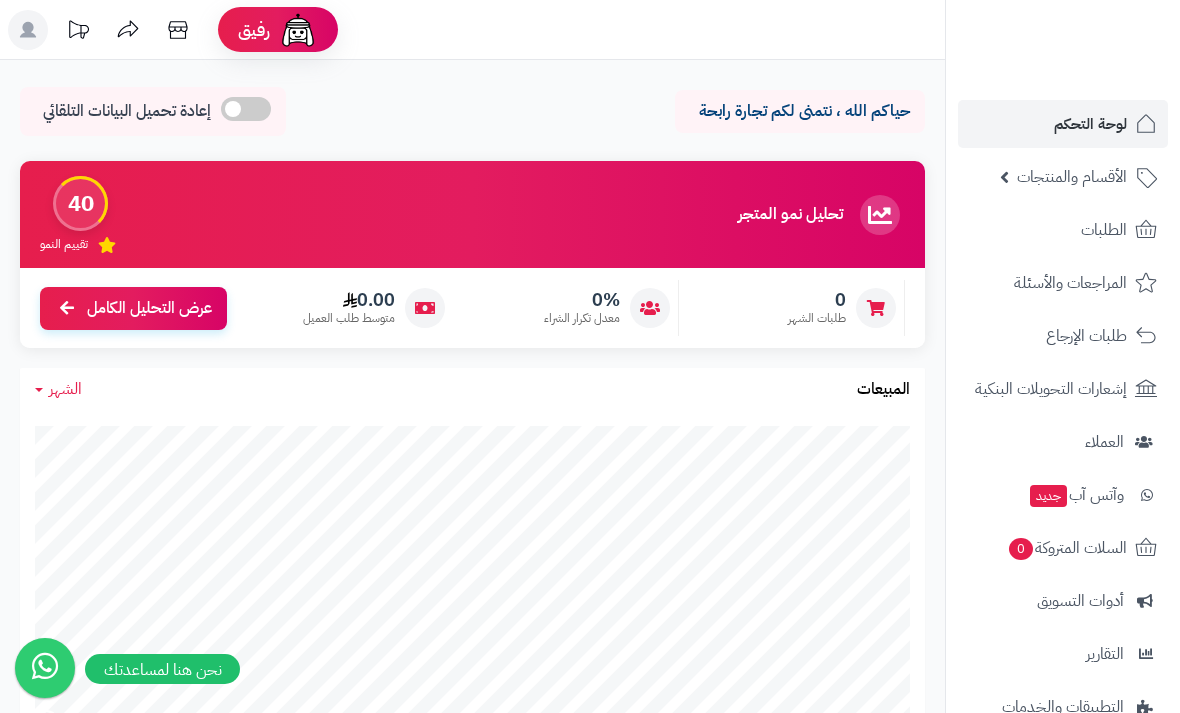 click 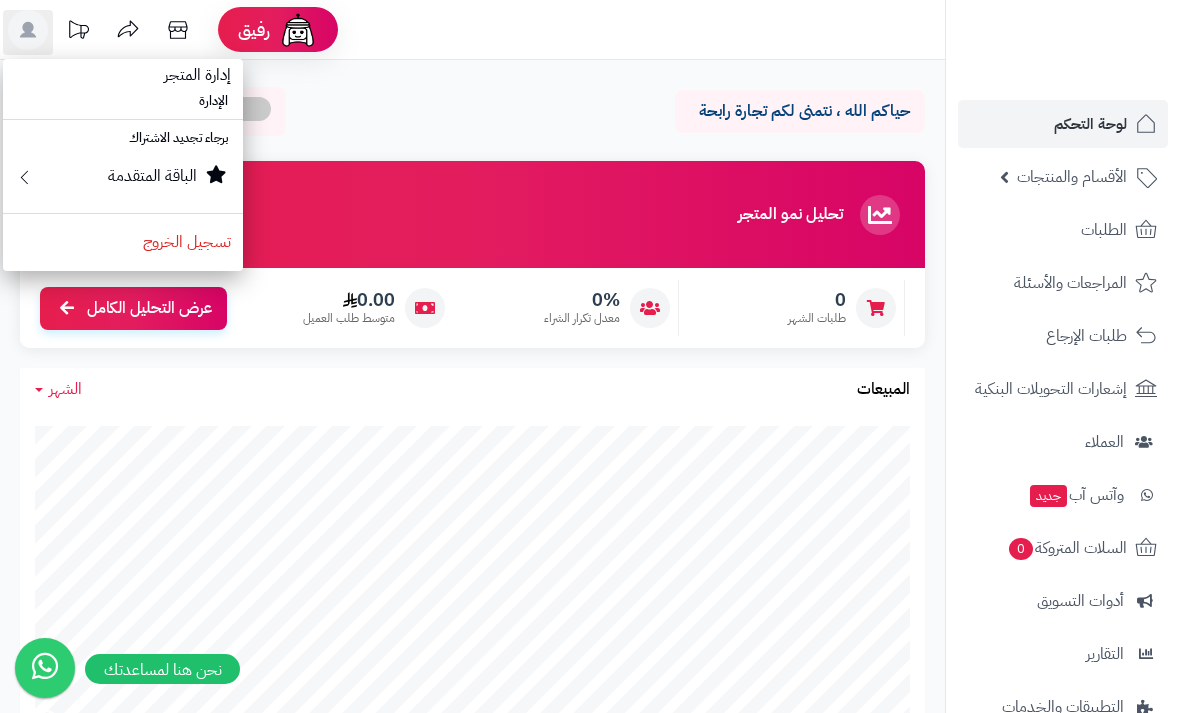 click on "الإدارة" at bounding box center [123, 101] 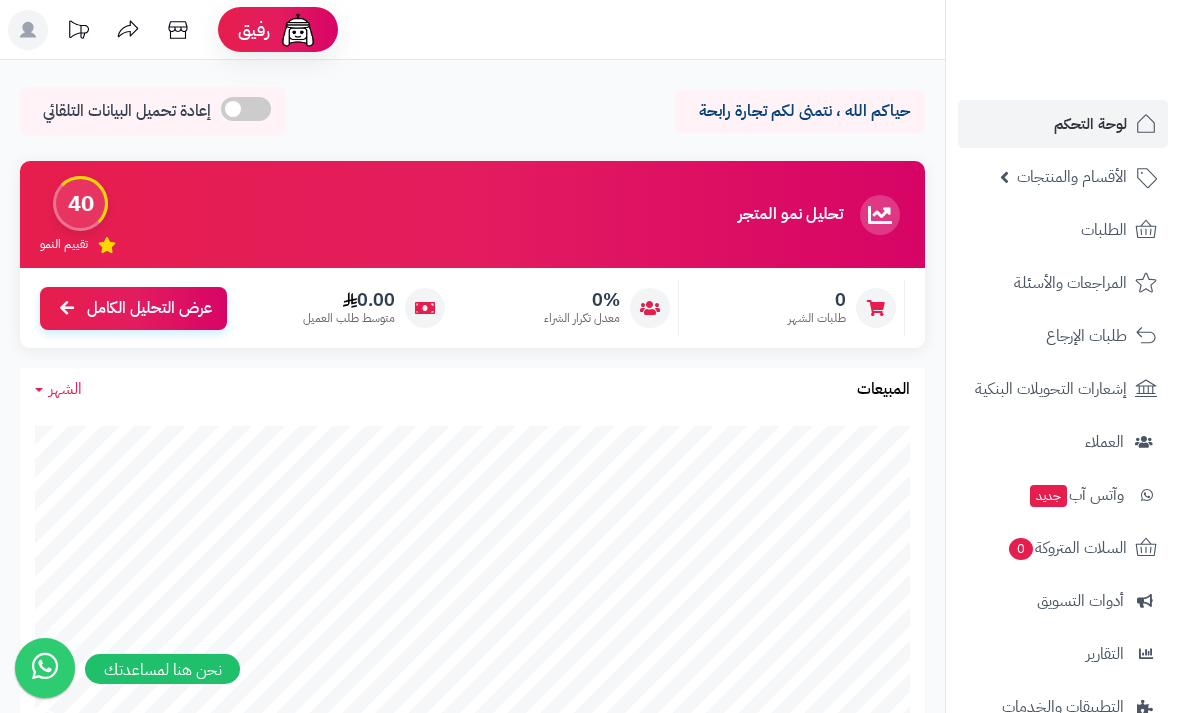 click 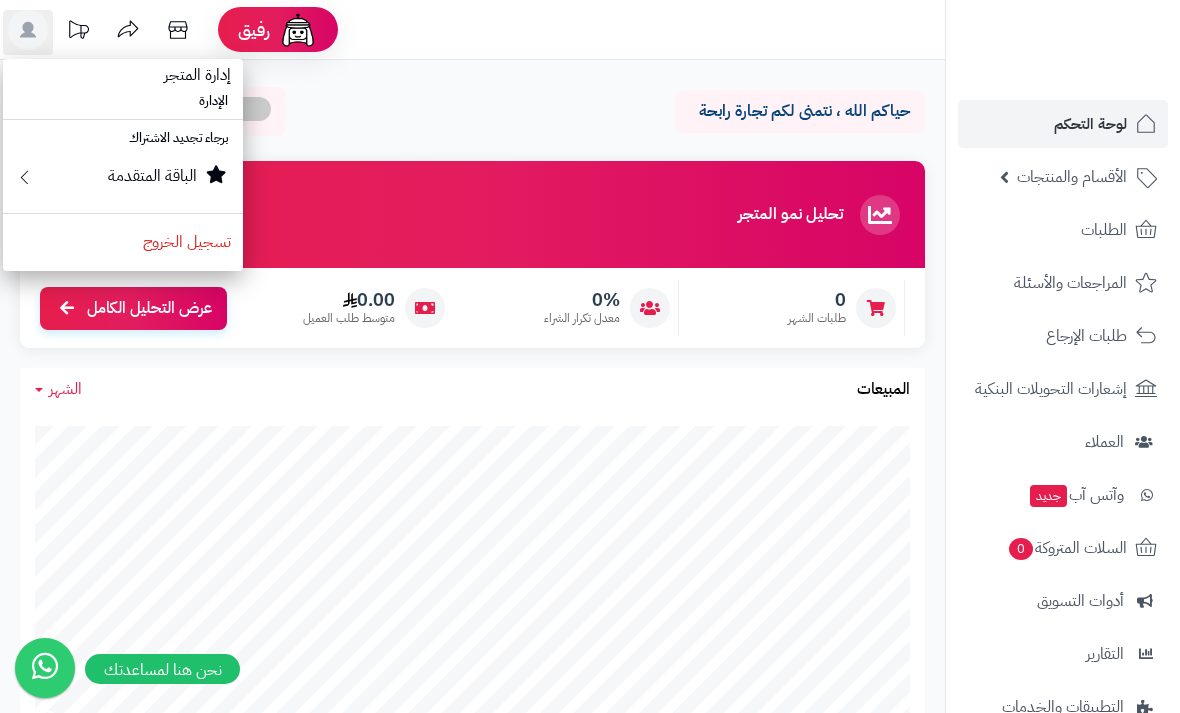 click on "إدارة  المتجر" at bounding box center [197, 75] 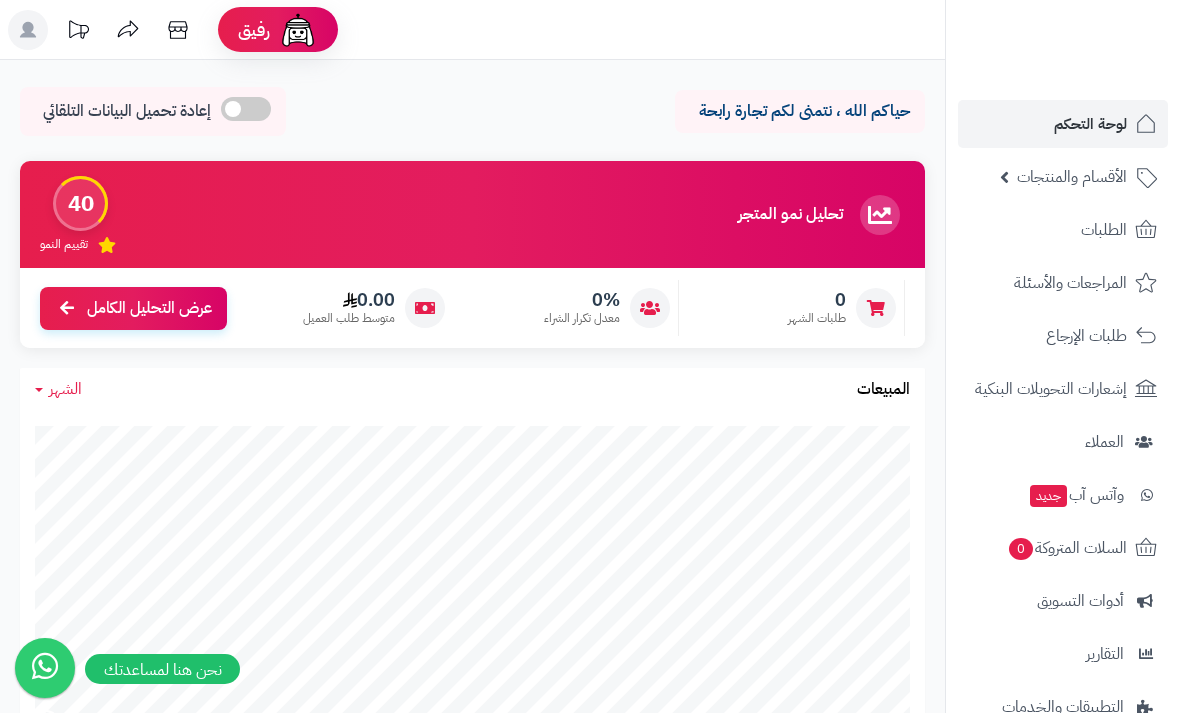 click on "حياكم الله ، نتمنى لكم تجارة رابحة
إعادة تحميل البيانات التلقائي
الرئيسية لوحة التحكم
تحليل نمو المتجر
المرحلة الأولى
40
تقييم النمو
0
طلبات الشهر
0%
معدل تكرار الشراء
0.00
متوسط طلب العميل
عرض التحليل الكامل
الشهر
اليوم الأسبوع الشهر السنة المبيعات جاري التحميل...
إجمالي المبيعات:
0 SAR
عدد الطلبات:
0
|
متوسط الطلب:
0 SAR" at bounding box center (472, 1031) 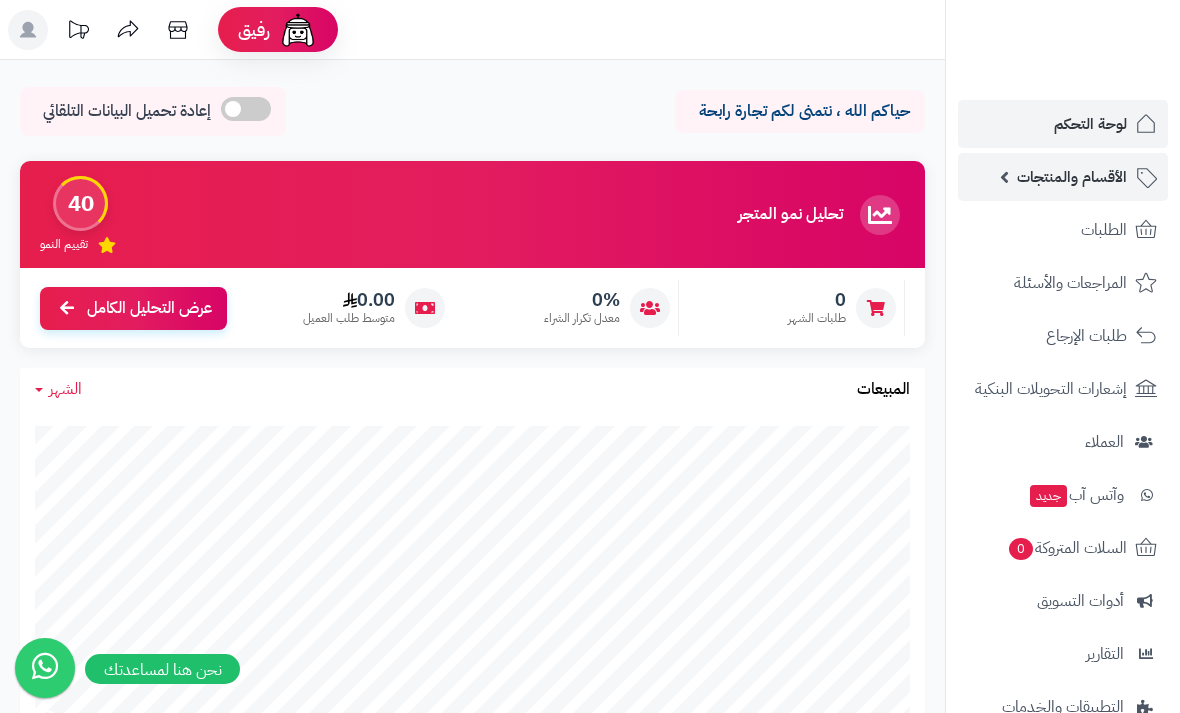 click on "الأقسام والمنتجات" at bounding box center [1072, 177] 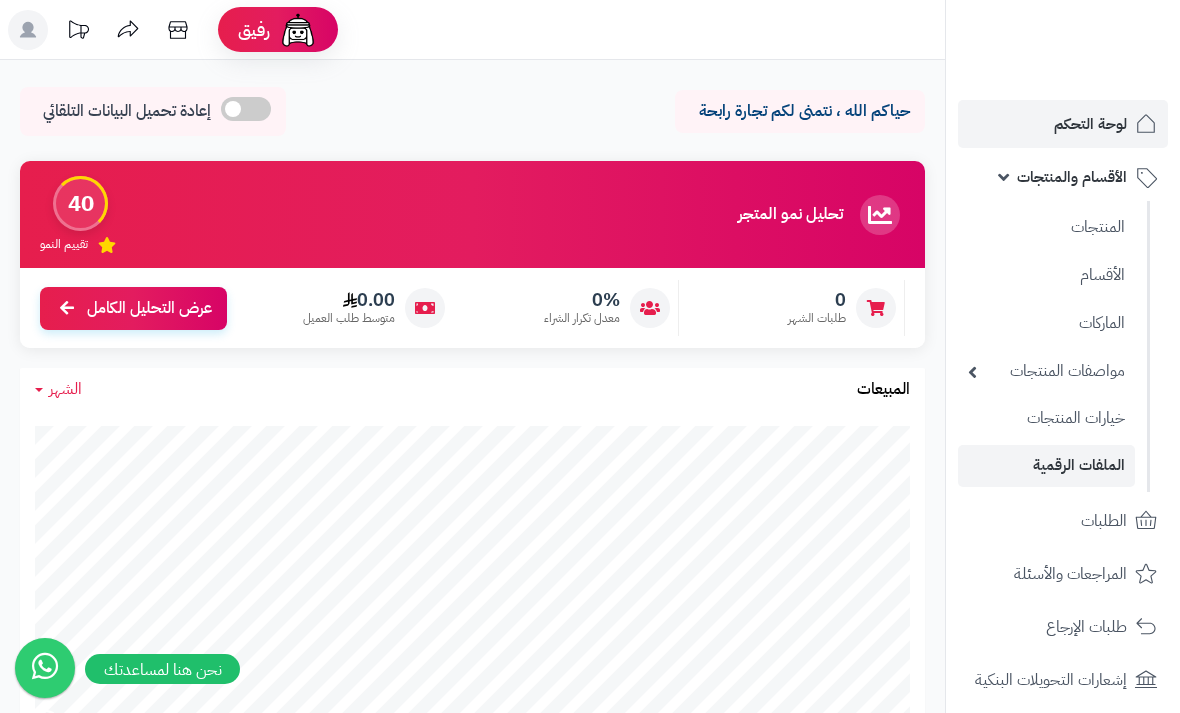click on "الملفات الرقمية" at bounding box center [1046, 465] 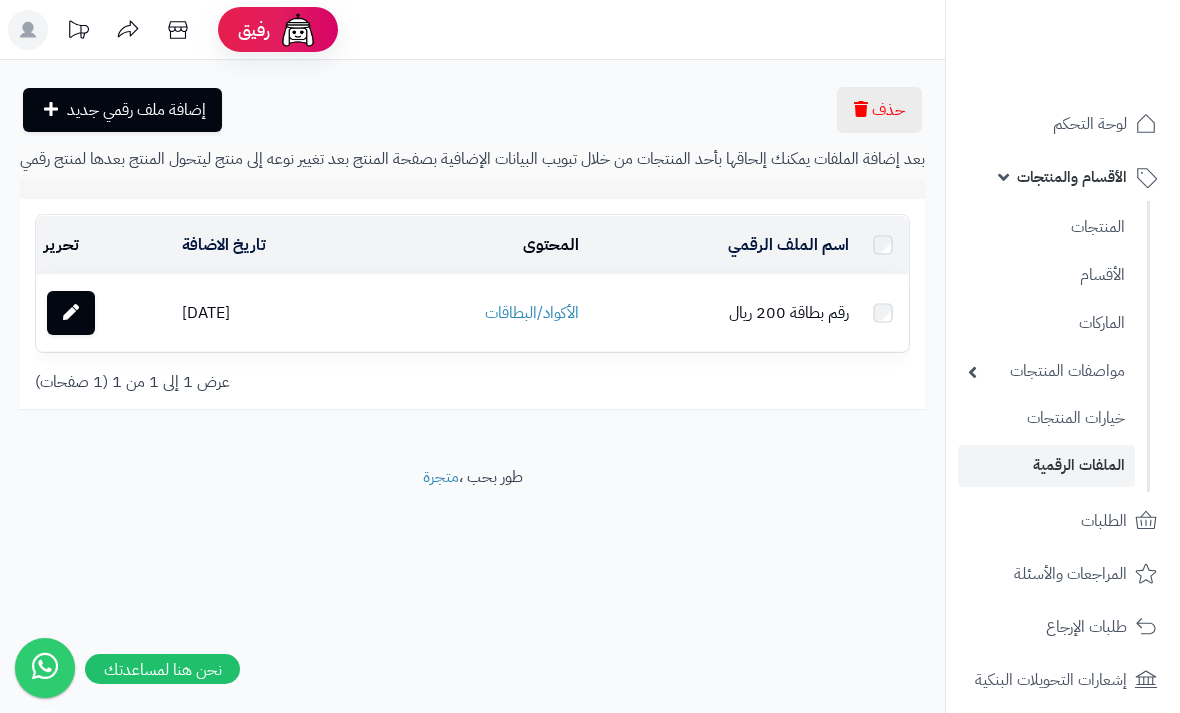 scroll, scrollTop: 0, scrollLeft: 0, axis: both 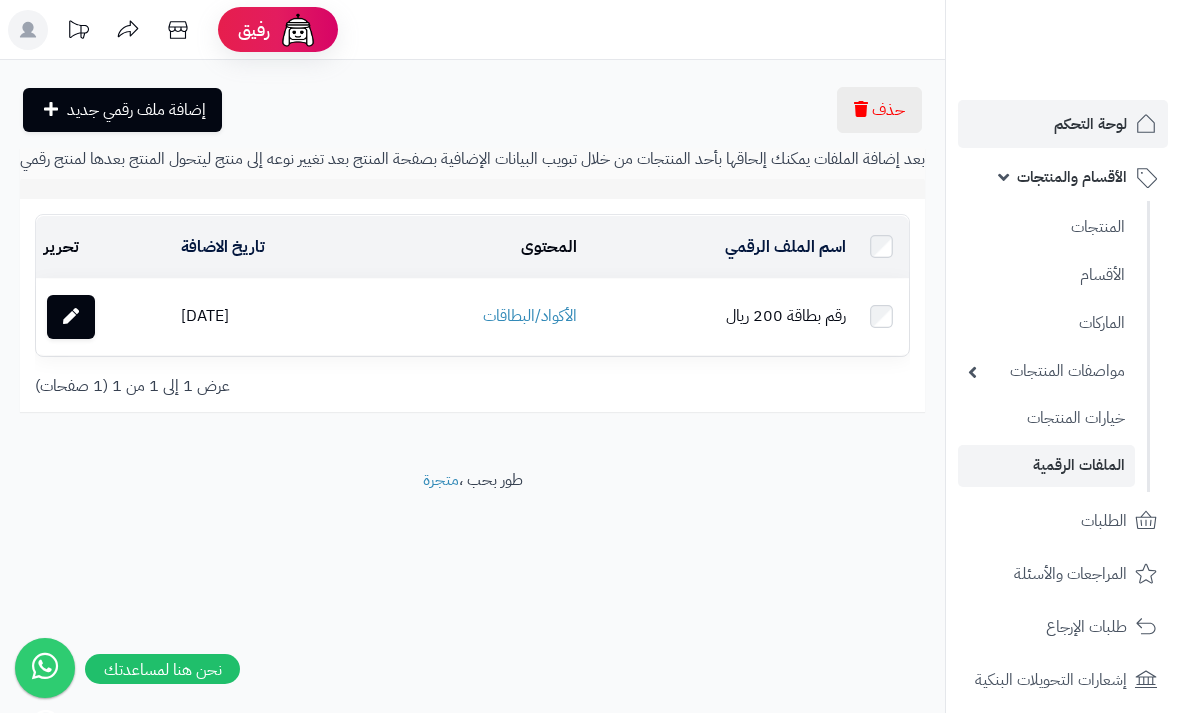 click on "لوحة التحكم" at bounding box center [1063, 124] 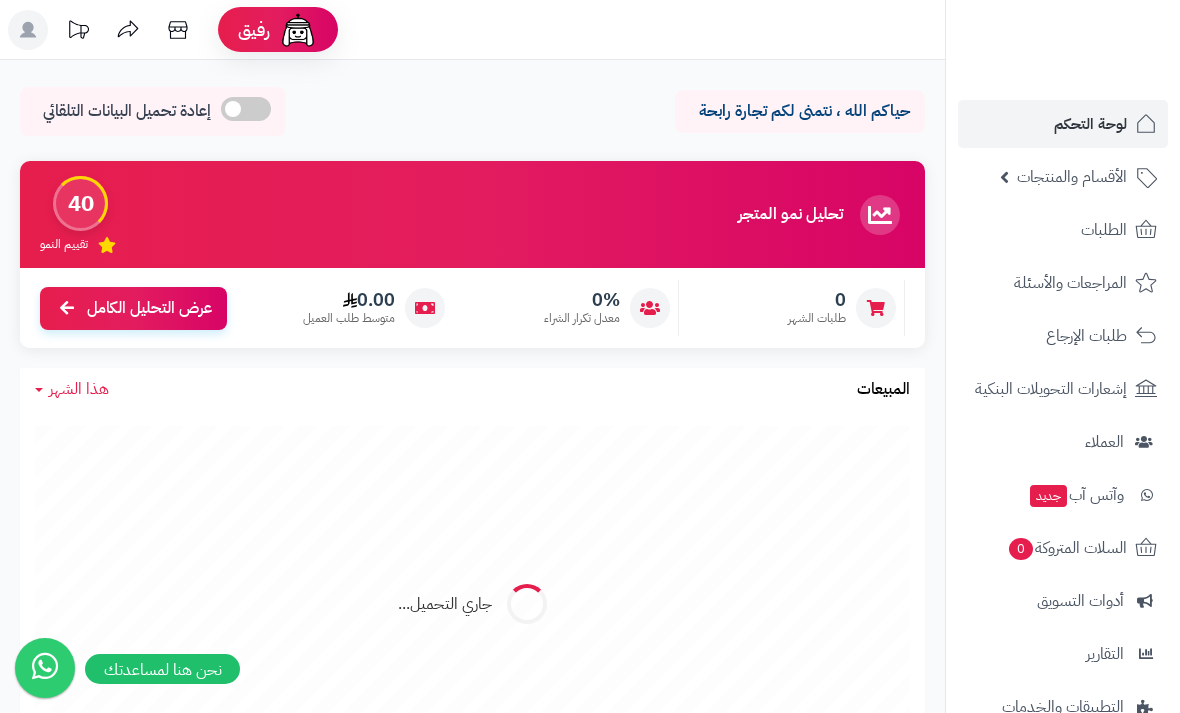 scroll, scrollTop: 0, scrollLeft: 0, axis: both 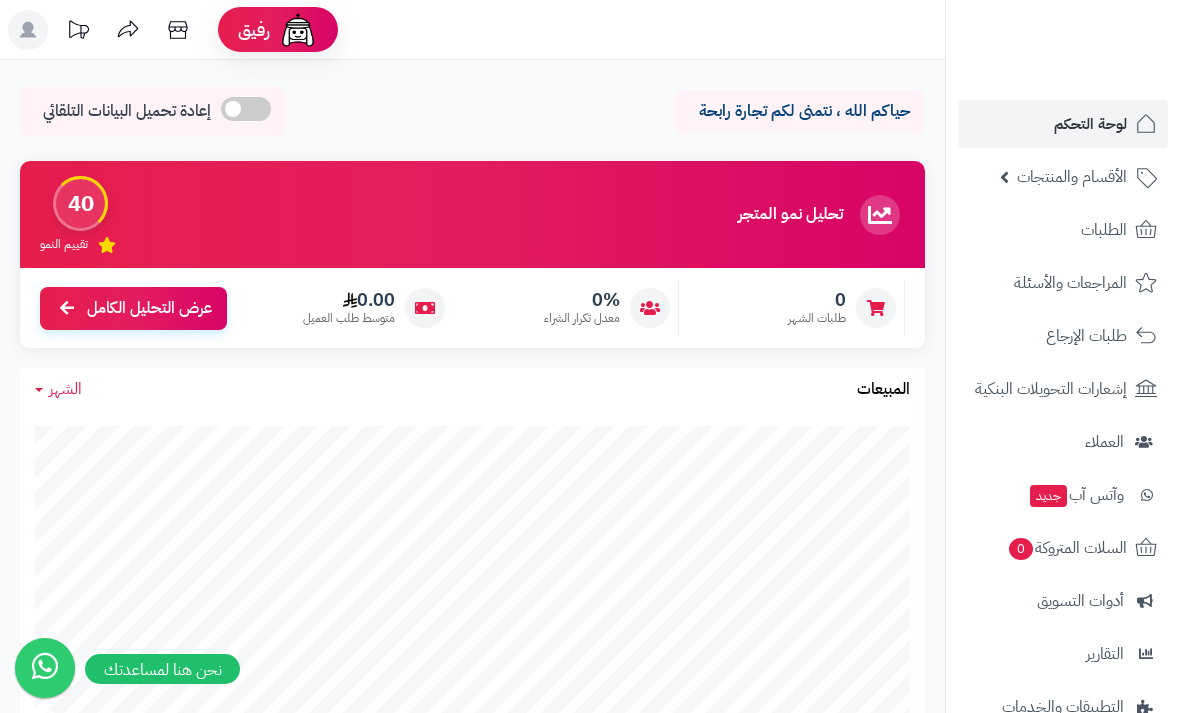 click at bounding box center [246, 109] 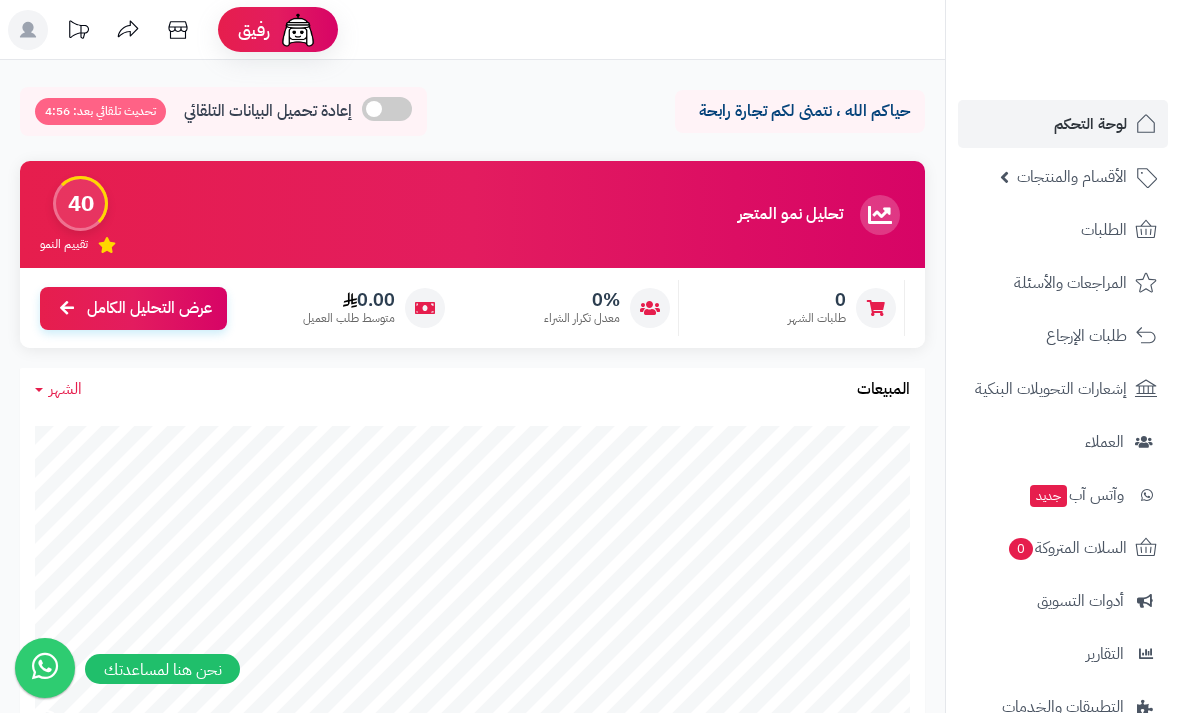 click at bounding box center (387, 109) 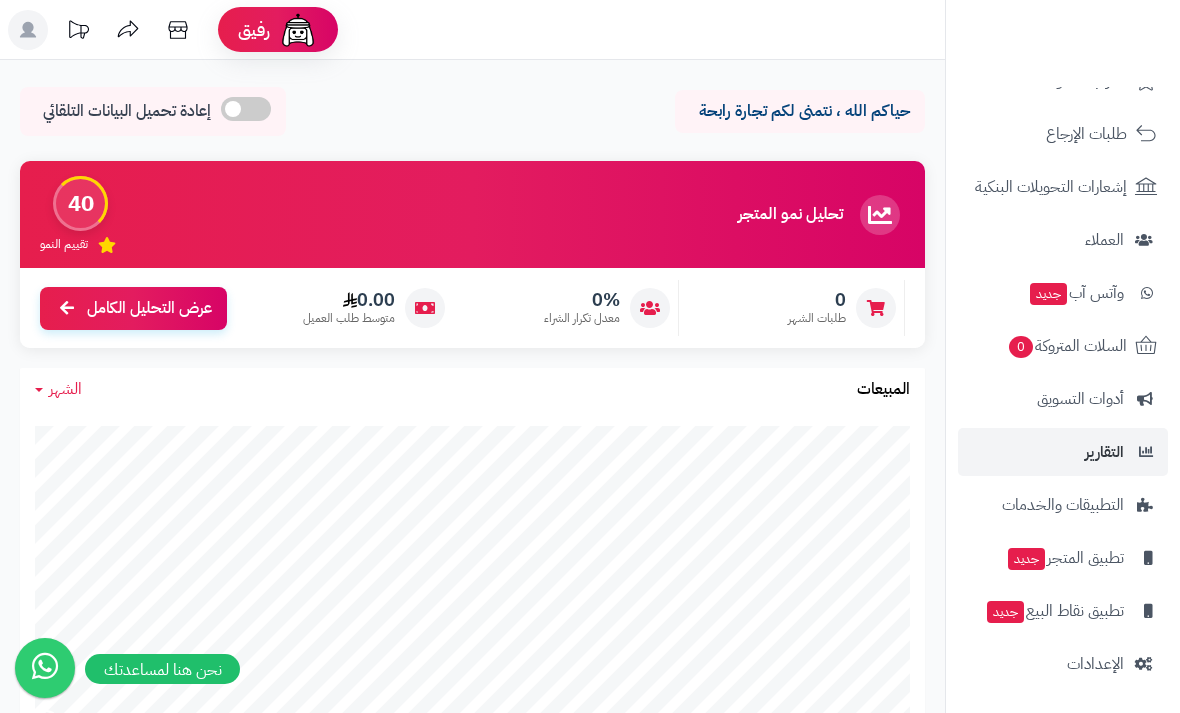 scroll, scrollTop: 202, scrollLeft: 0, axis: vertical 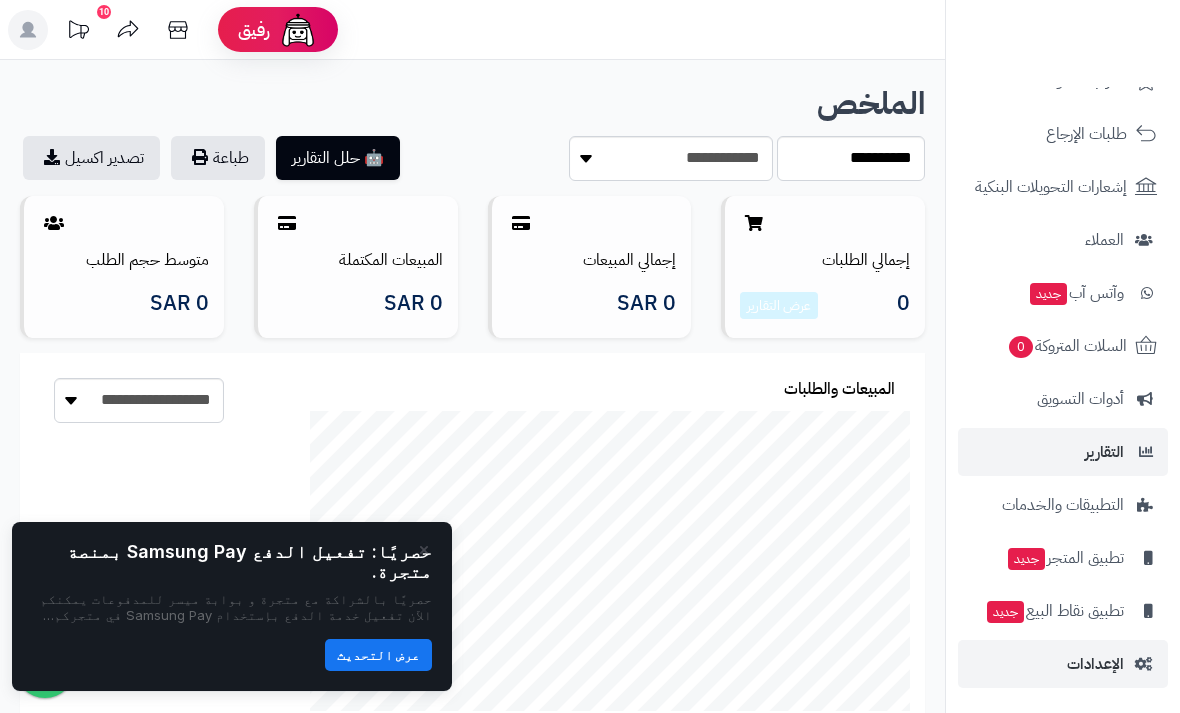 click on "الإعدادات" at bounding box center (1063, 664) 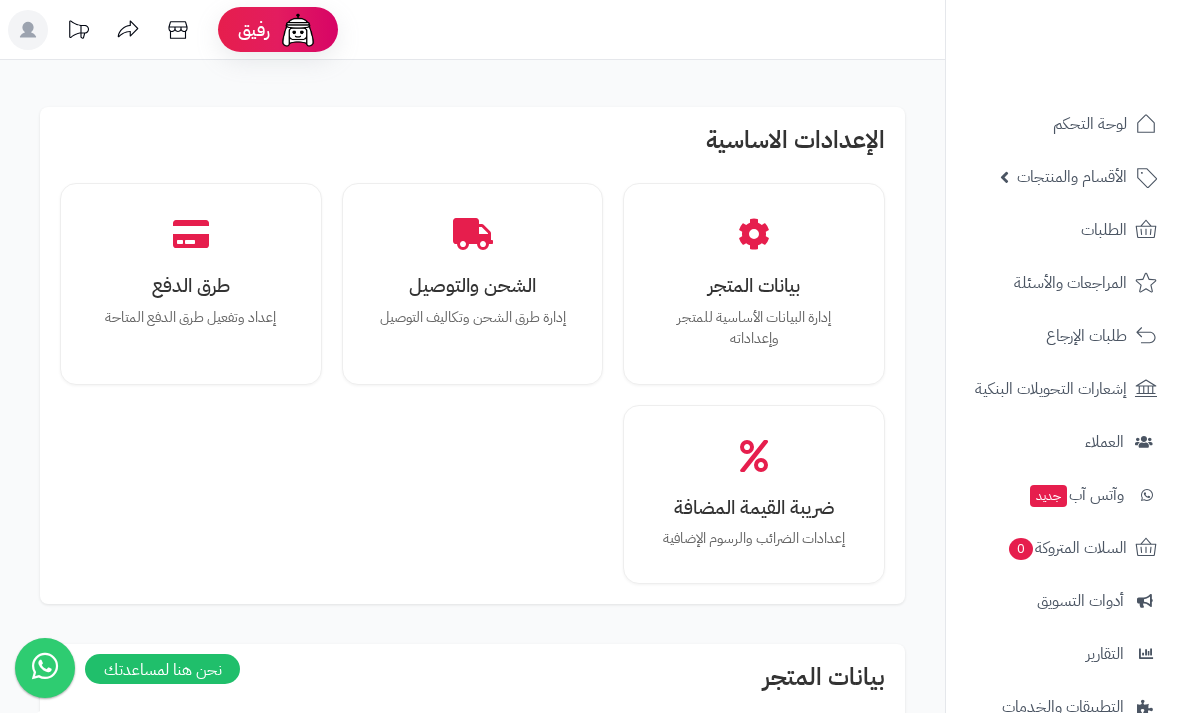 scroll, scrollTop: 0, scrollLeft: 0, axis: both 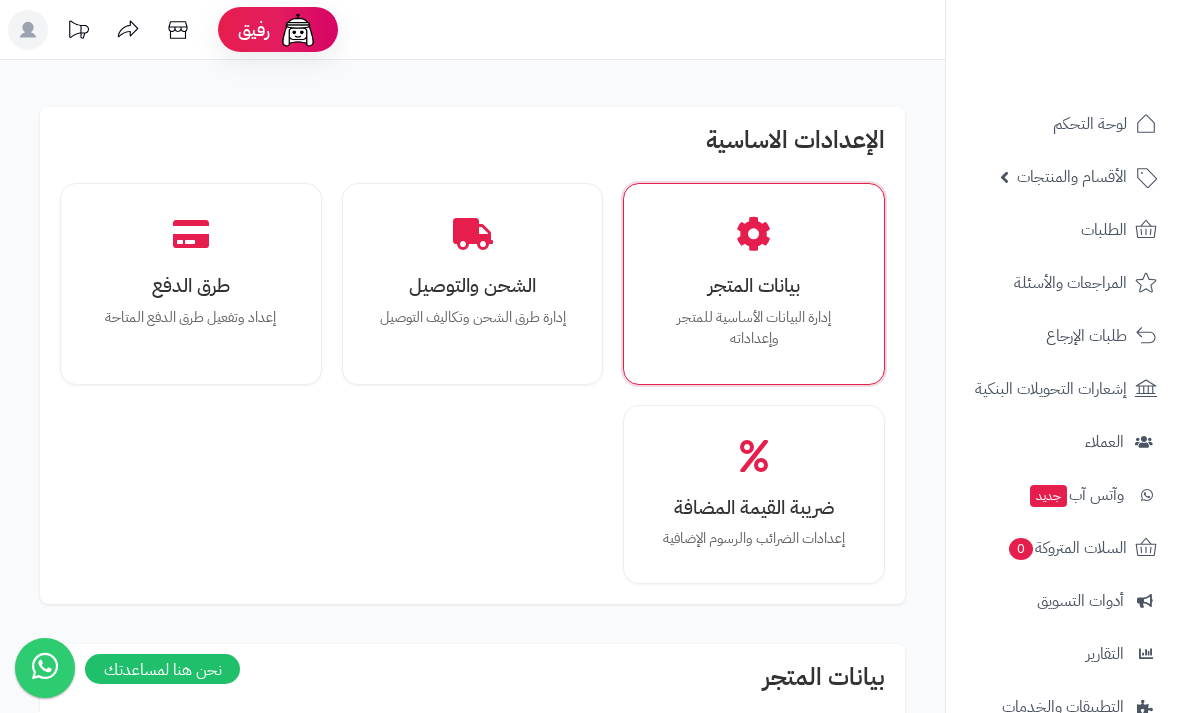 click on "إدارة البيانات الأساسية للمتجر وإعداداته" at bounding box center [754, 328] 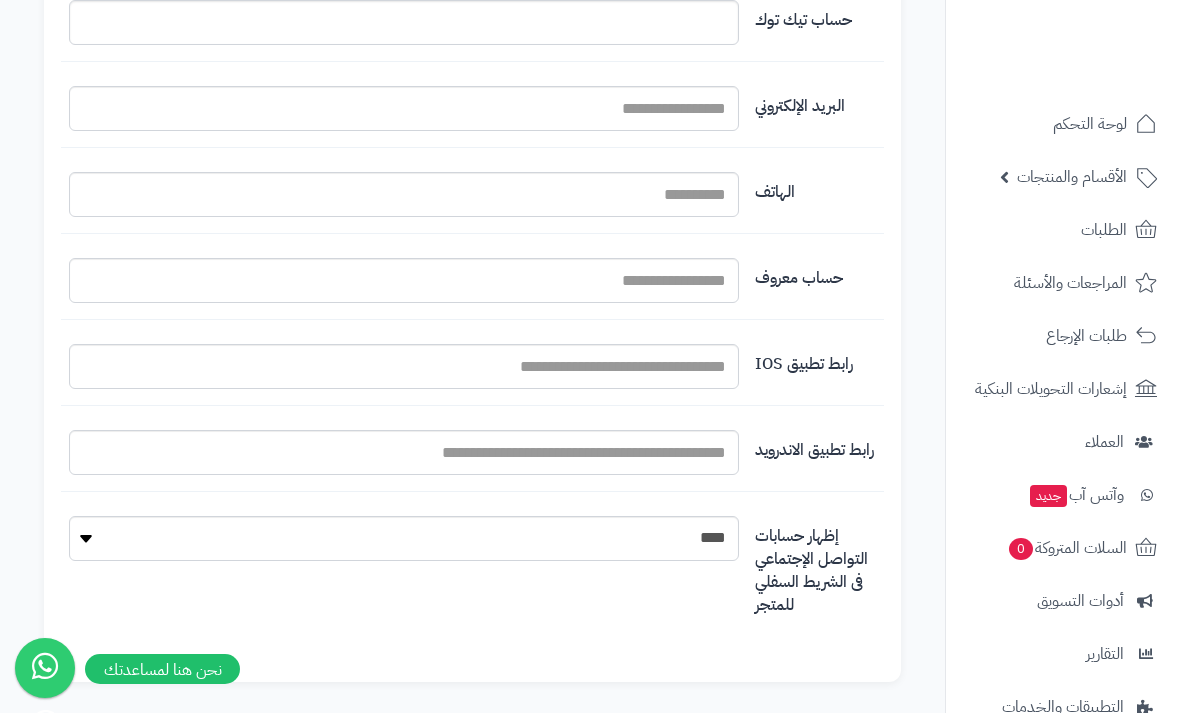 scroll, scrollTop: 2378, scrollLeft: 0, axis: vertical 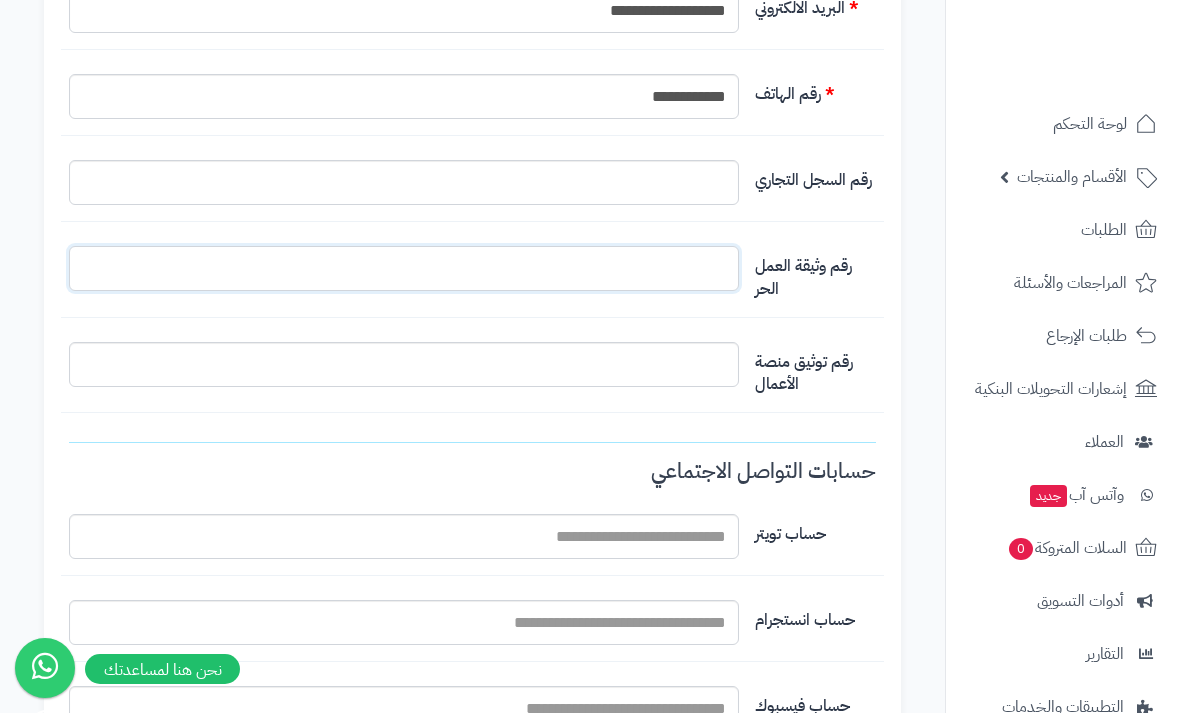 click on "التخطيط الافتراضي" at bounding box center [404, 268] 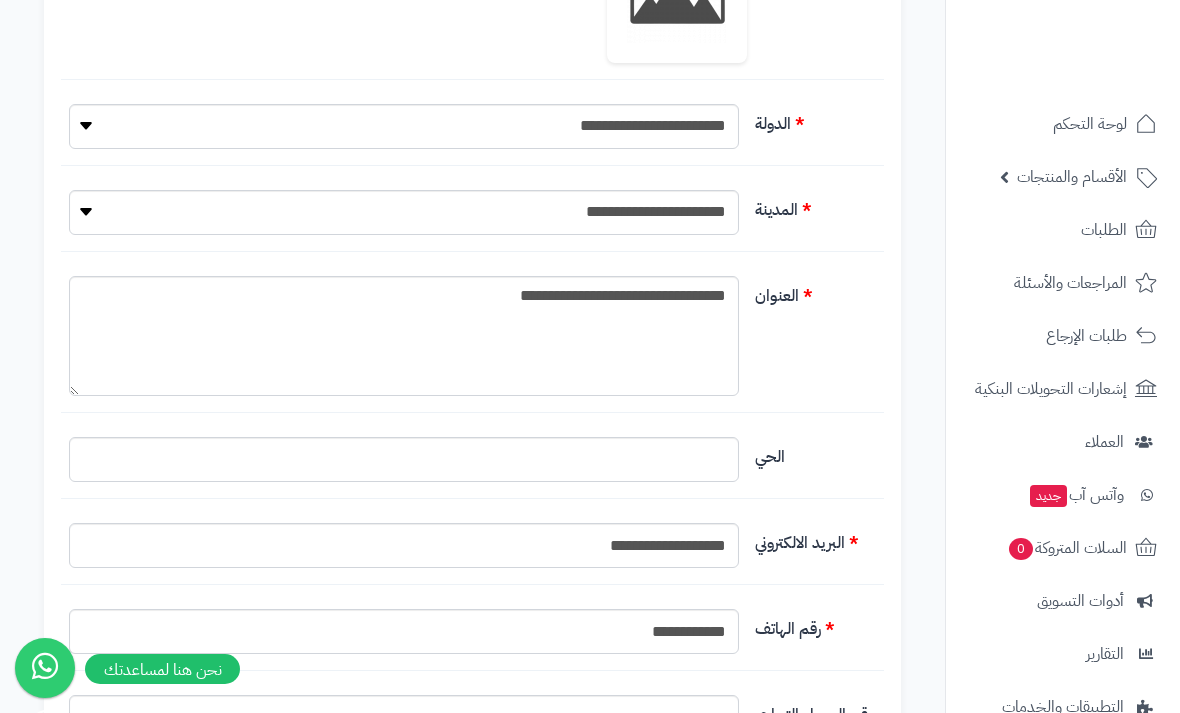 scroll, scrollTop: 683, scrollLeft: 0, axis: vertical 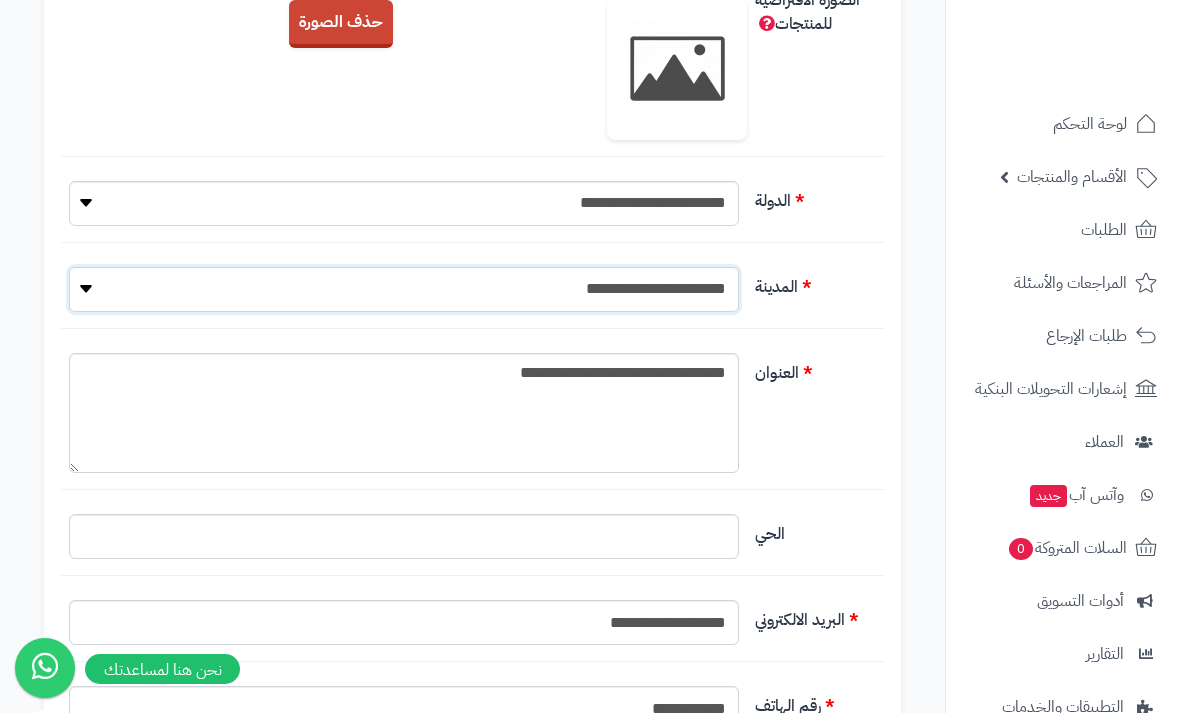 click on "**********" at bounding box center (404, 289) 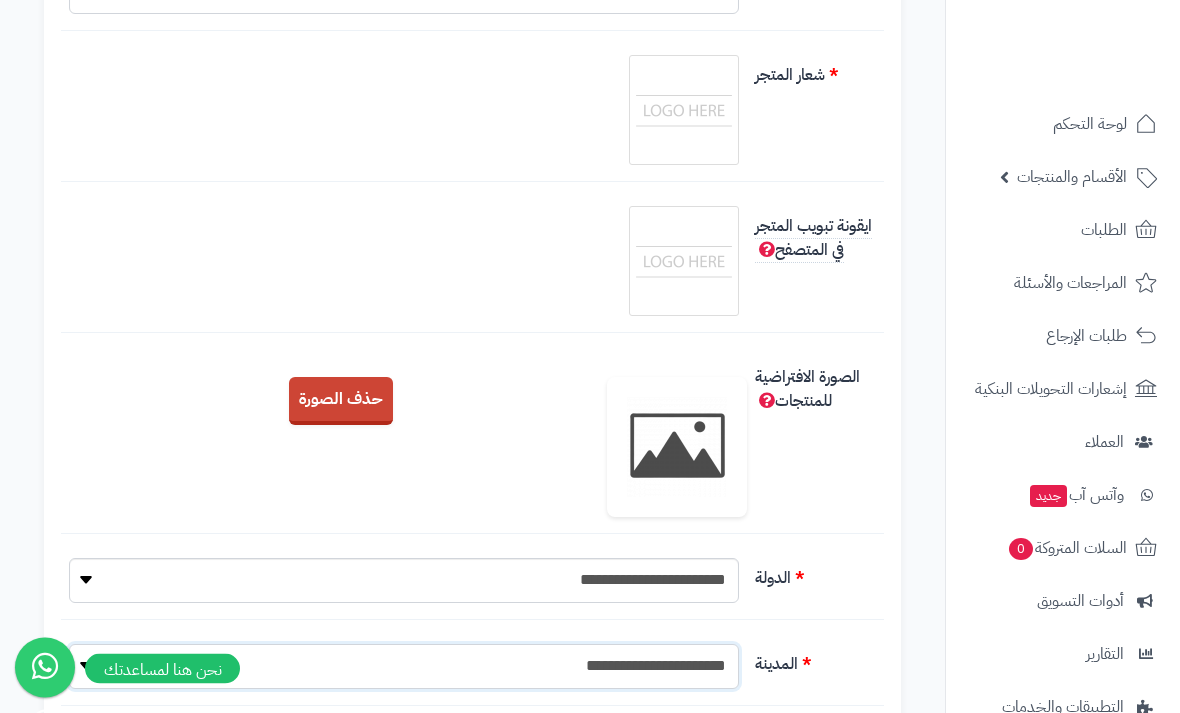 scroll, scrollTop: 308, scrollLeft: 0, axis: vertical 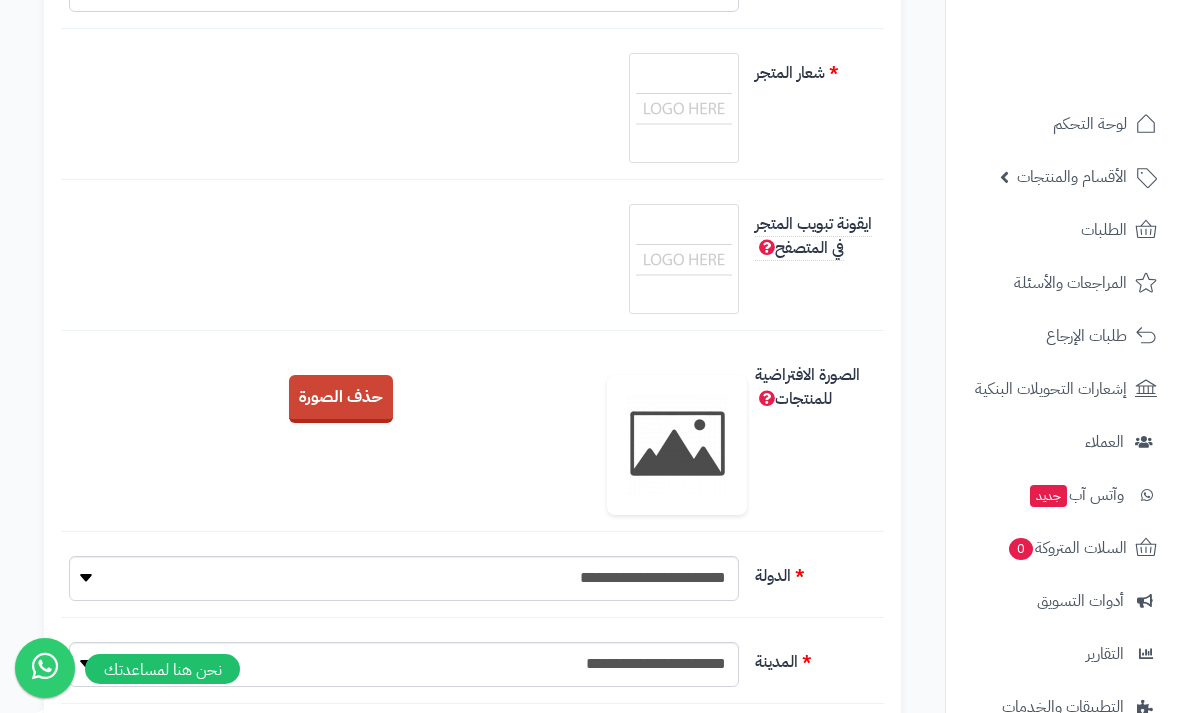 click at bounding box center [677, 445] 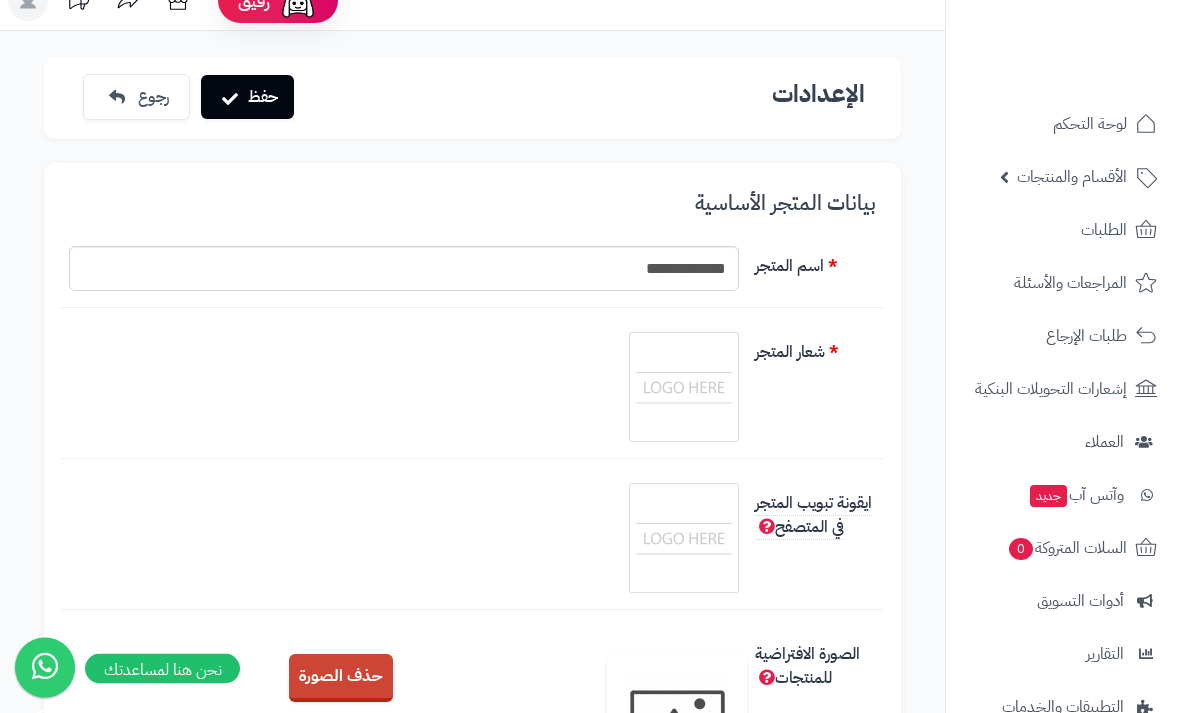 scroll, scrollTop: 0, scrollLeft: 0, axis: both 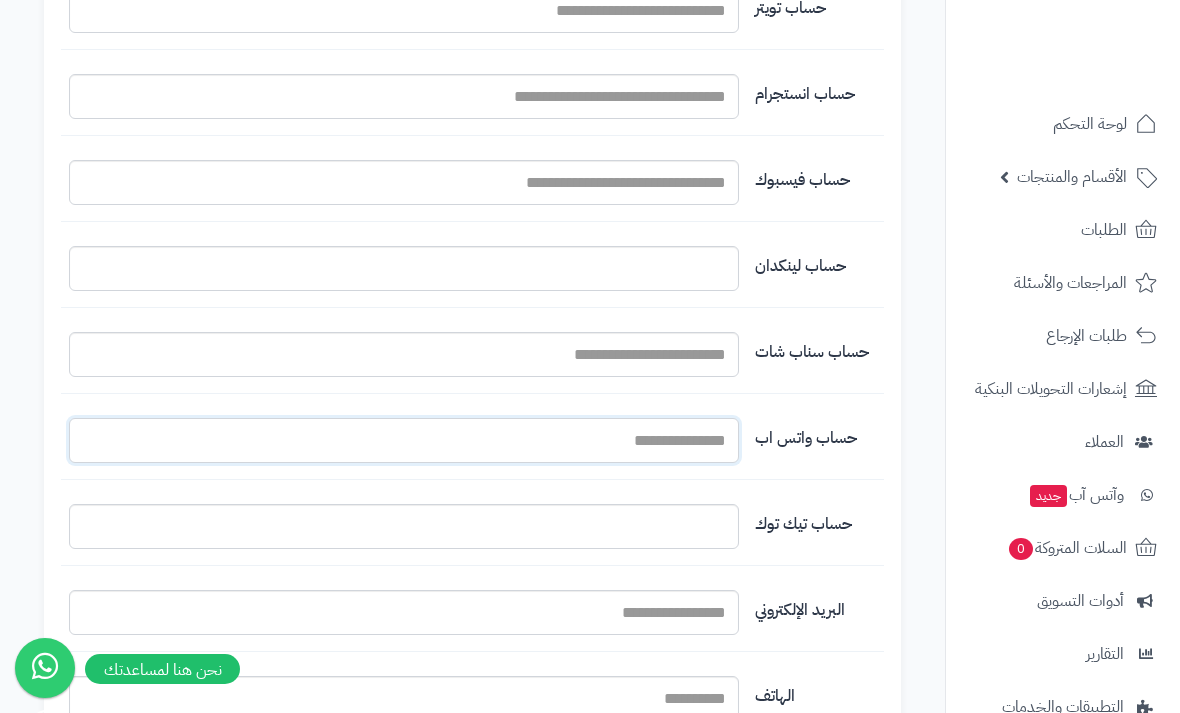 click on "اسم المتجر" at bounding box center [404, 440] 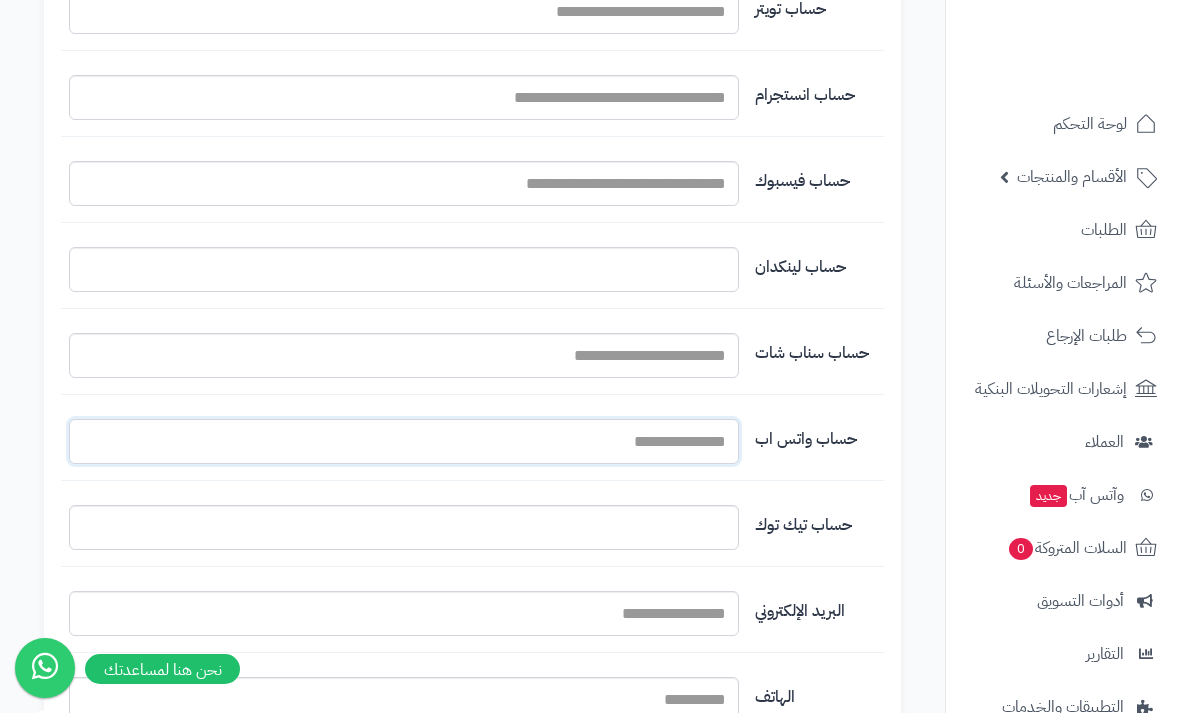 type on "*" 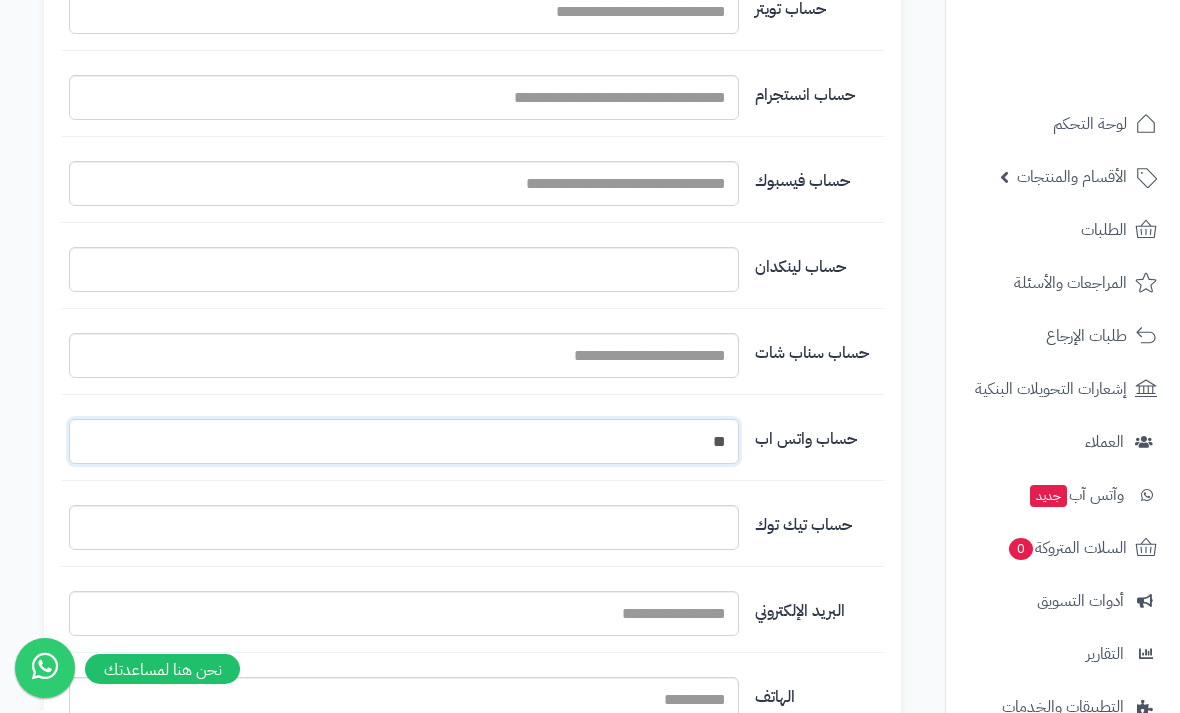 type on "*" 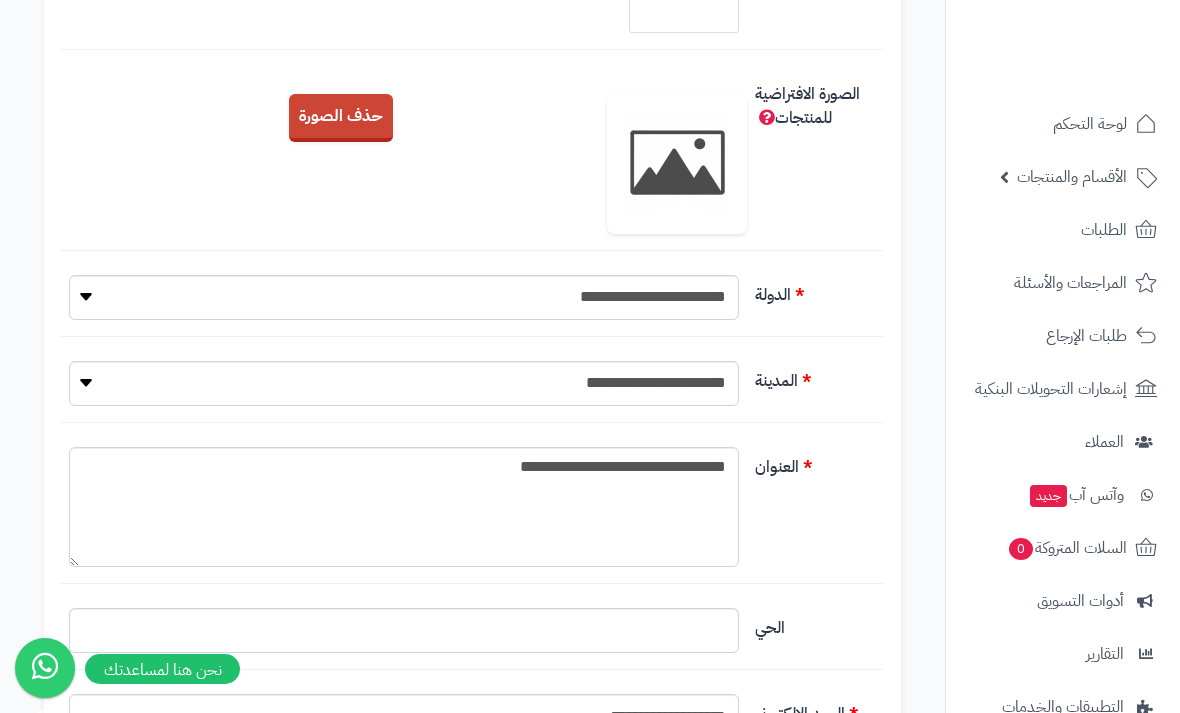 scroll, scrollTop: 589, scrollLeft: 0, axis: vertical 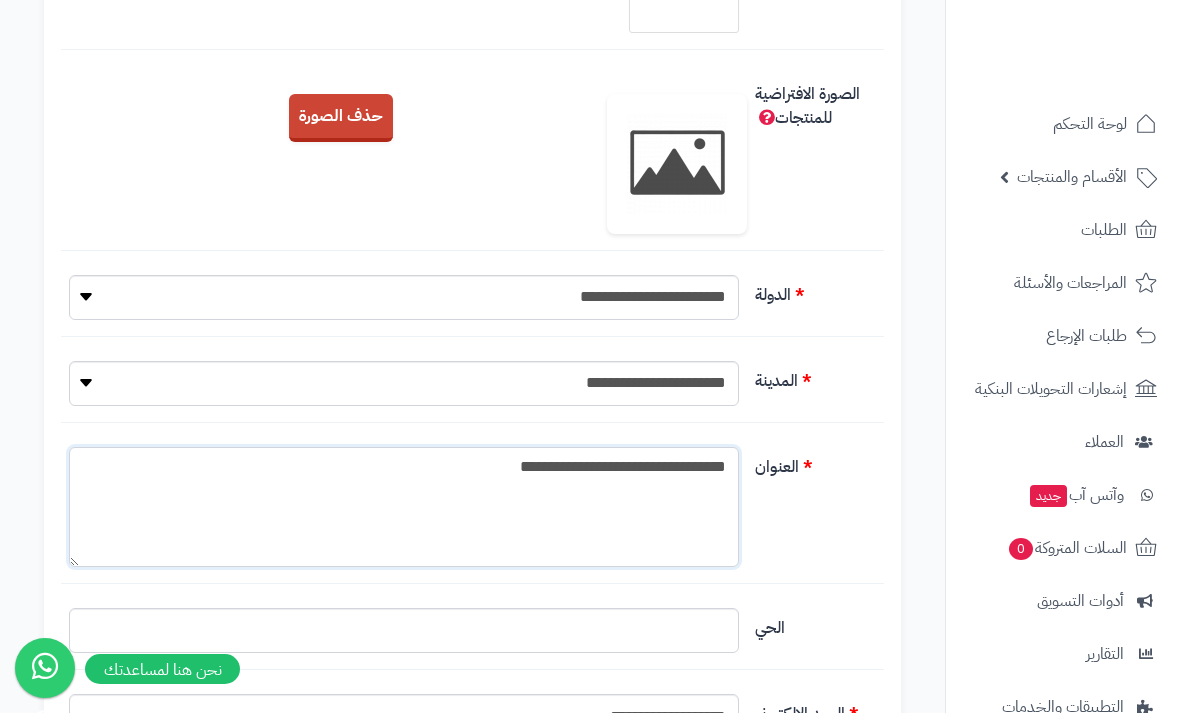 click on "**********" at bounding box center [404, 507] 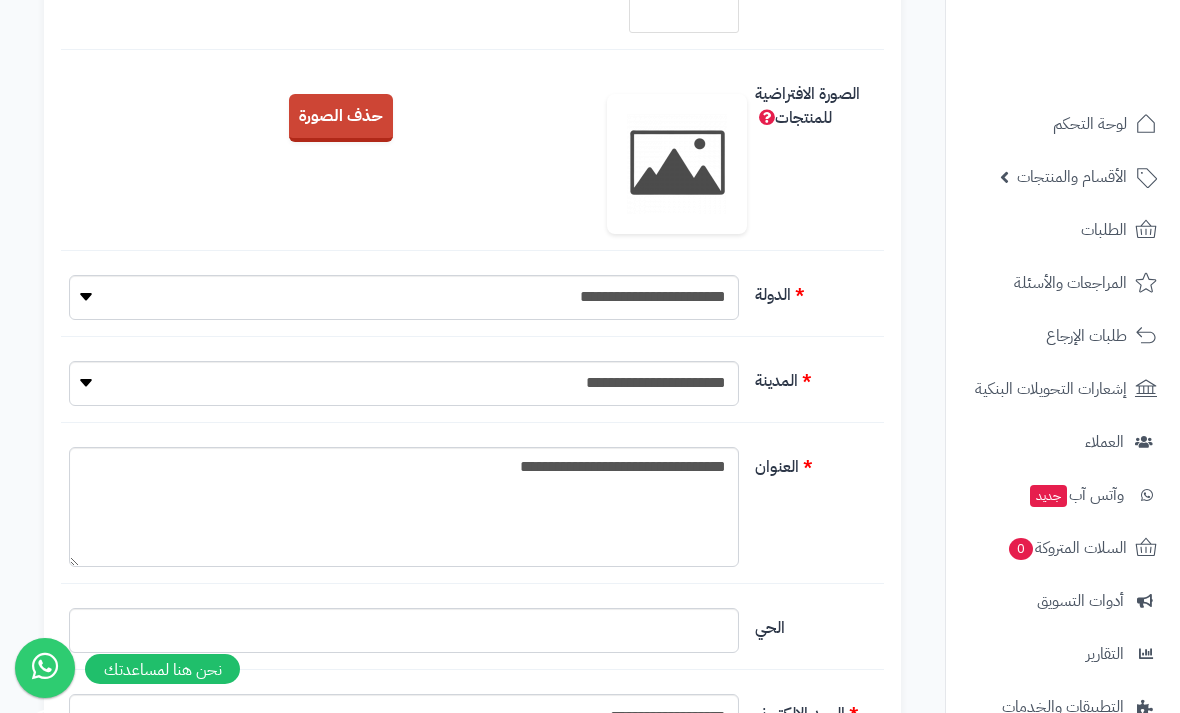 click on "**********" at bounding box center [472, 1012] 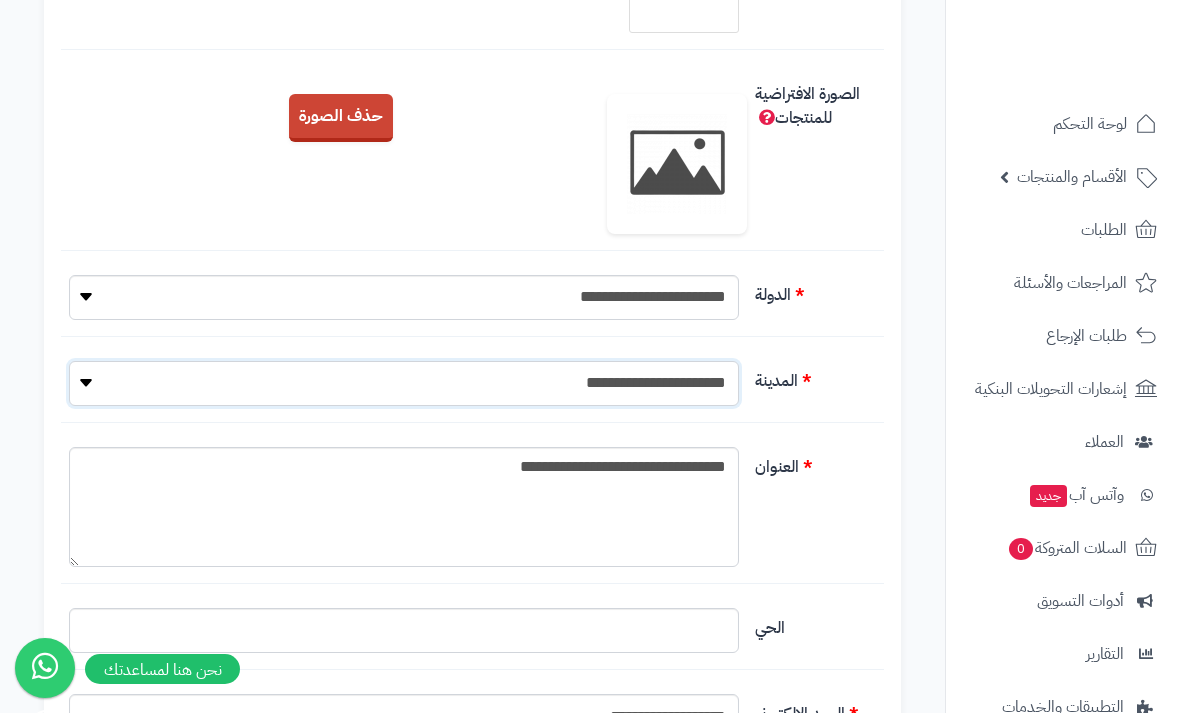 select on "***" 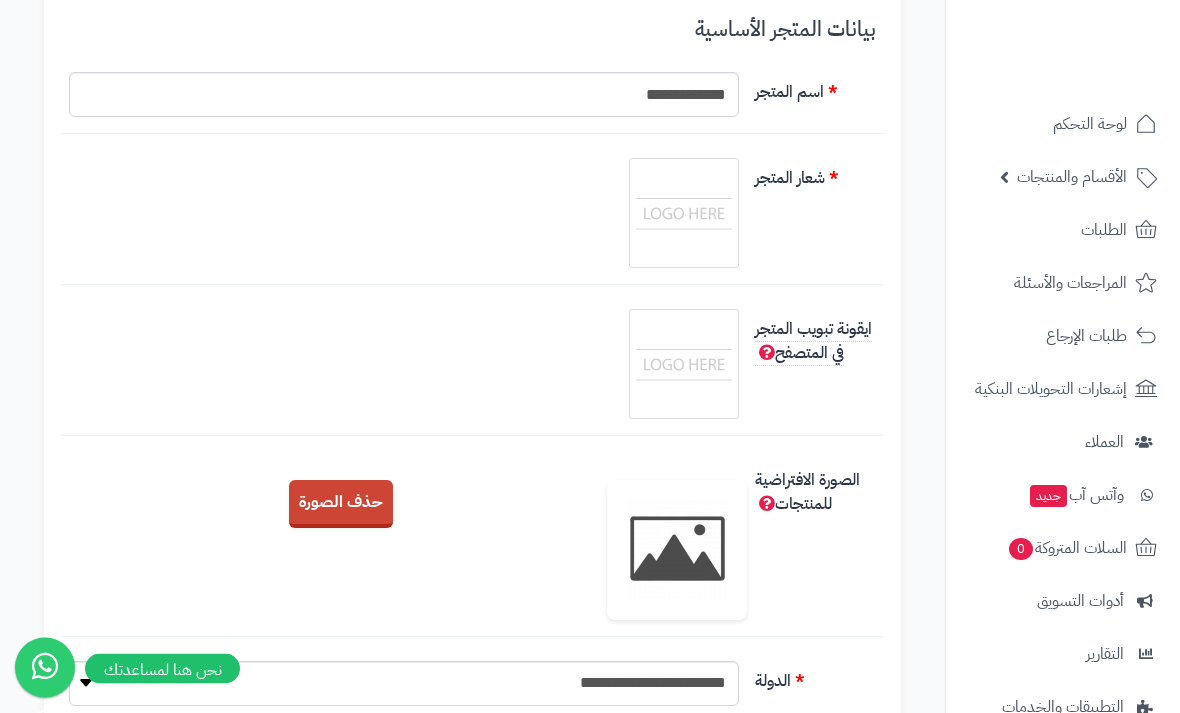 scroll, scrollTop: 185, scrollLeft: 0, axis: vertical 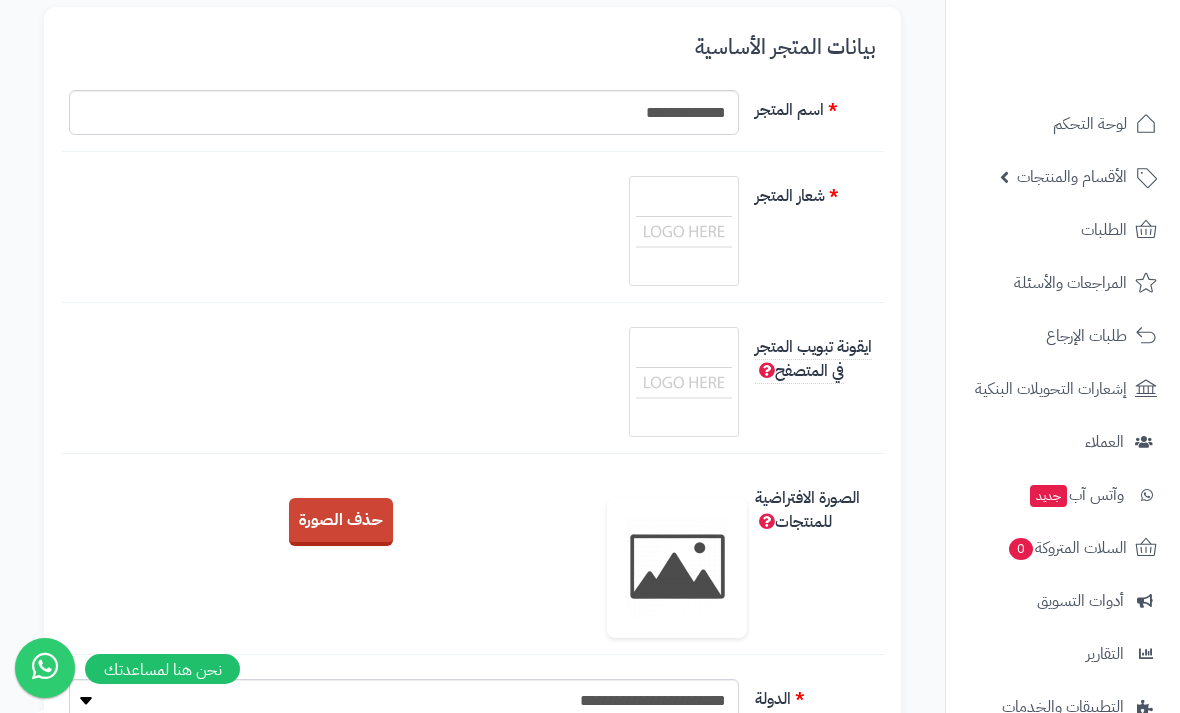 click at bounding box center [684, 231] 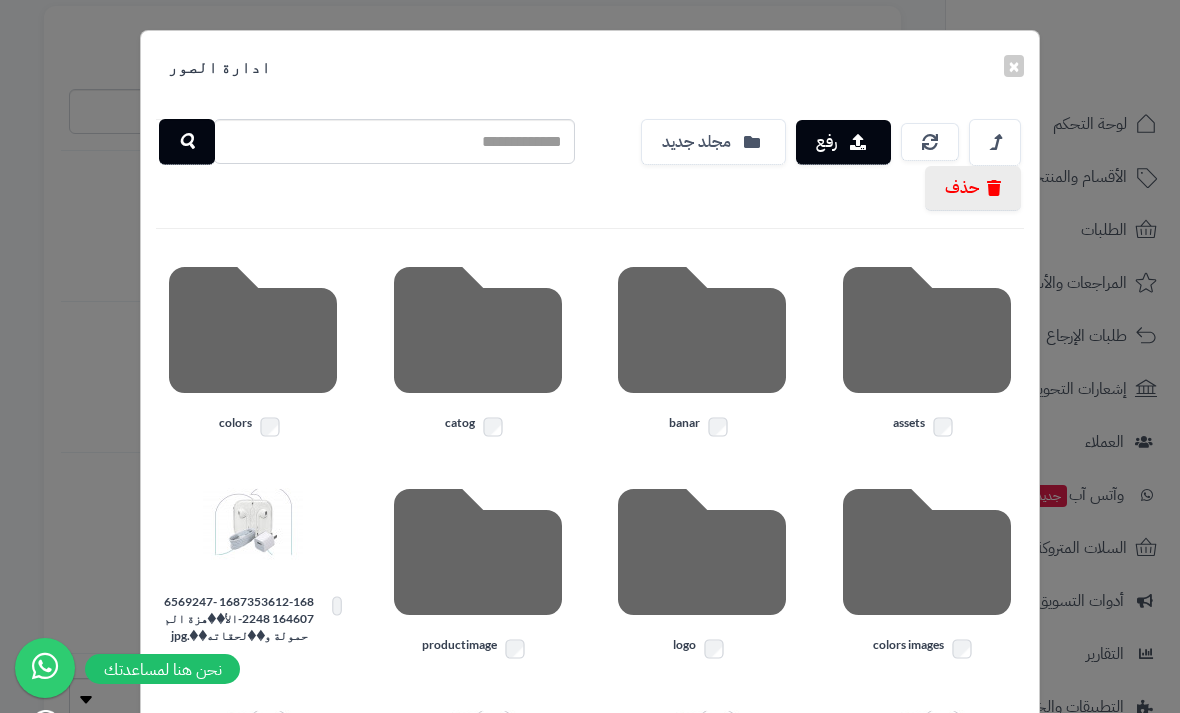 scroll, scrollTop: 185, scrollLeft: 0, axis: vertical 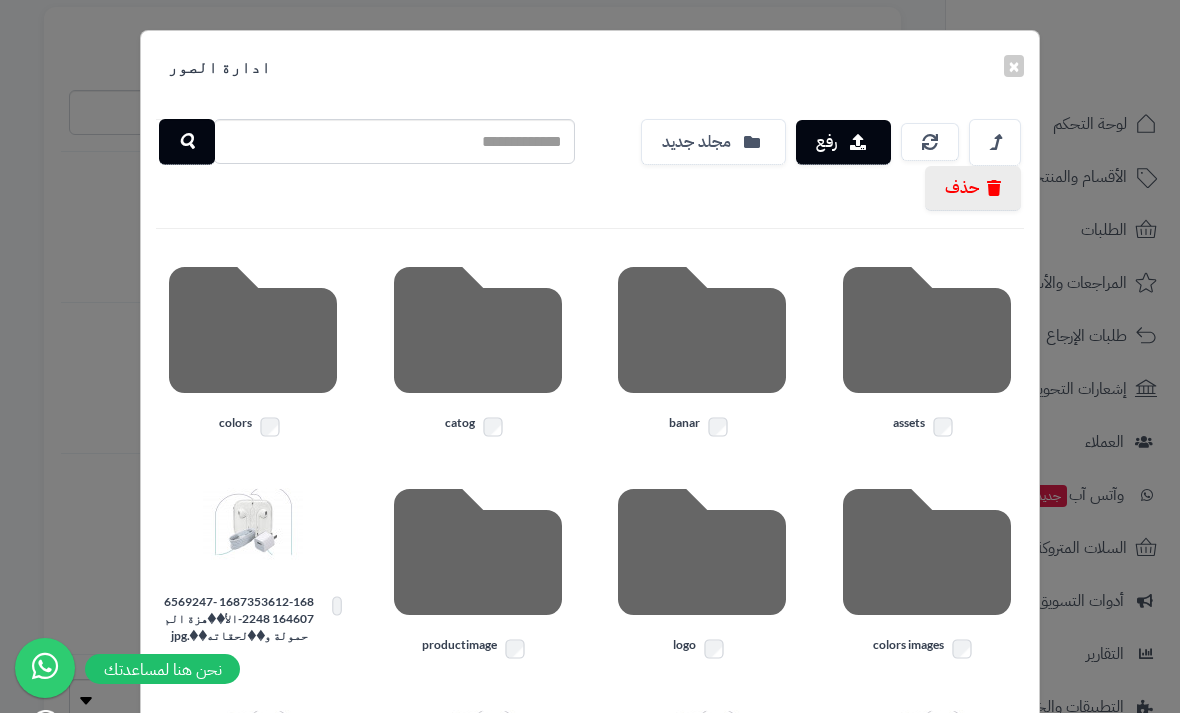 click on "ادارة الصور" at bounding box center (219, 67) 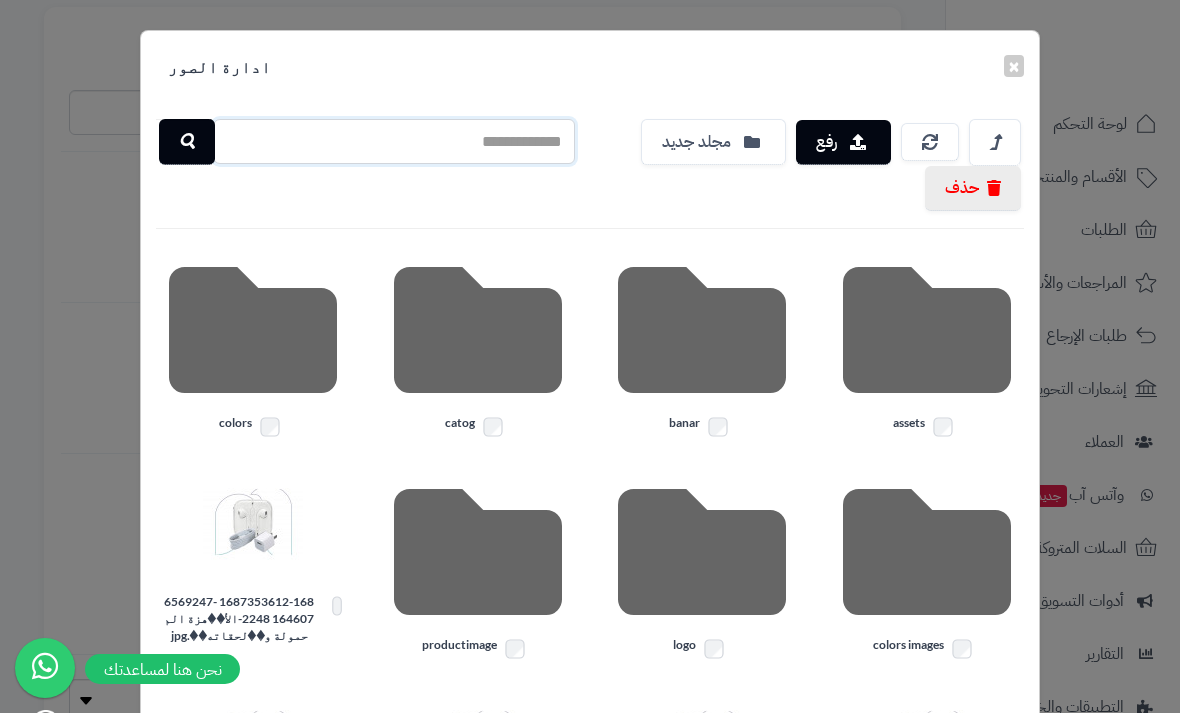 click at bounding box center [394, 141] 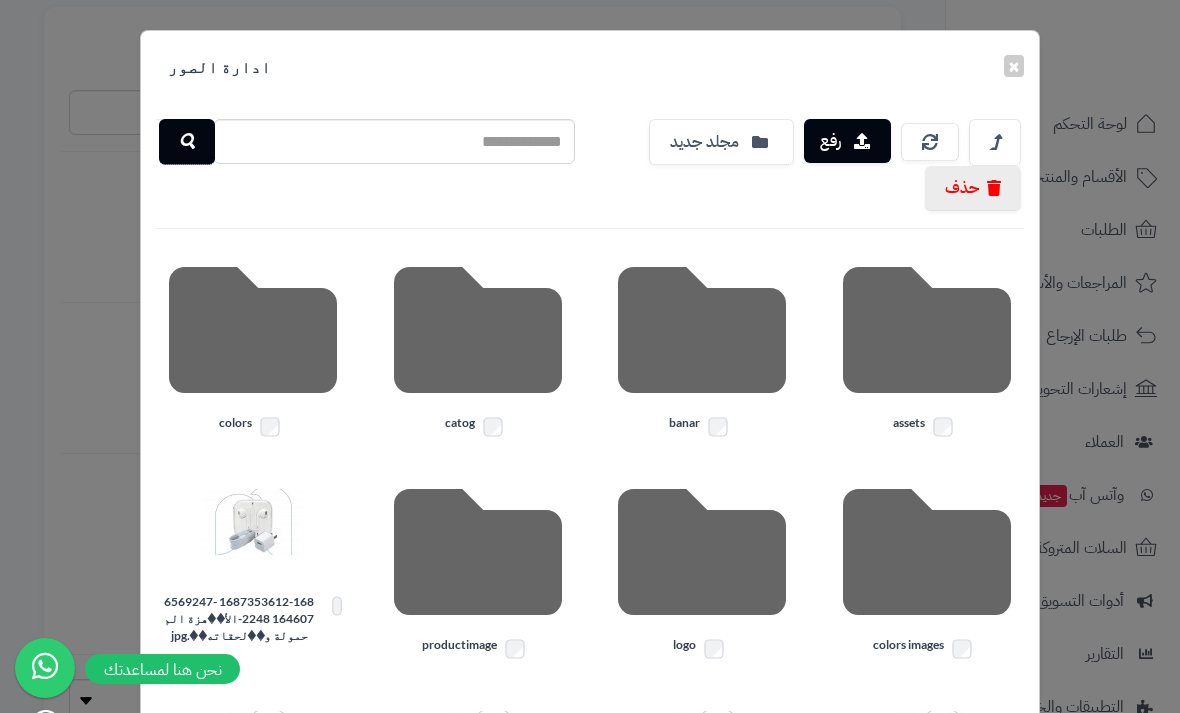 click on "رفع" at bounding box center [847, 141] 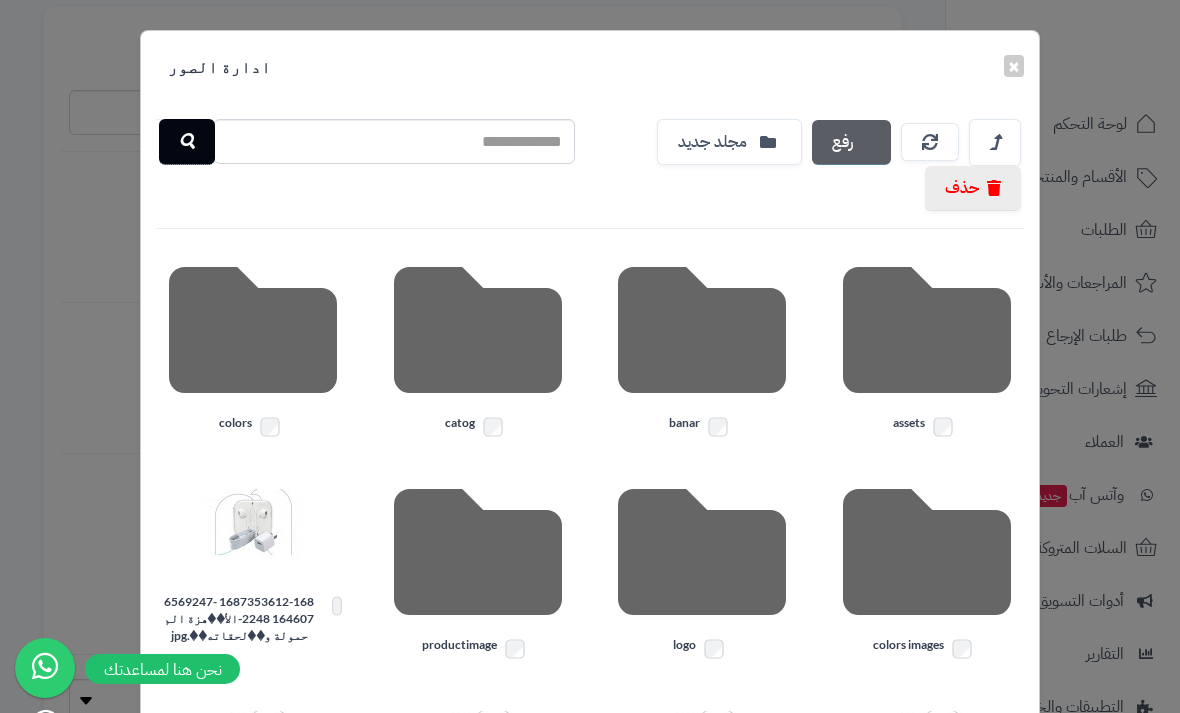 scroll, scrollTop: 249, scrollLeft: 0, axis: vertical 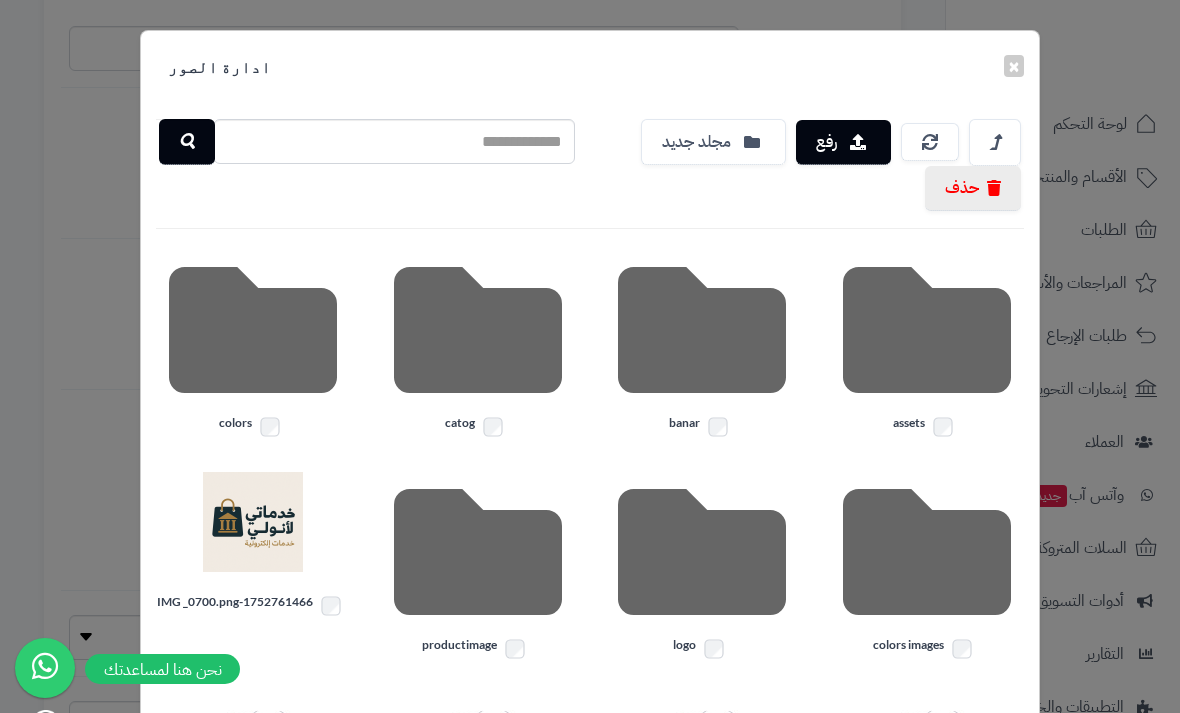 click at bounding box center (253, 522) 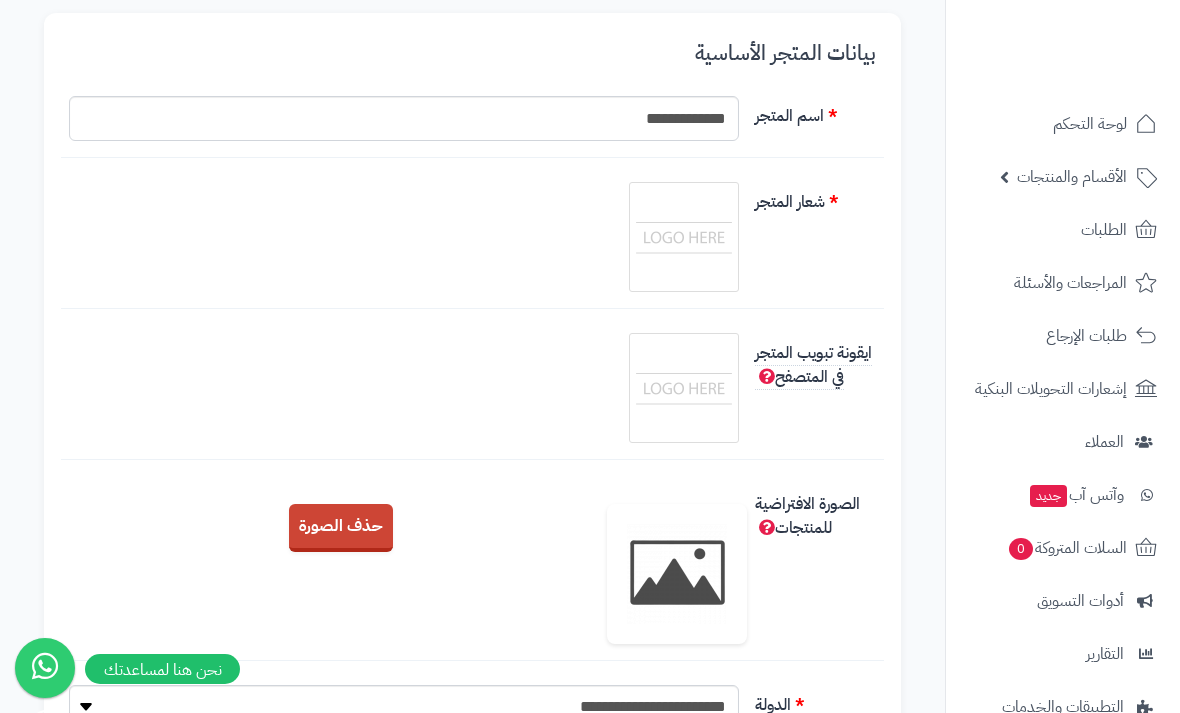 scroll, scrollTop: 177, scrollLeft: 0, axis: vertical 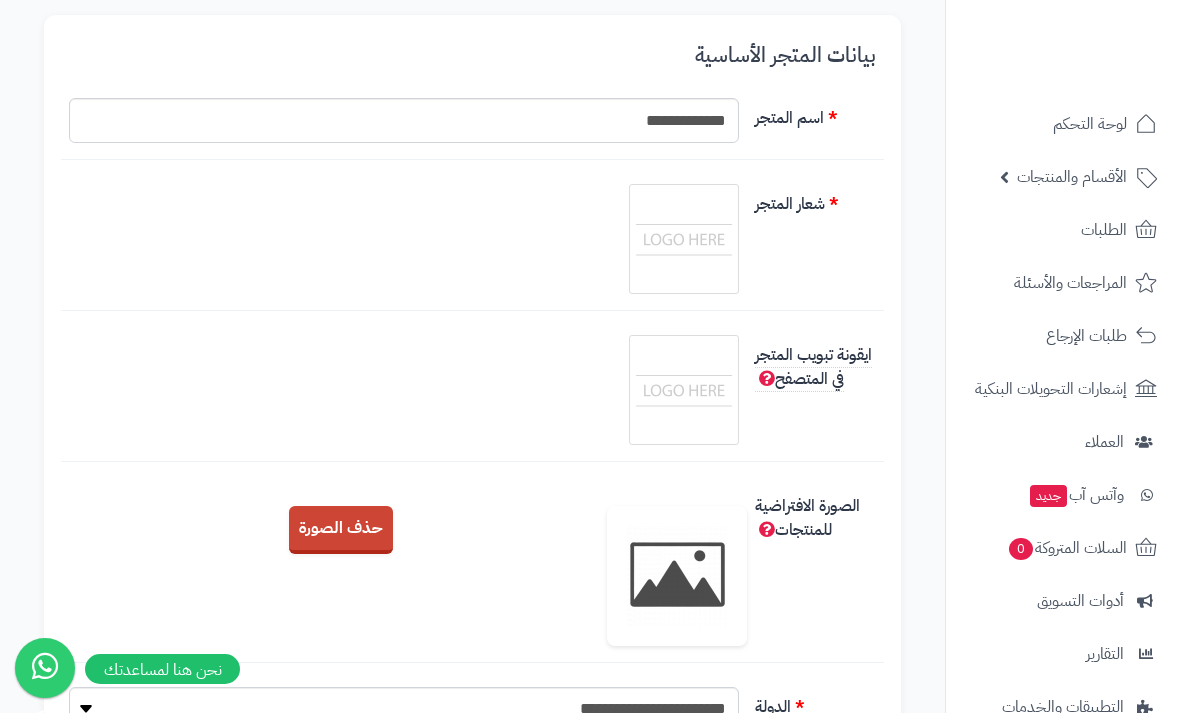 click at bounding box center [684, 239] 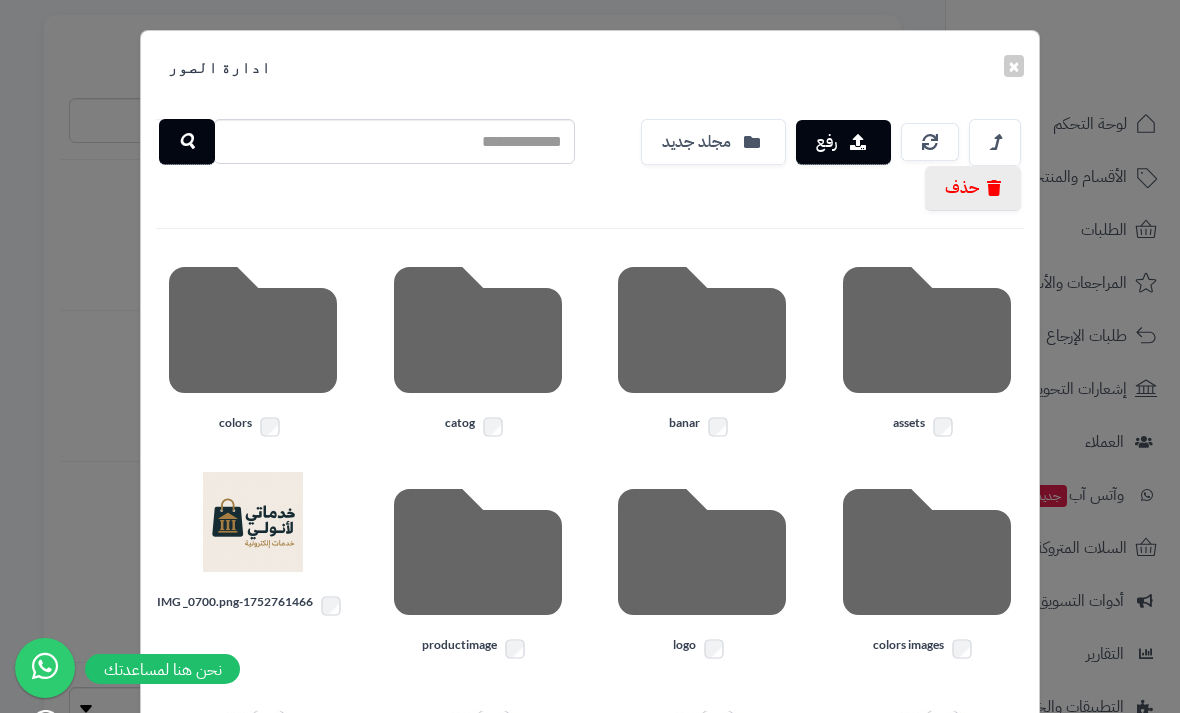 click on "1752761466-IMG _0700.png" at bounding box center [253, 606] 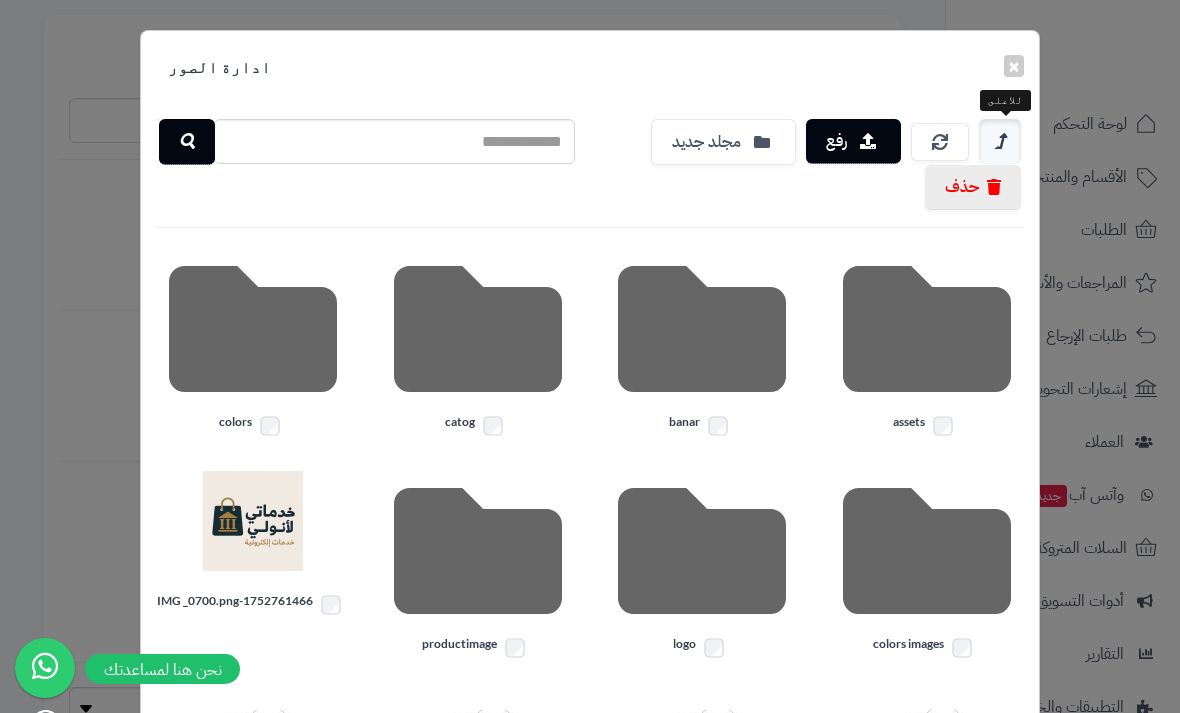click at bounding box center (1000, 141) 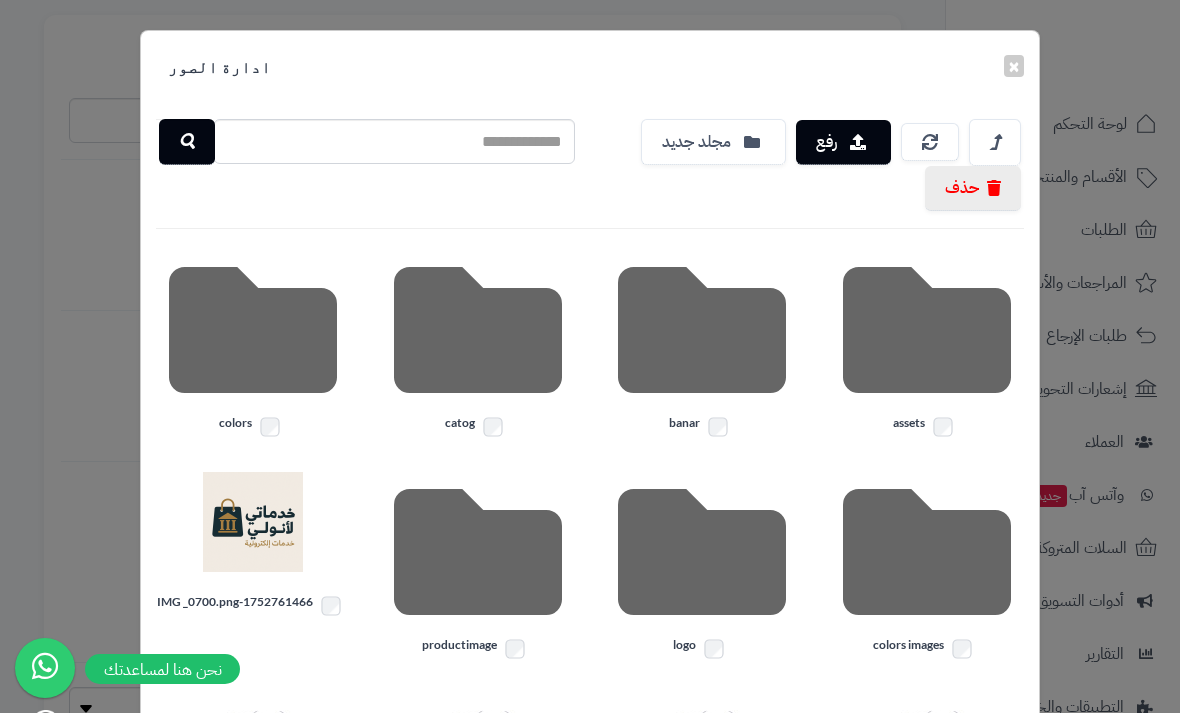 click on "1752761466-IMG _0700.png" at bounding box center (253, 606) 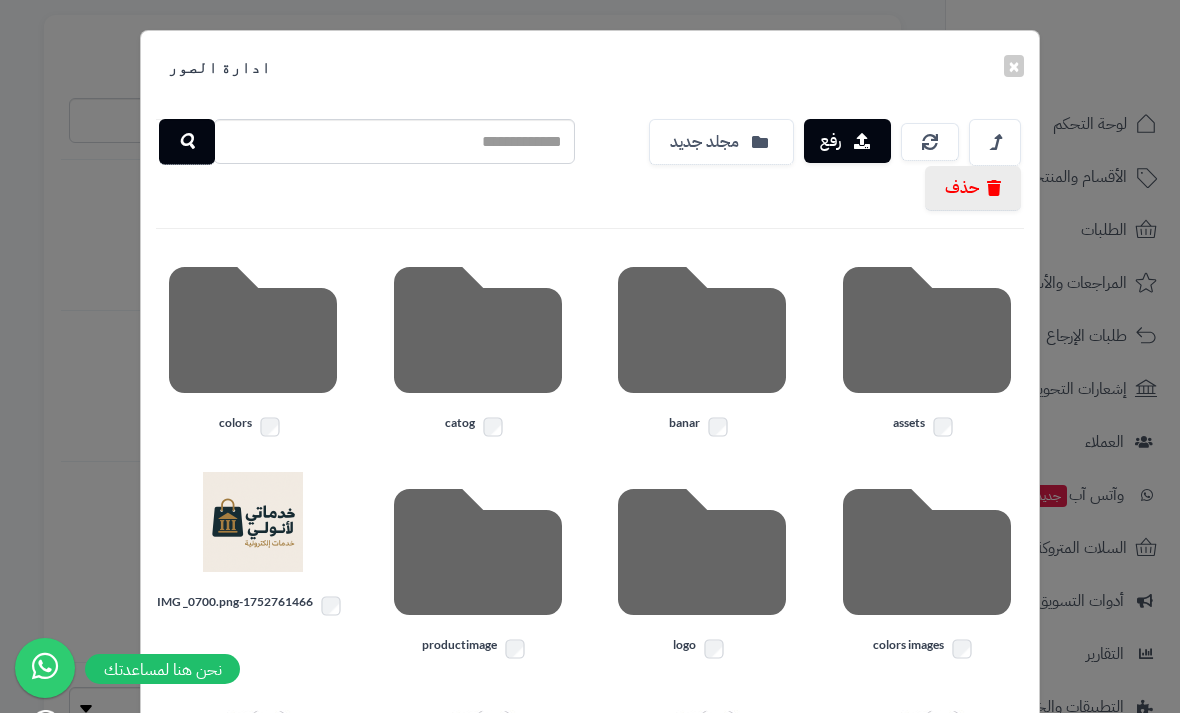 click on "رفع" at bounding box center [847, 141] 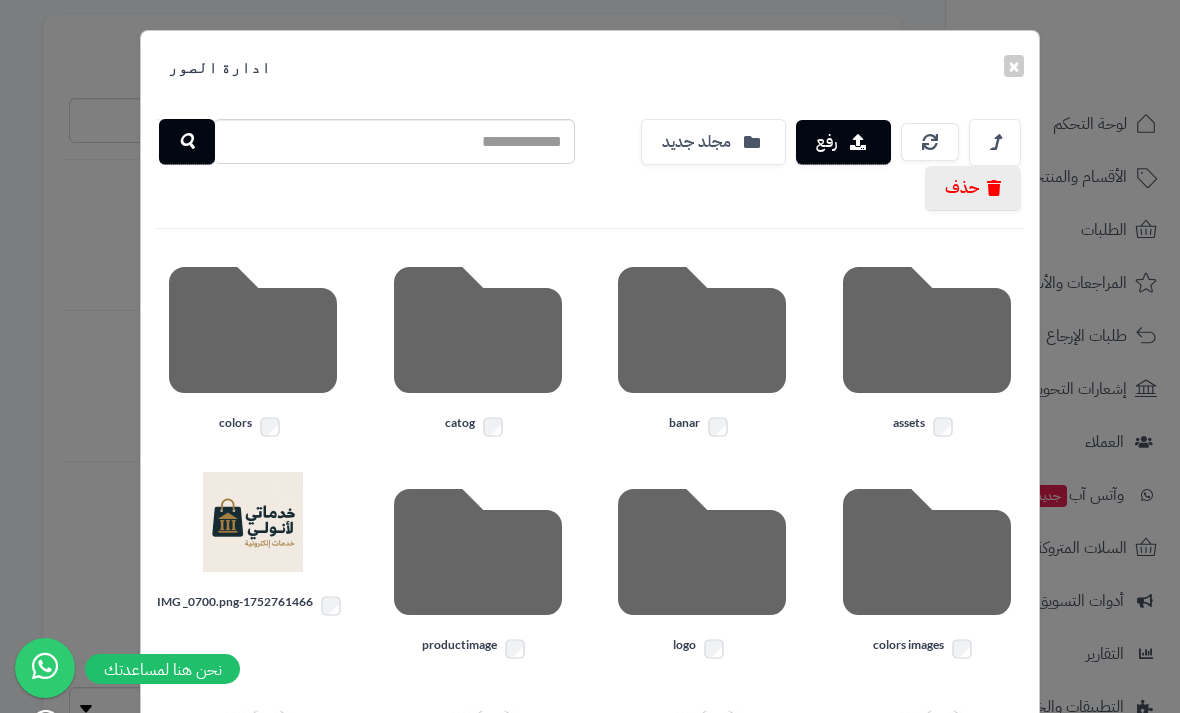 click on "ادارة الصور" at bounding box center (219, 67) 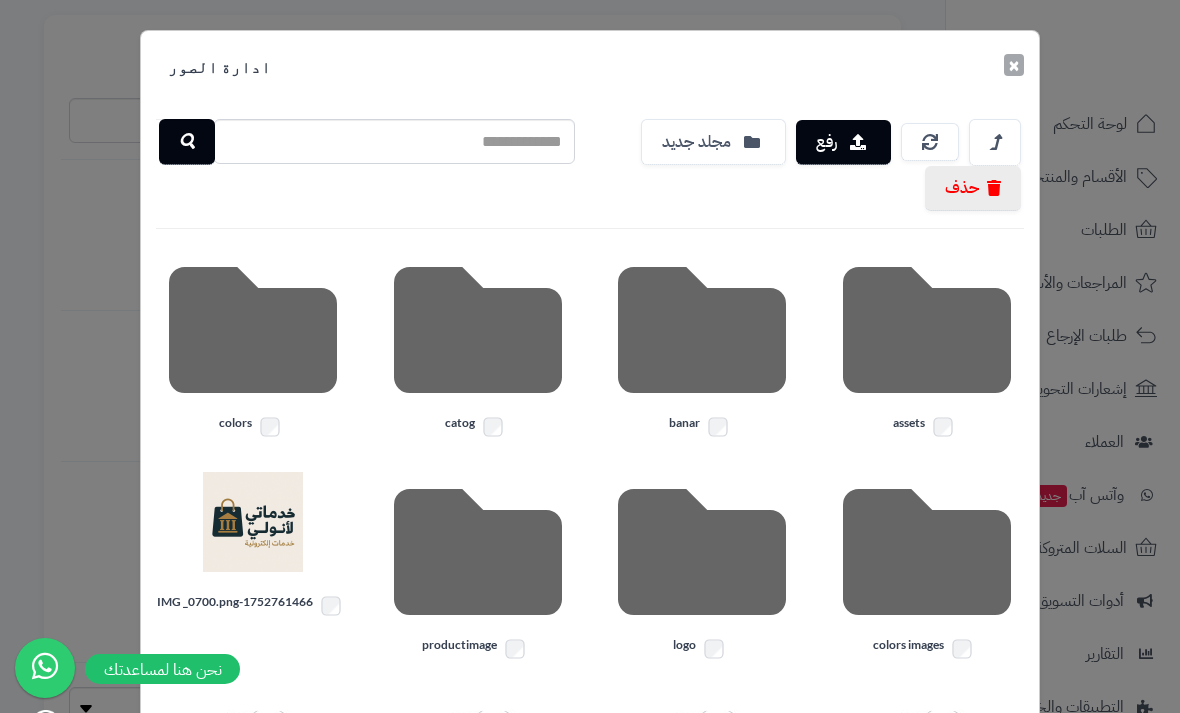 click on "×" at bounding box center (1014, 65) 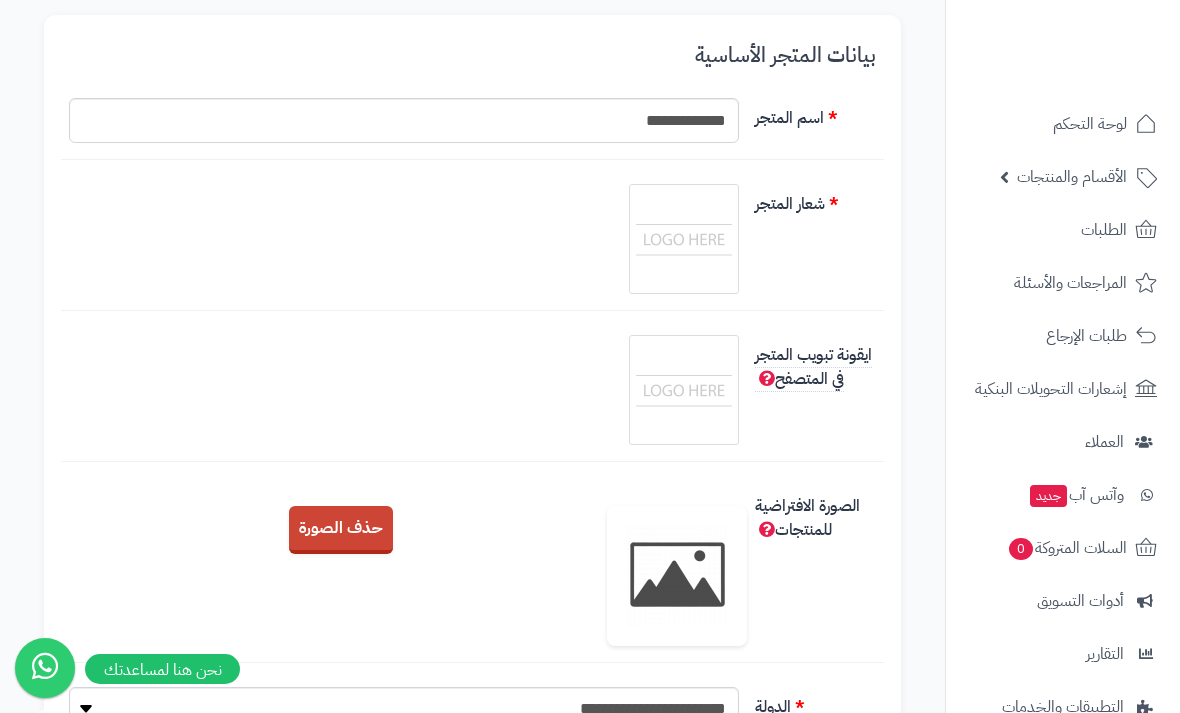 click at bounding box center (684, 239) 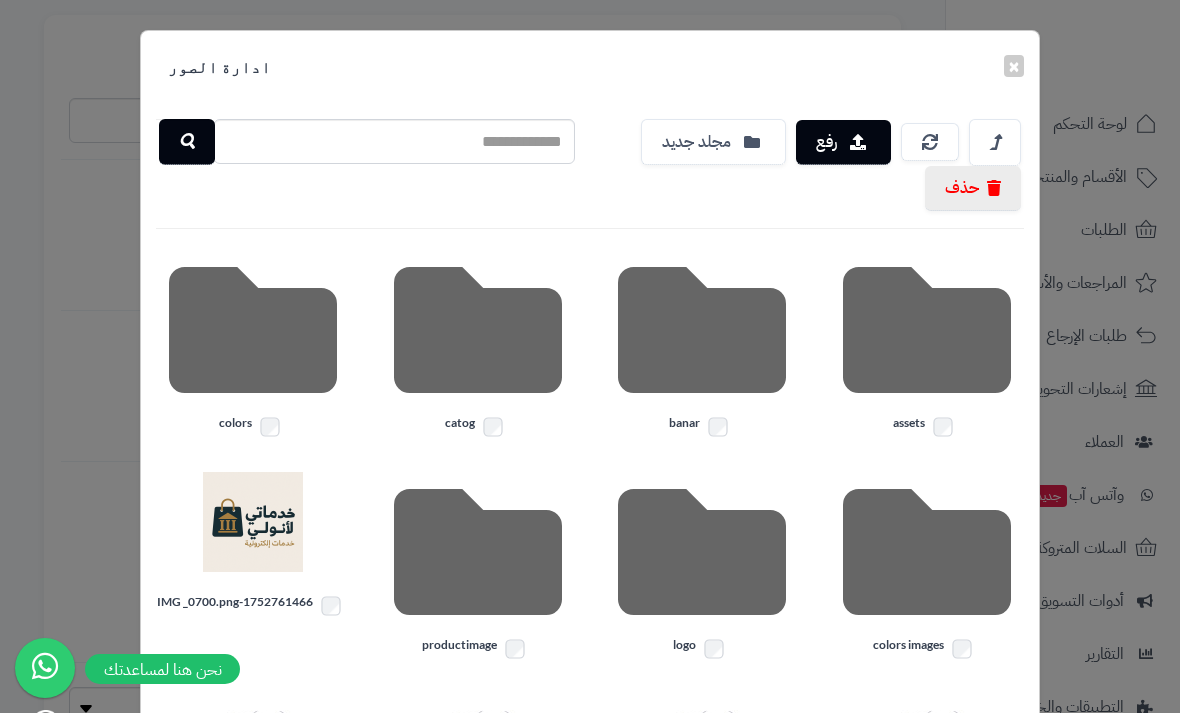 click at bounding box center [253, 522] 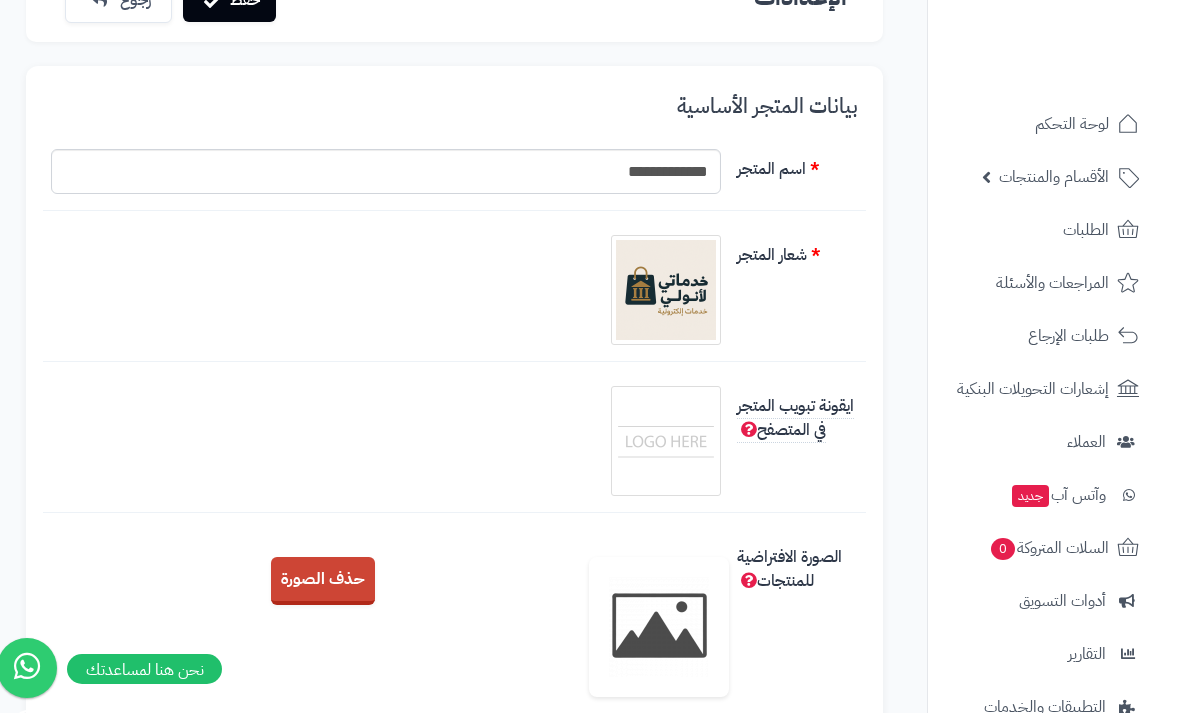 scroll, scrollTop: 155, scrollLeft: 0, axis: vertical 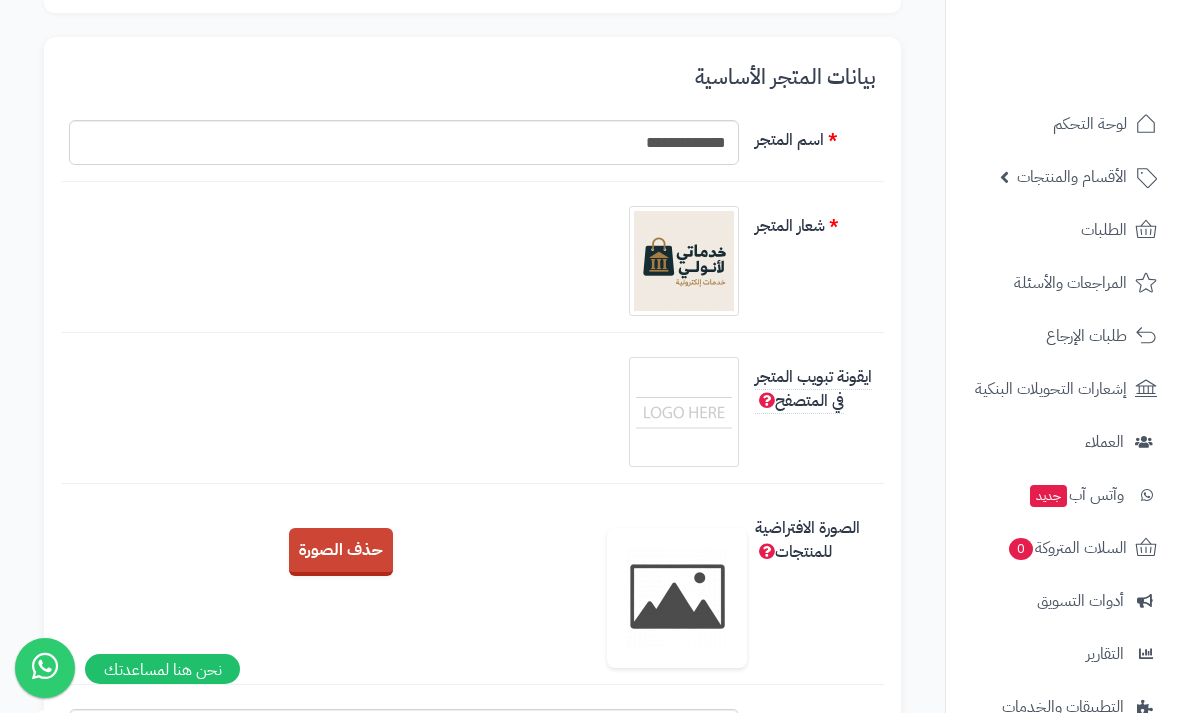 click at bounding box center (684, 412) 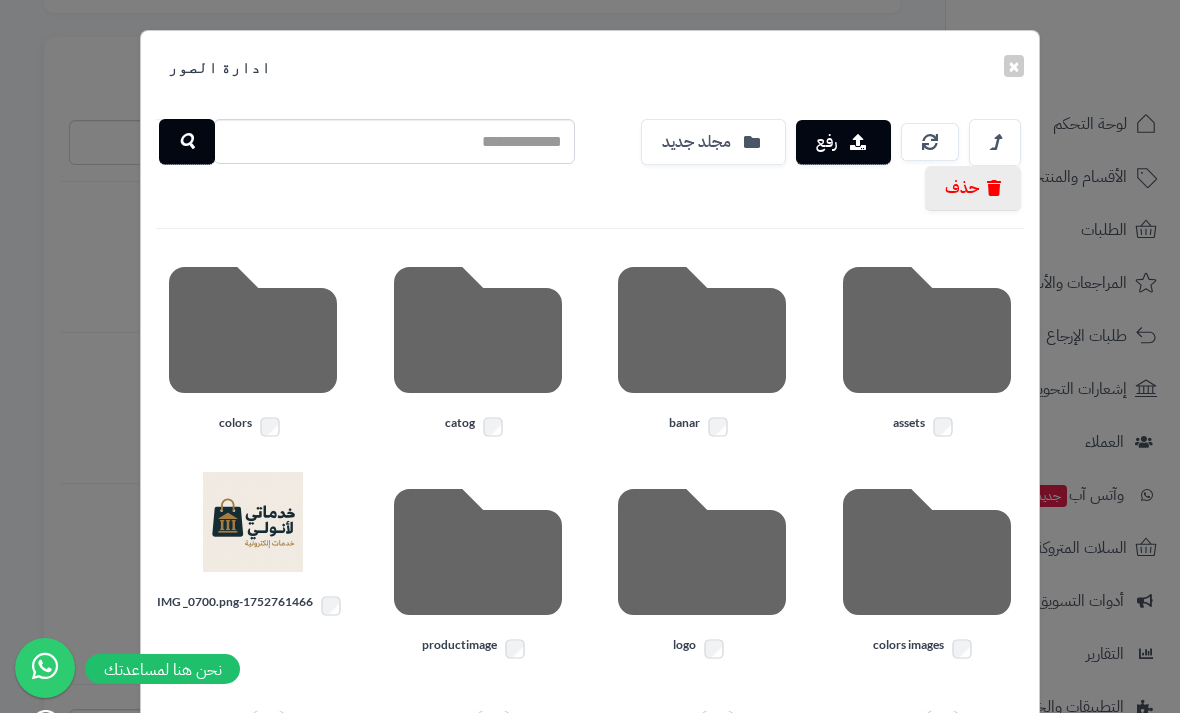 click at bounding box center (253, 522) 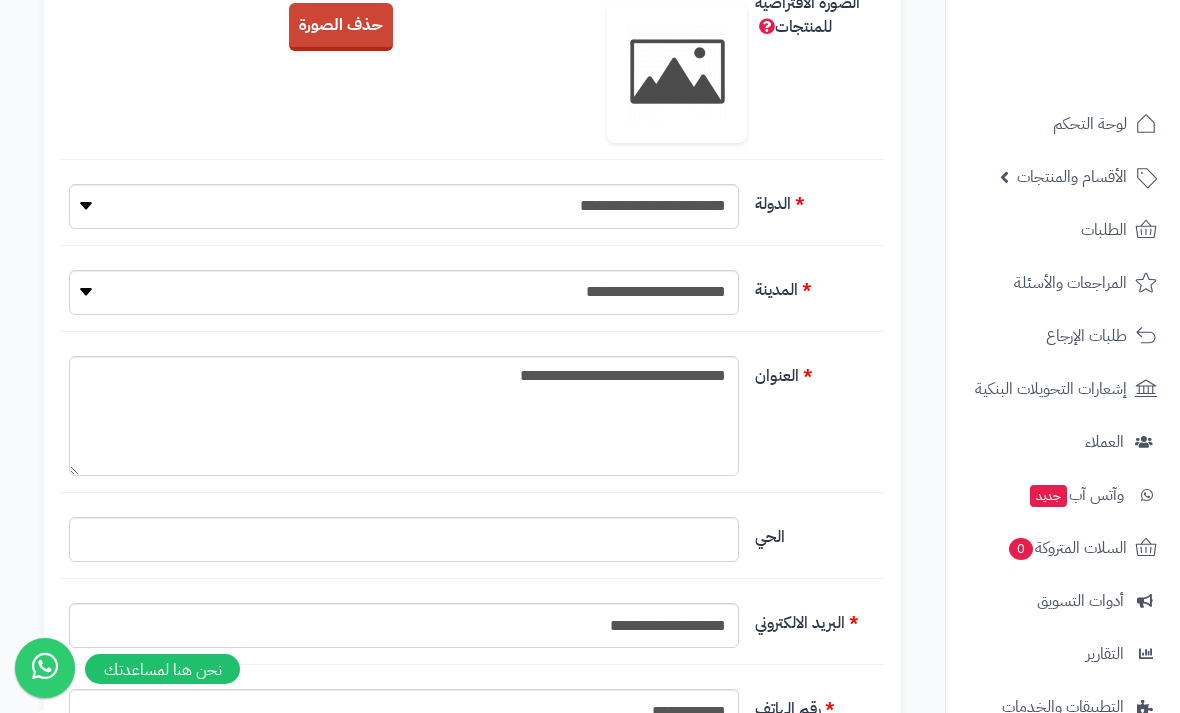 scroll, scrollTop: 758, scrollLeft: 0, axis: vertical 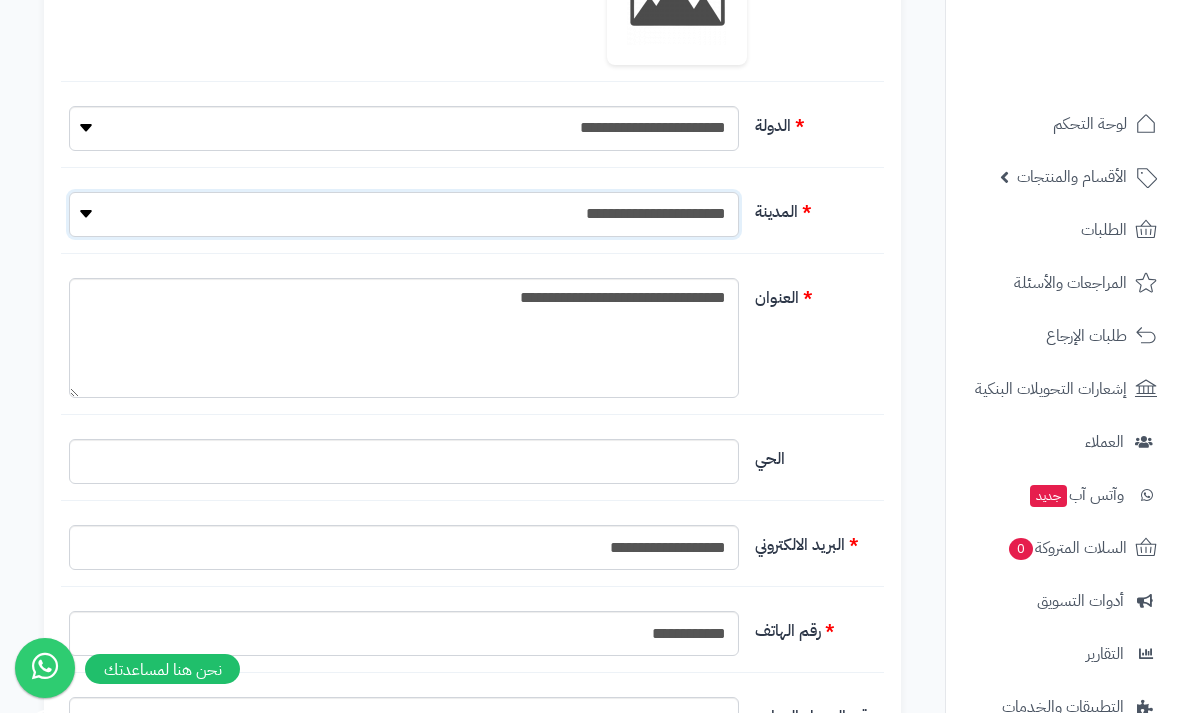 click on "**********" at bounding box center (404, 214) 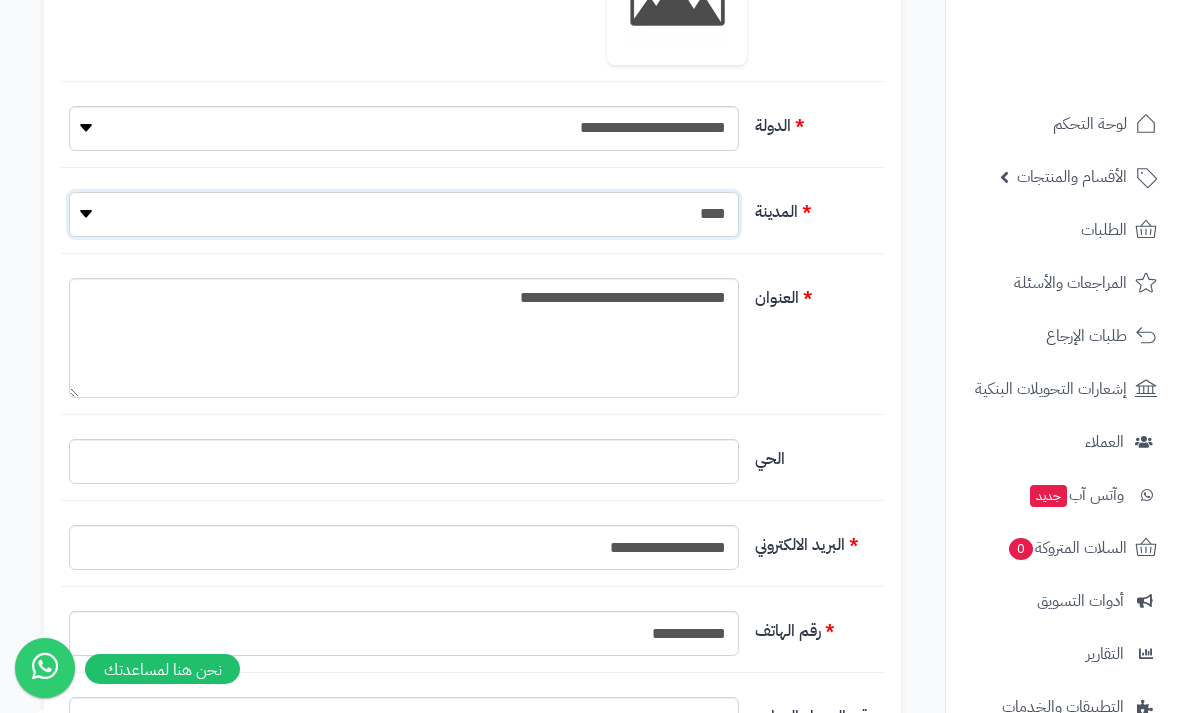 click on "**********" at bounding box center [404, 214] 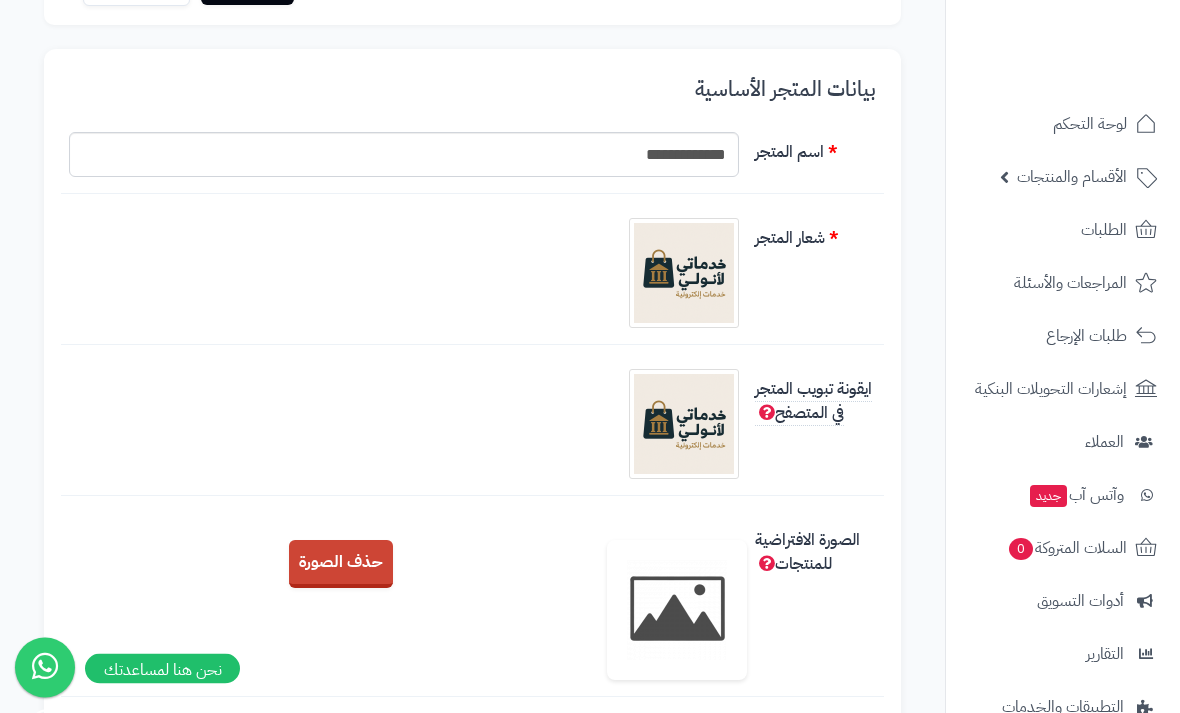 scroll, scrollTop: 0, scrollLeft: 0, axis: both 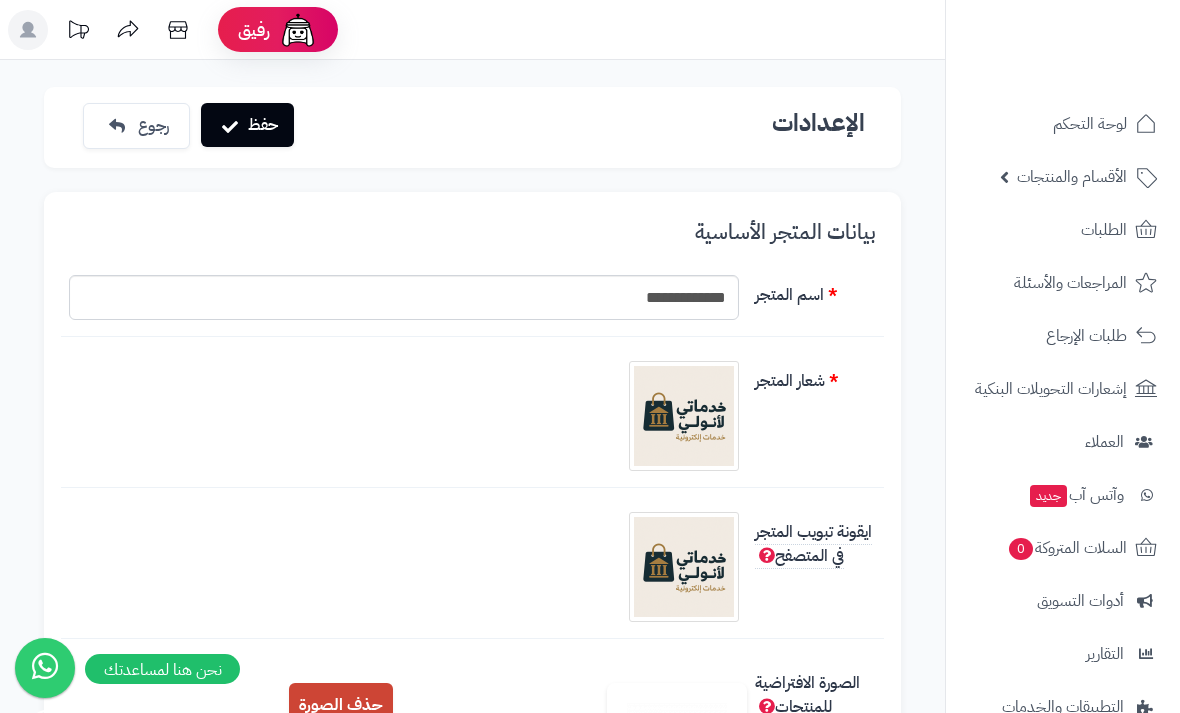 click on "حفظ" at bounding box center (247, 125) 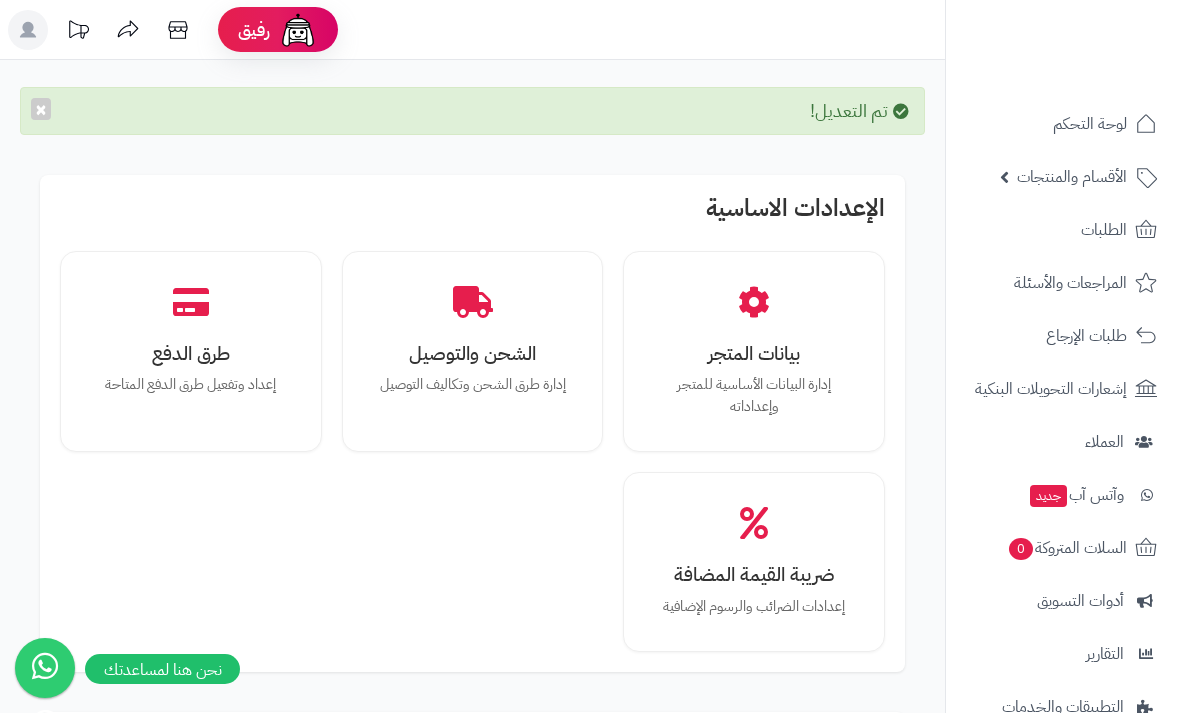 scroll, scrollTop: 0, scrollLeft: 0, axis: both 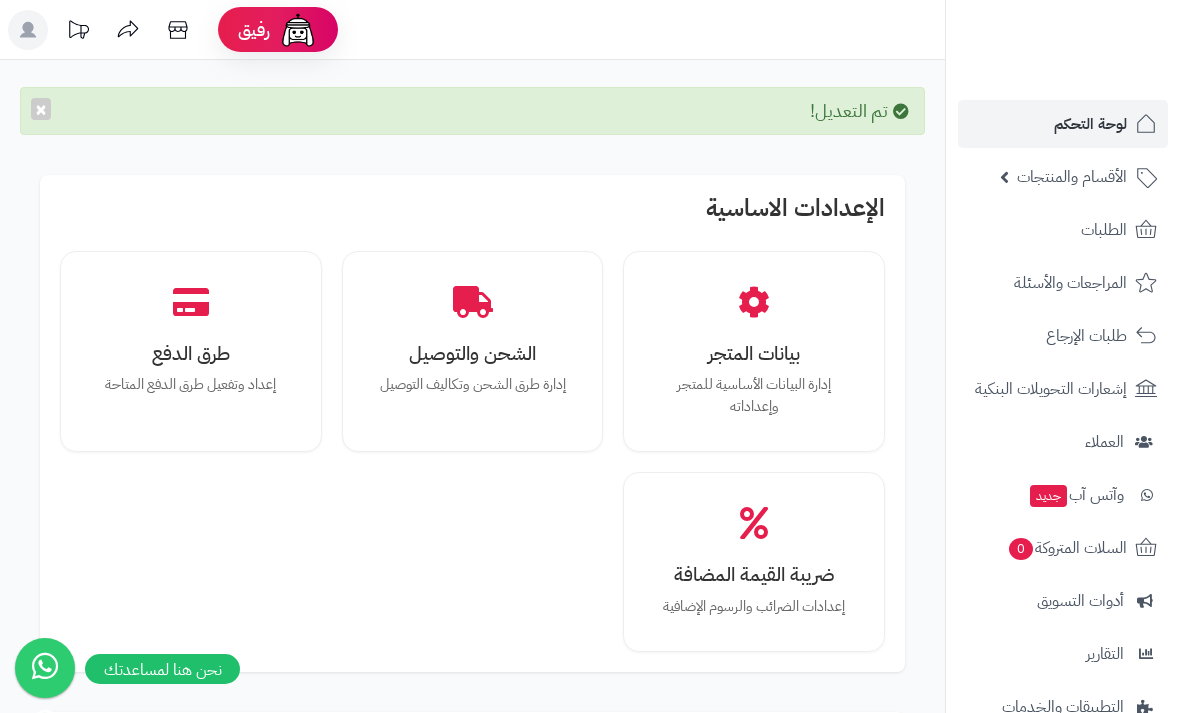 click on "لوحة التحكم" at bounding box center [1063, 124] 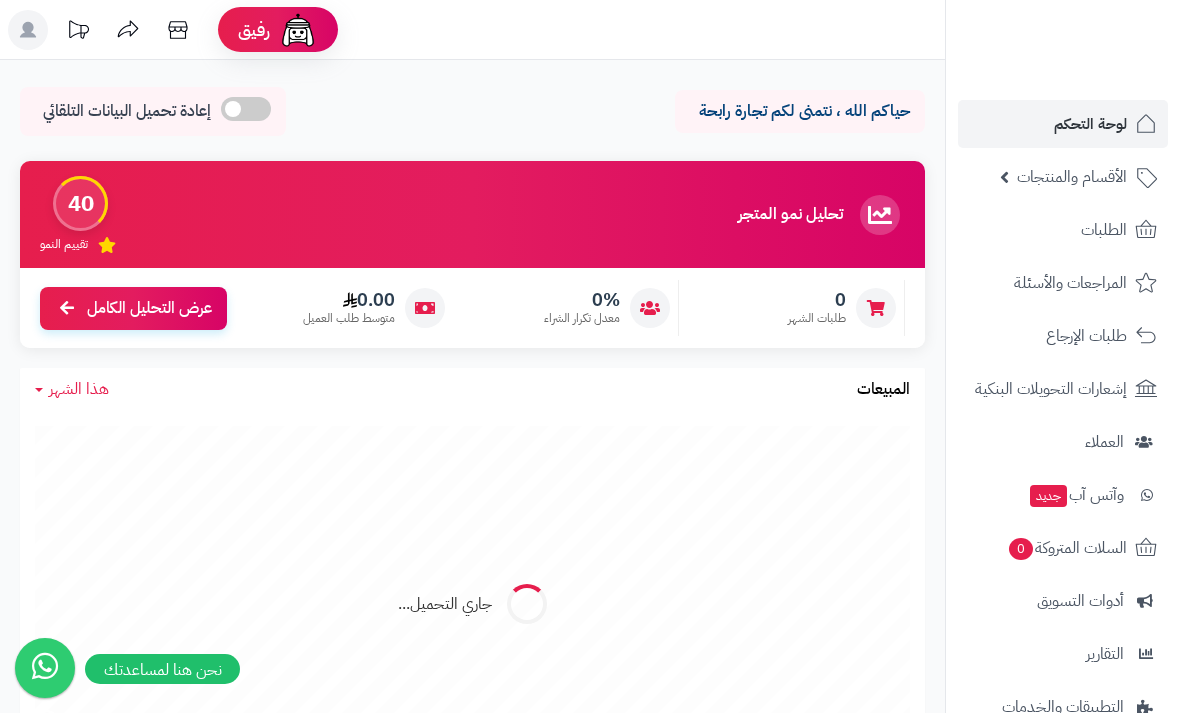 scroll, scrollTop: 0, scrollLeft: 0, axis: both 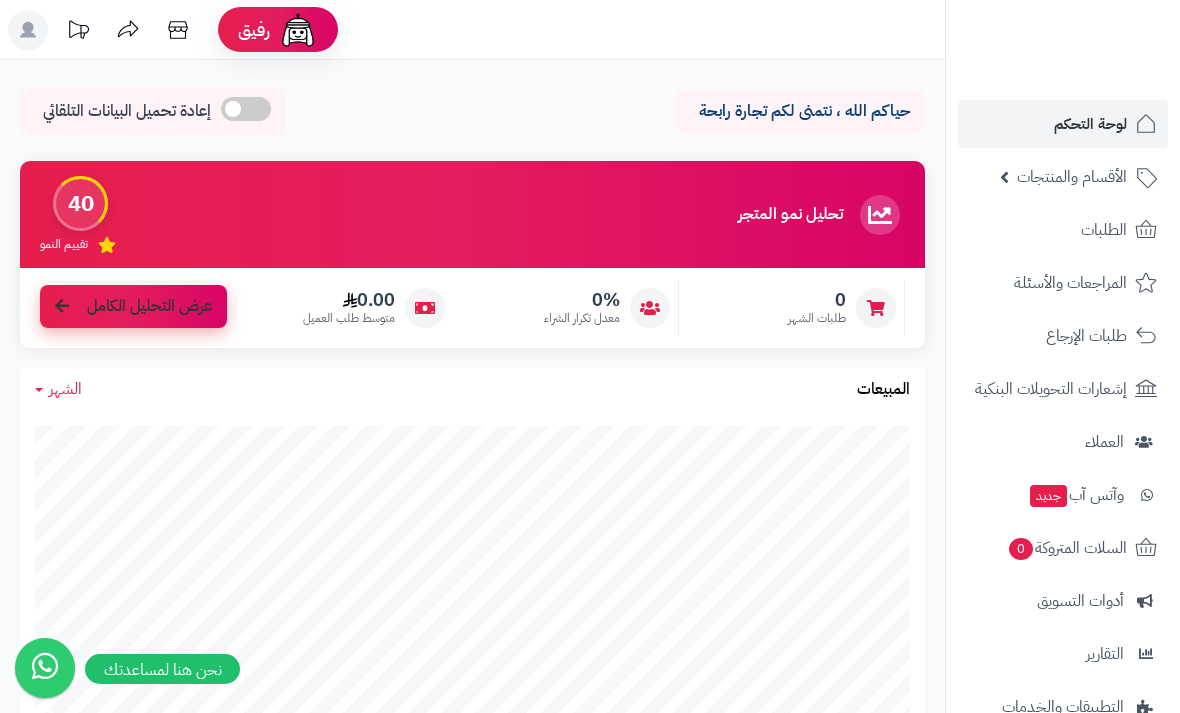 click on "عرض التحليل الكامل" at bounding box center [149, 306] 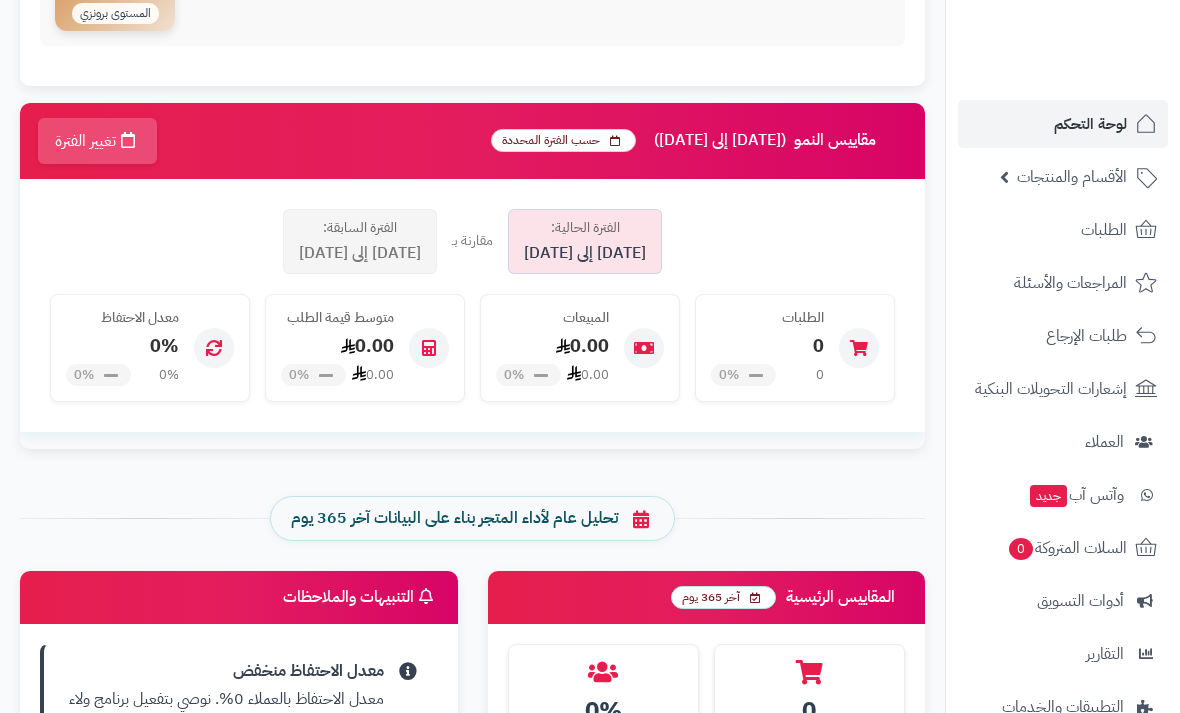 scroll, scrollTop: 387, scrollLeft: 0, axis: vertical 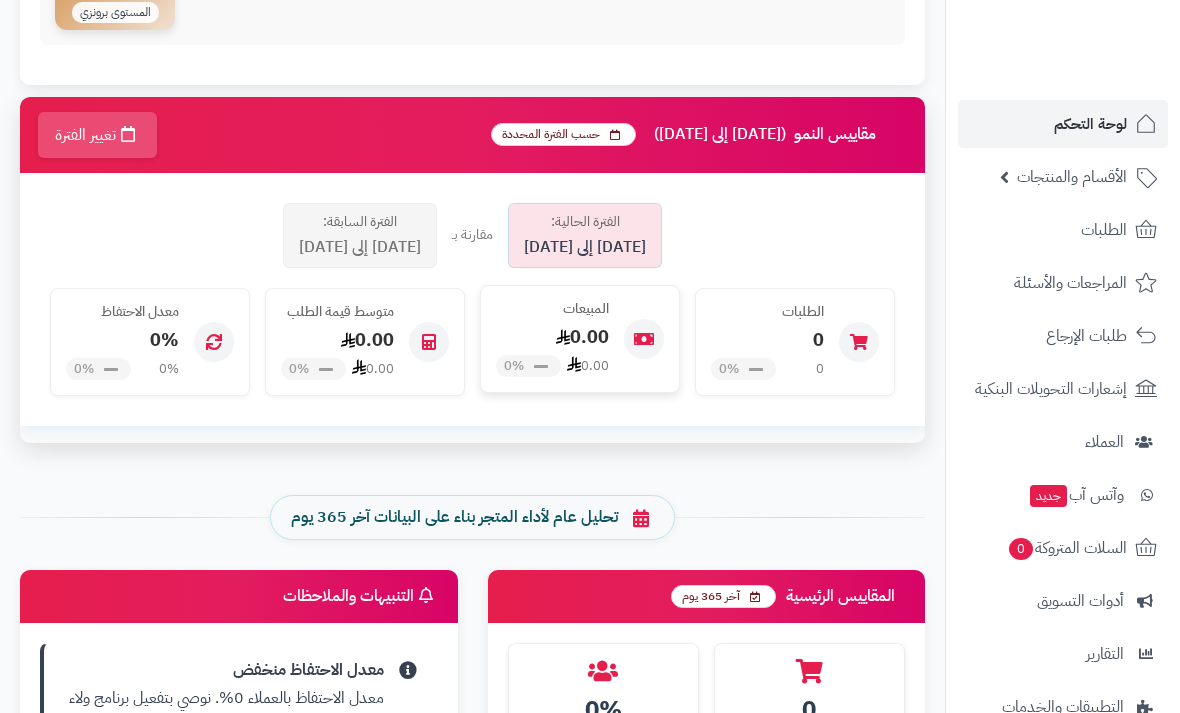 click on "0.00" at bounding box center (552, 337) 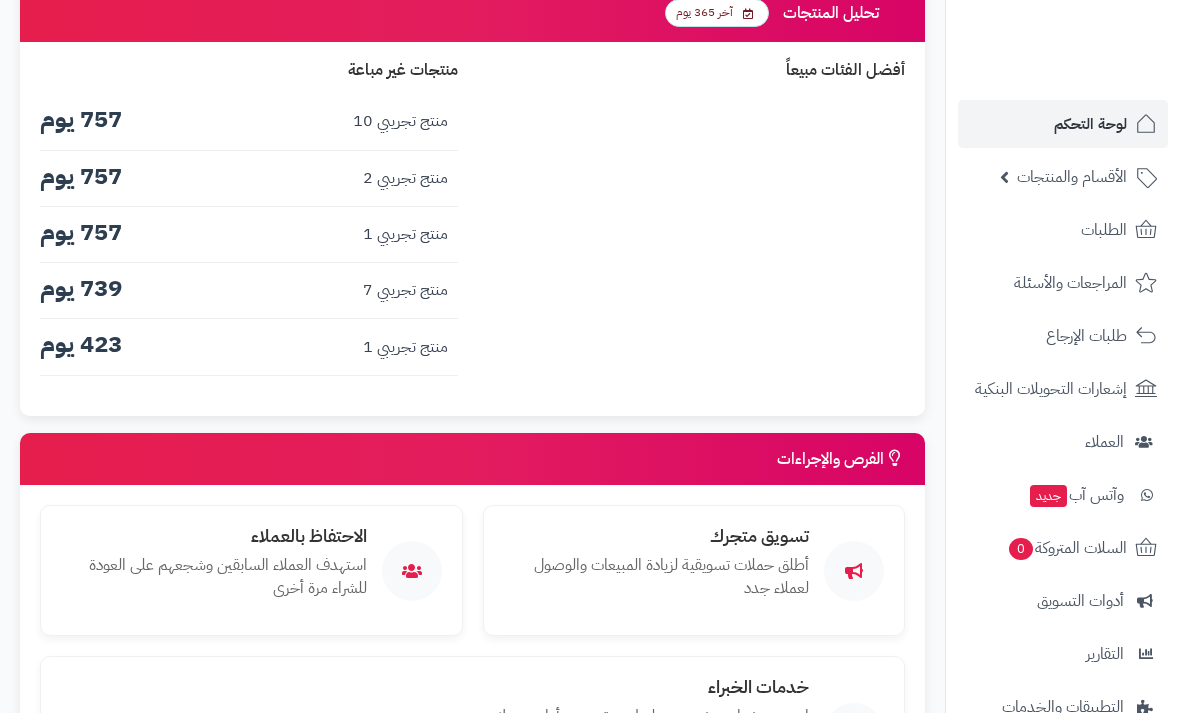 scroll, scrollTop: 2229, scrollLeft: 0, axis: vertical 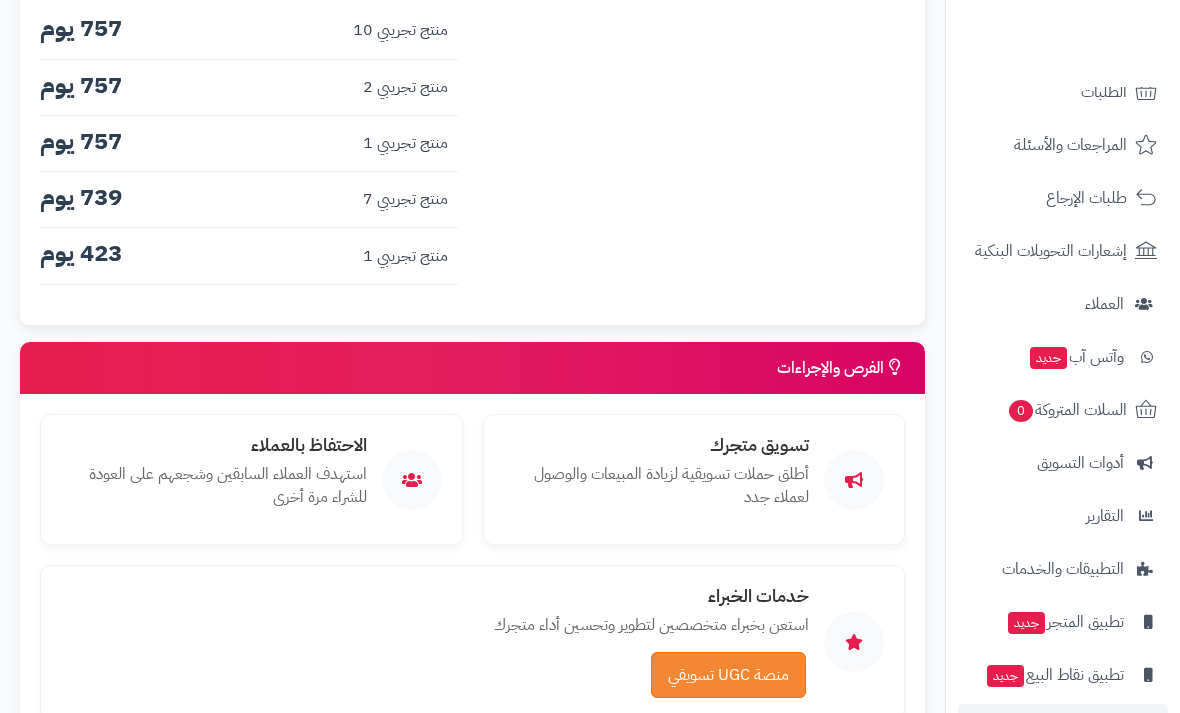 click on "الإعدادات" at bounding box center (1063, 728) 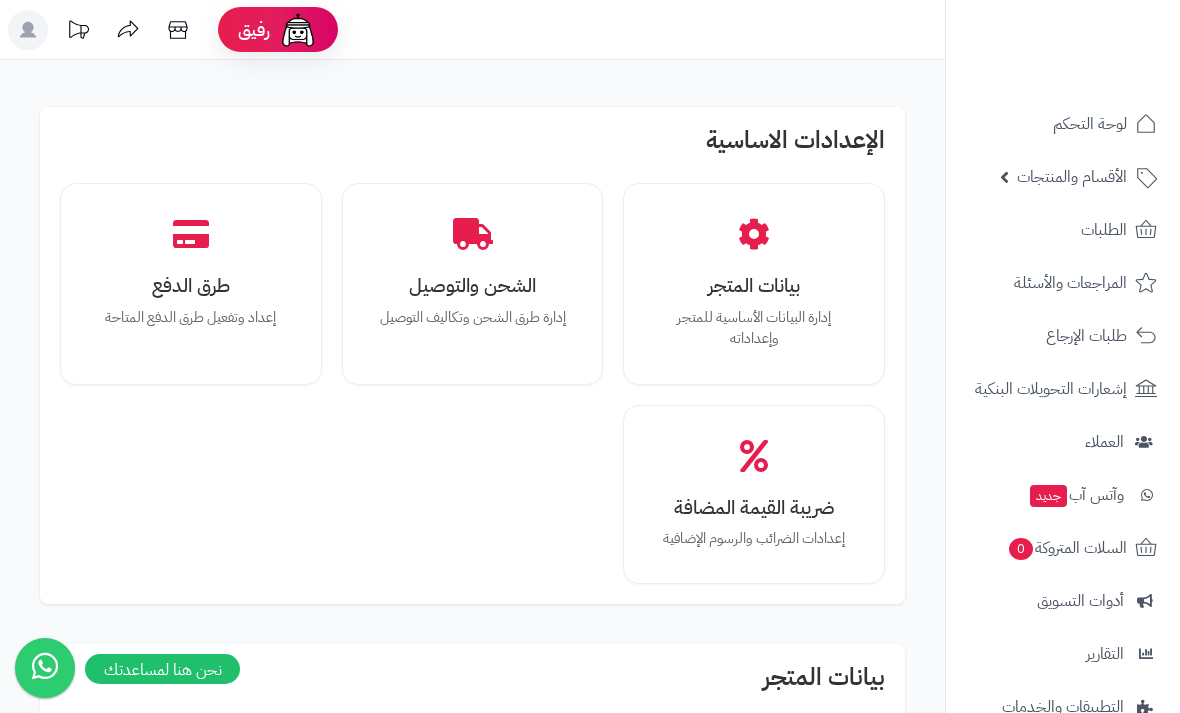 scroll, scrollTop: 0, scrollLeft: 0, axis: both 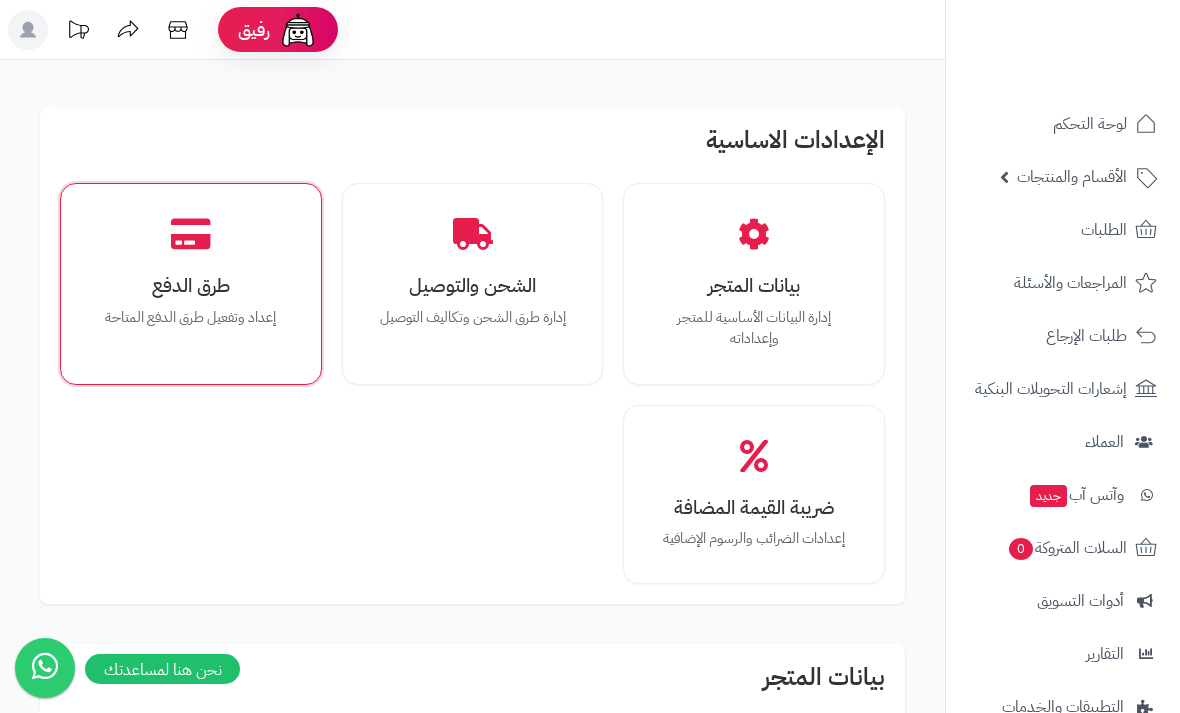 click on "طرق الدفع إعداد وتفعيل طرق الدفع المتاحة" at bounding box center (191, 273) 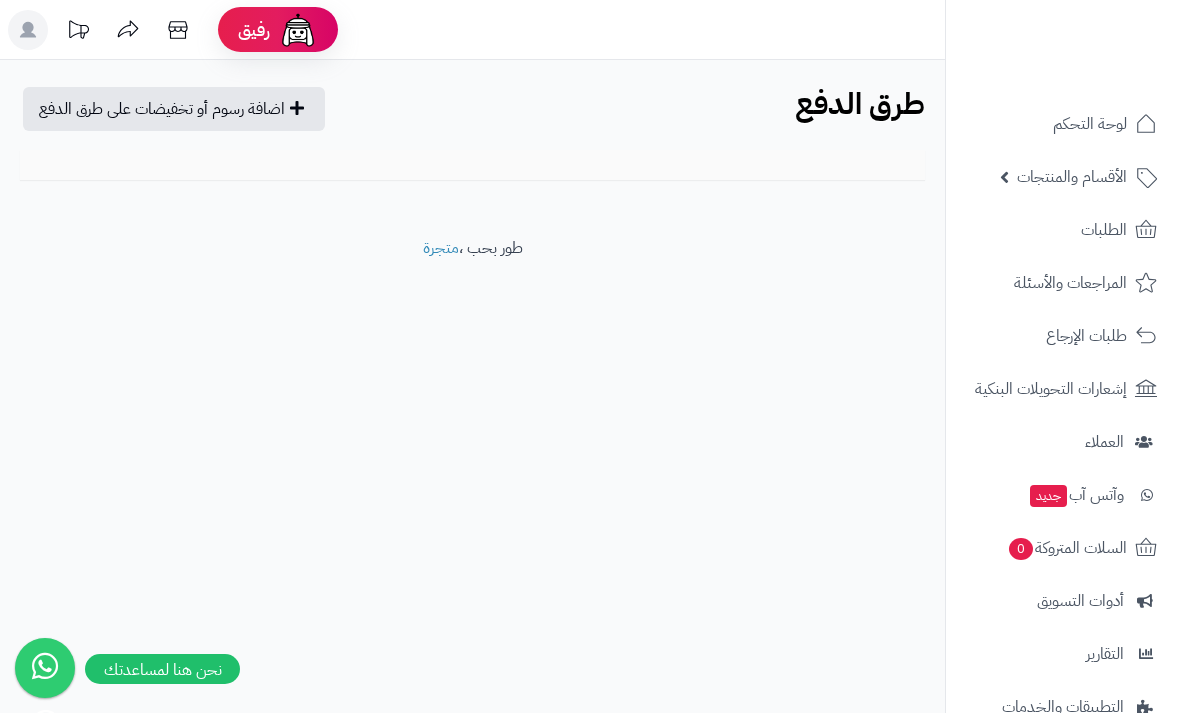scroll, scrollTop: 0, scrollLeft: 0, axis: both 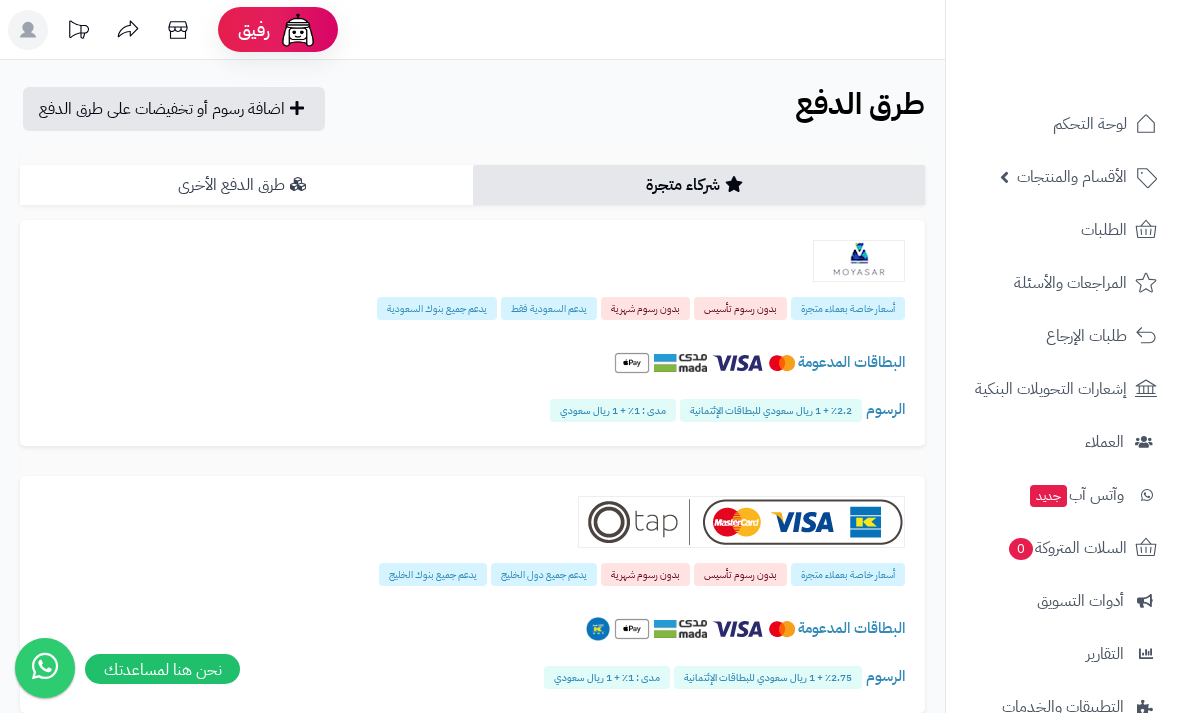 click on "طرق الدفع الأخرى" at bounding box center (246, 185) 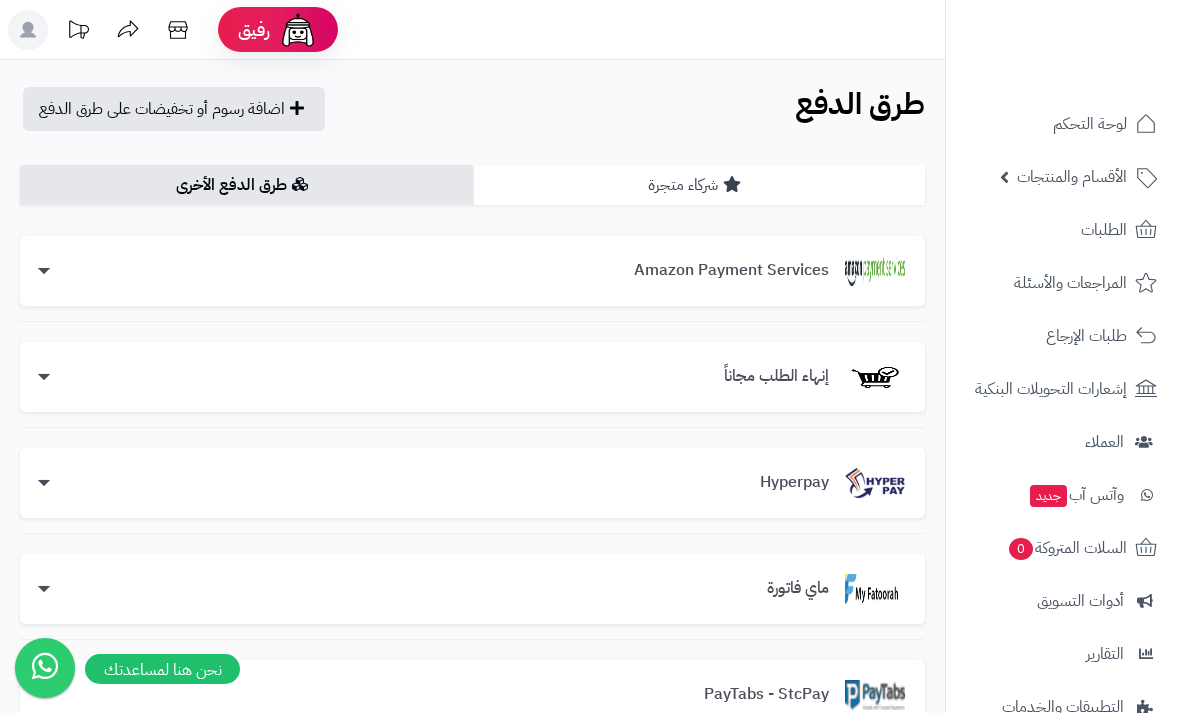 click on "شركاء متجرة" at bounding box center (699, 185) 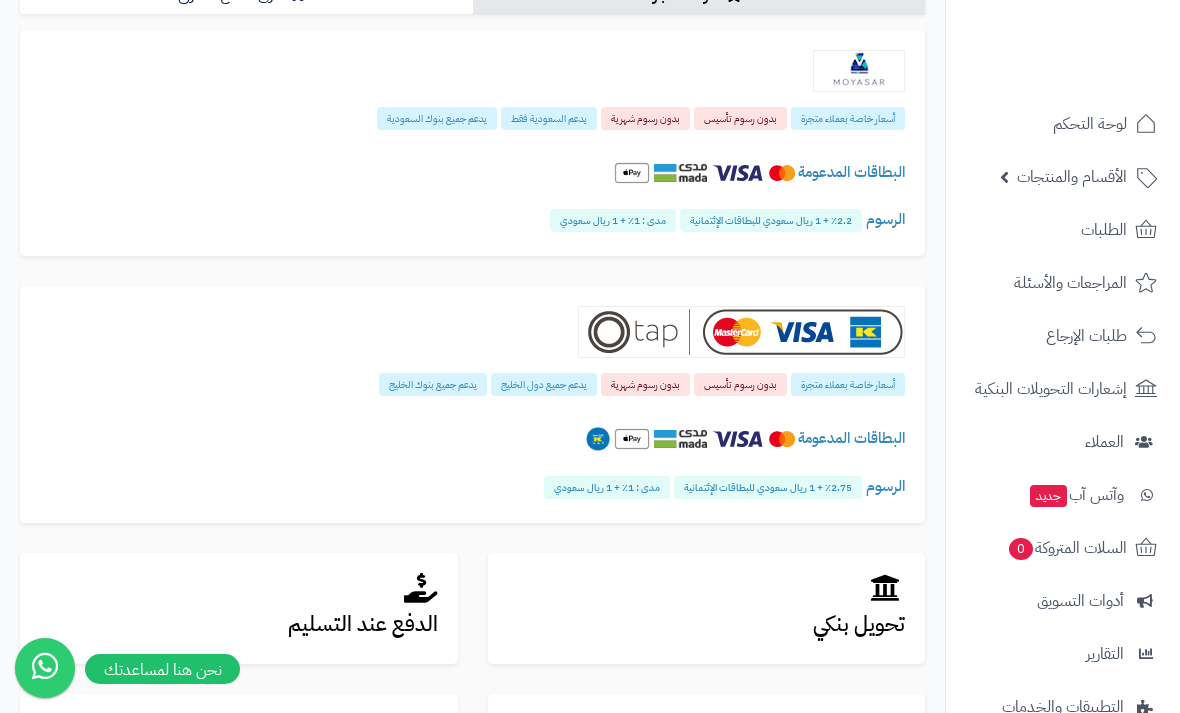 scroll, scrollTop: 189, scrollLeft: 0, axis: vertical 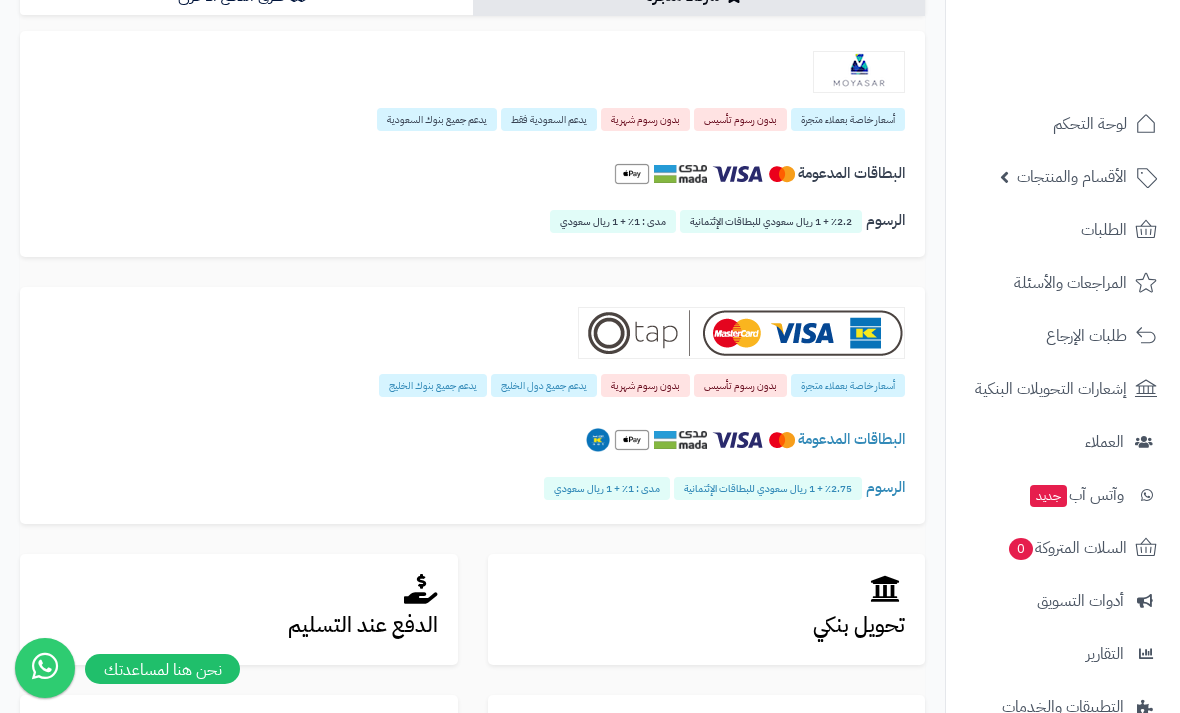 click on "أسعار خاصة بعملاء متجرة
بدون رسوم تأسيس
بدون رسوم شهرية
يدعم السعودية فقط
يدعم جميع بنوك السعودية
البطاقات المدعومة
الرسوم
2.2٪ + 1 ريال سعودي للبطاقات الإئتمانية
مدى : 1٪ + 1 ريال سعودي" at bounding box center (472, 144) 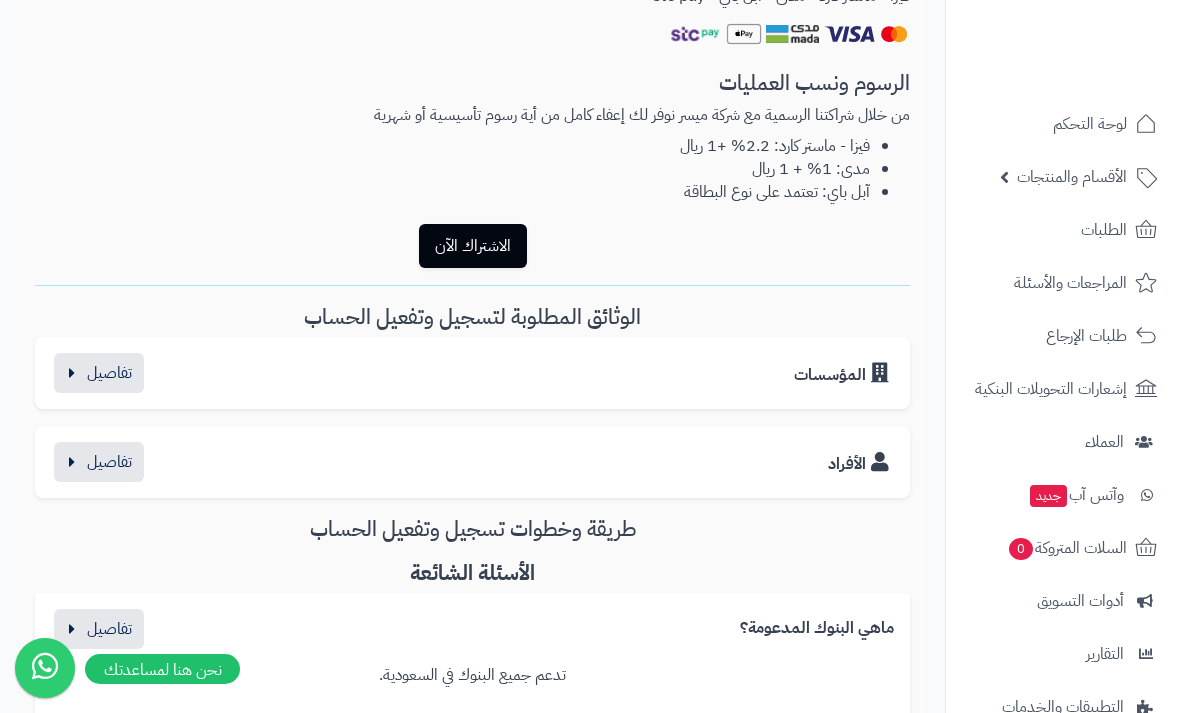 scroll, scrollTop: 697, scrollLeft: 0, axis: vertical 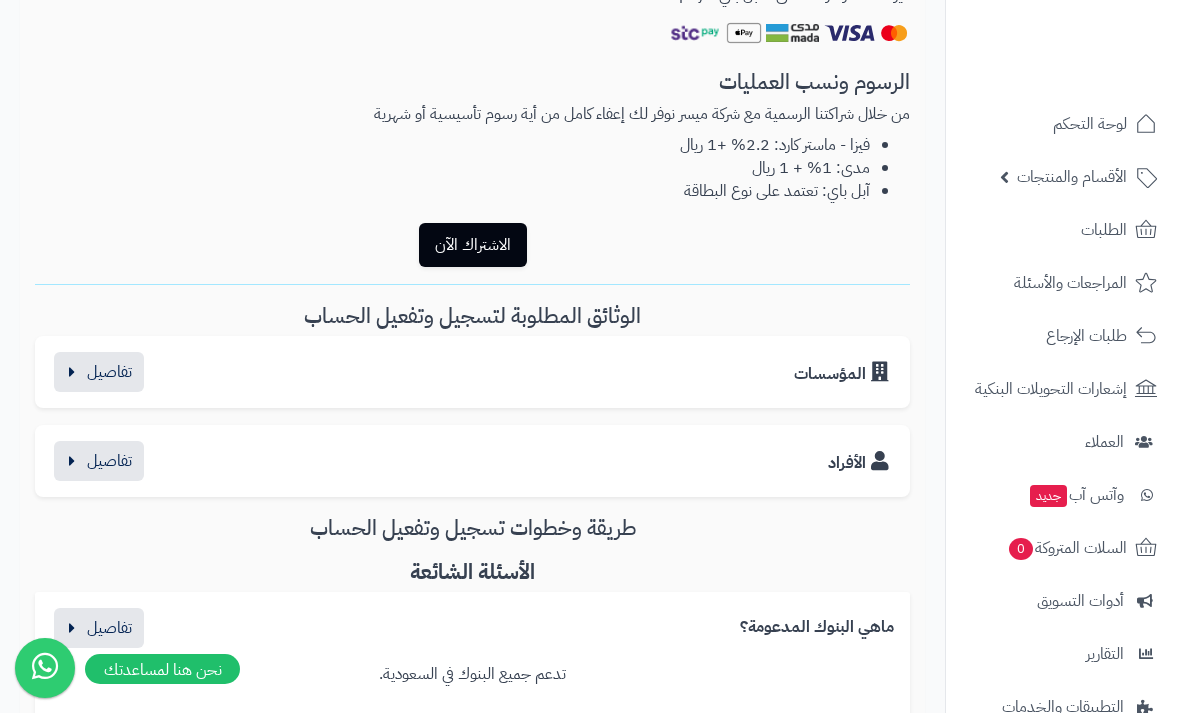 click on "الأفراد" at bounding box center [472, 461] 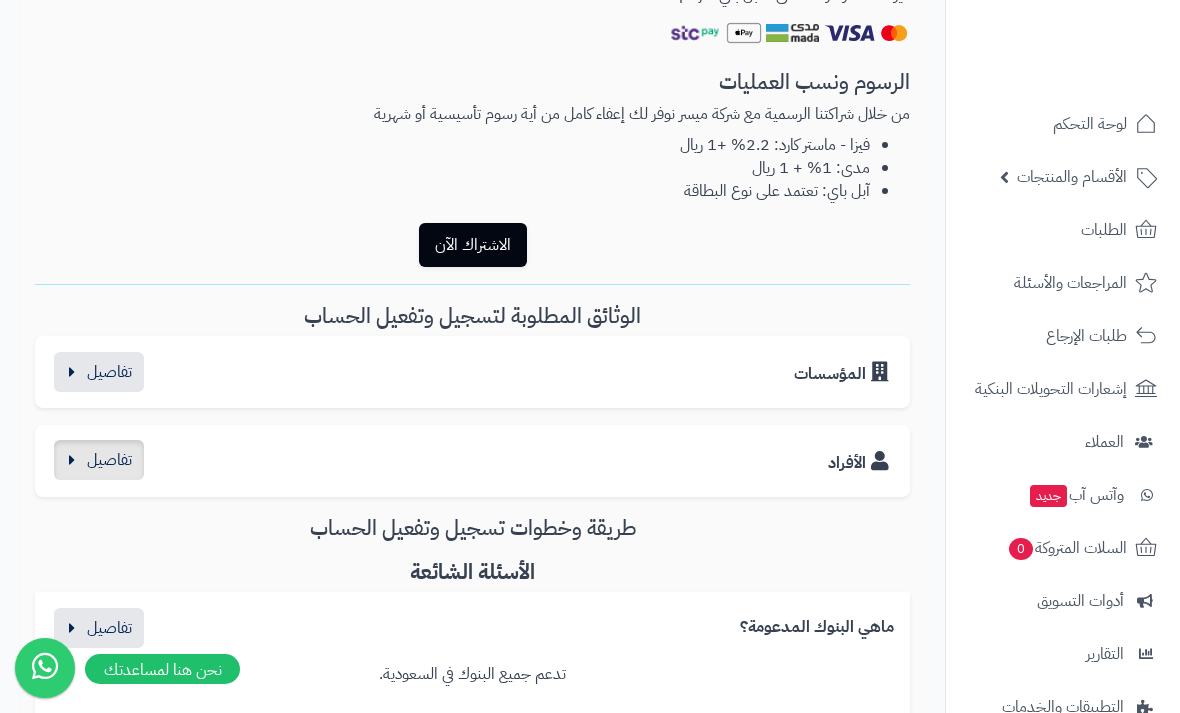 click at bounding box center (99, 460) 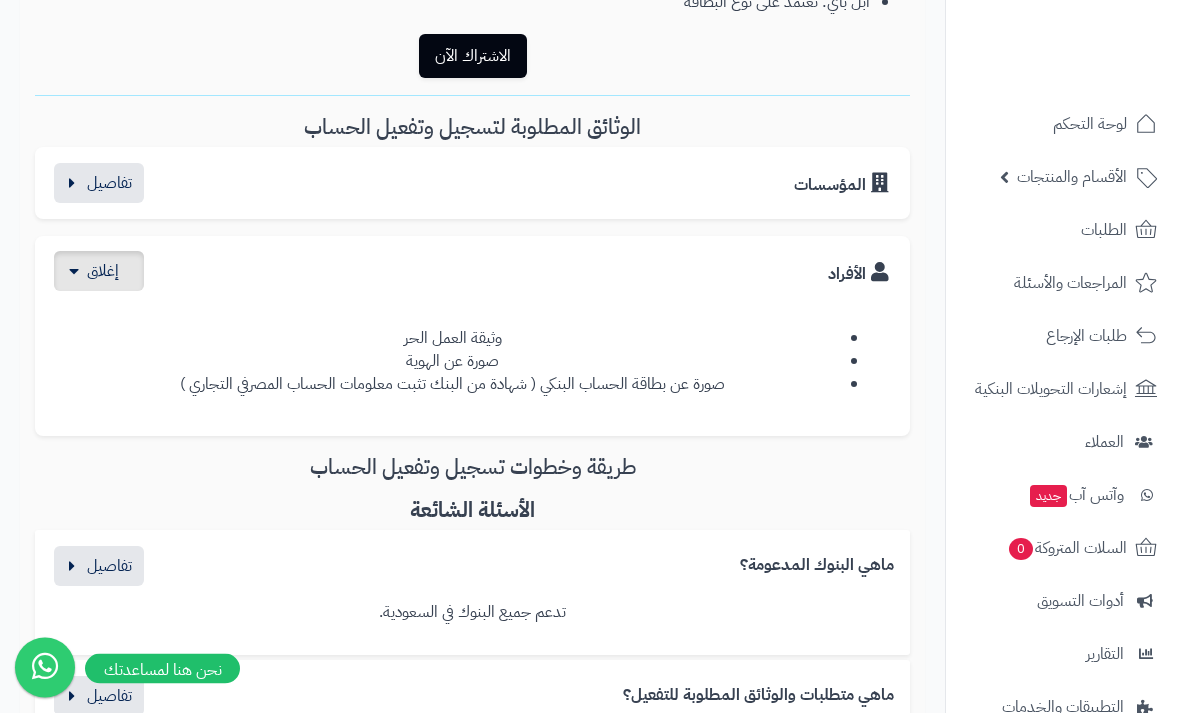 scroll, scrollTop: 885, scrollLeft: 0, axis: vertical 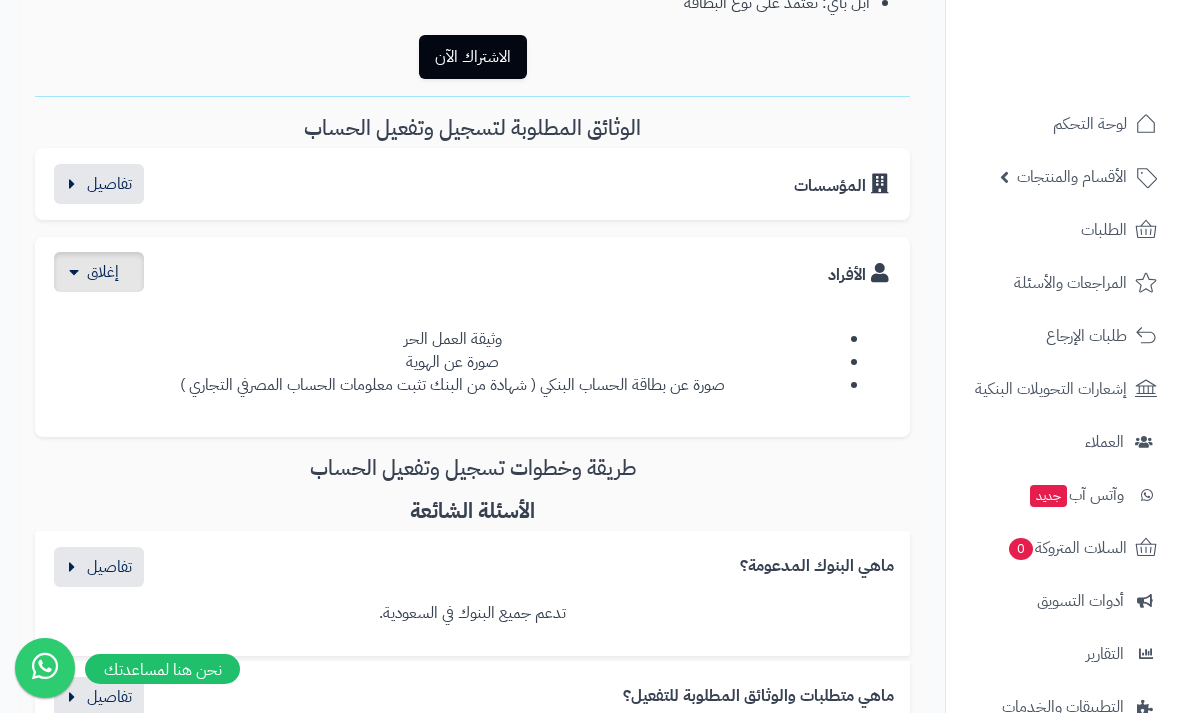 click at bounding box center (99, 272) 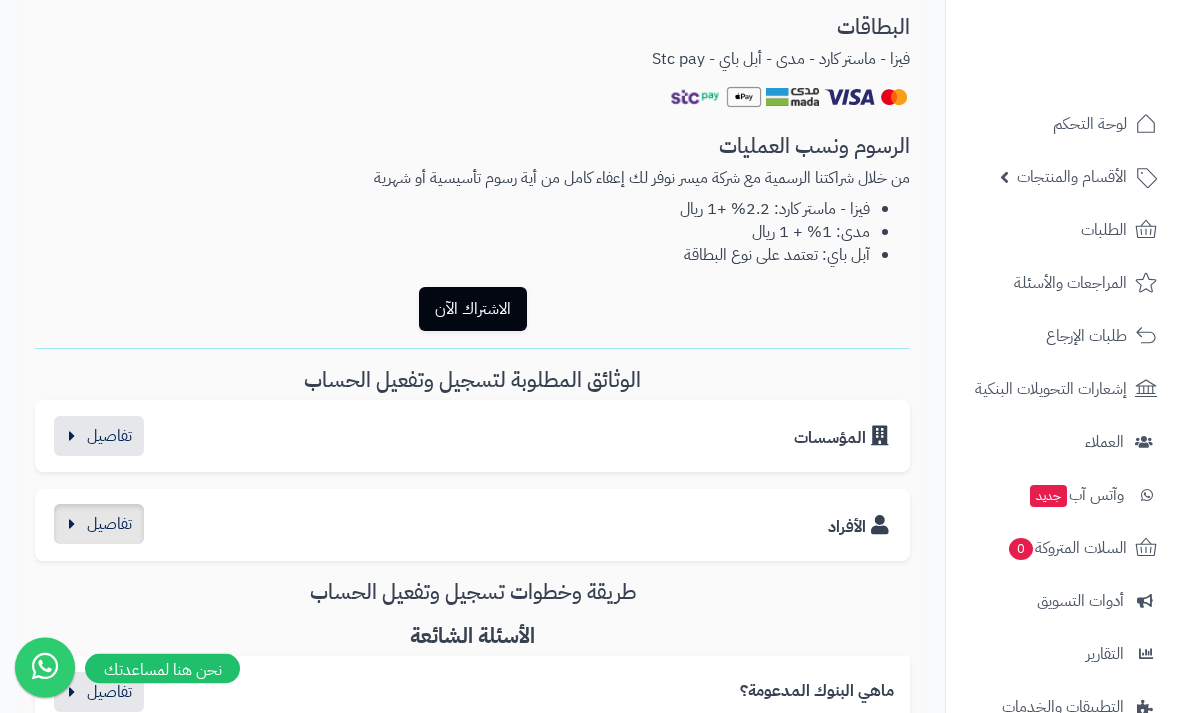 scroll, scrollTop: 591, scrollLeft: 0, axis: vertical 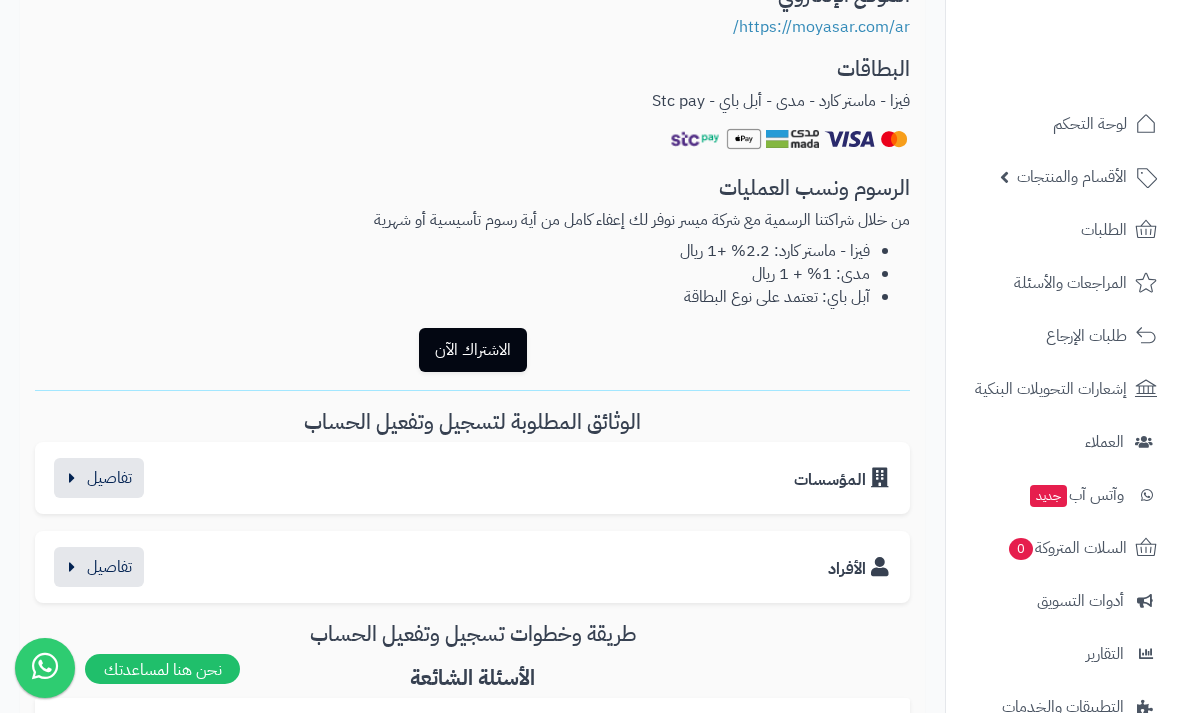click on "الاشتراك الآن" at bounding box center [473, 350] 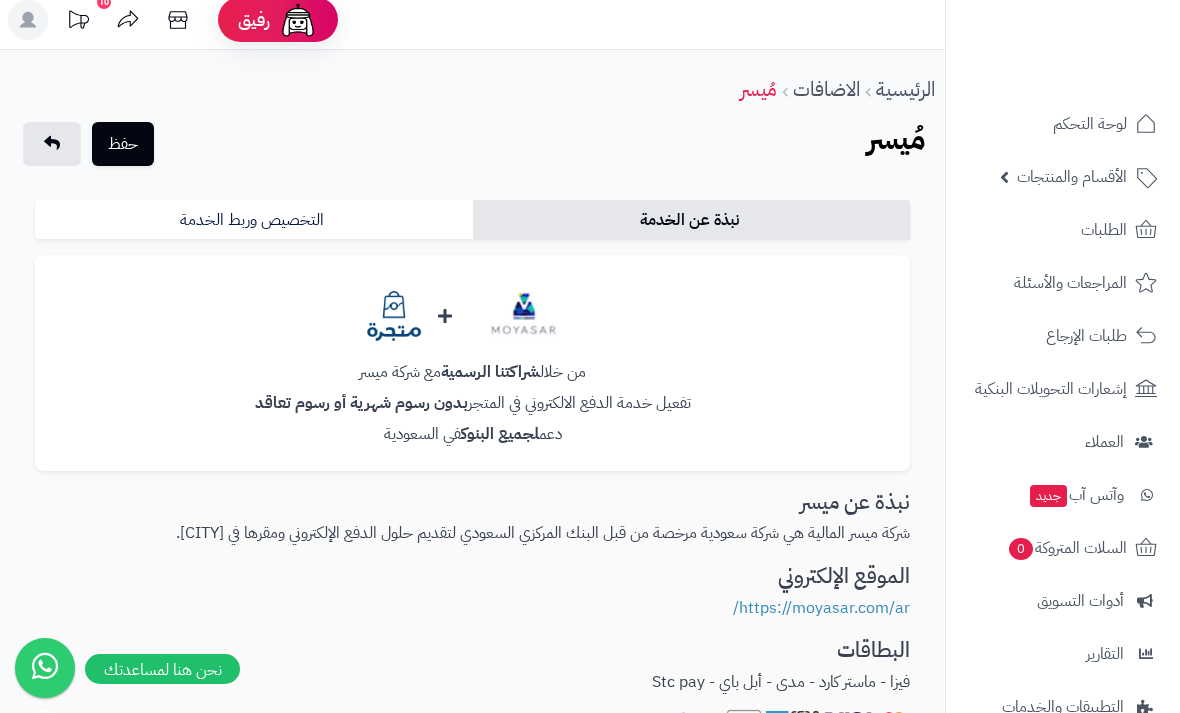 scroll, scrollTop: 0, scrollLeft: 0, axis: both 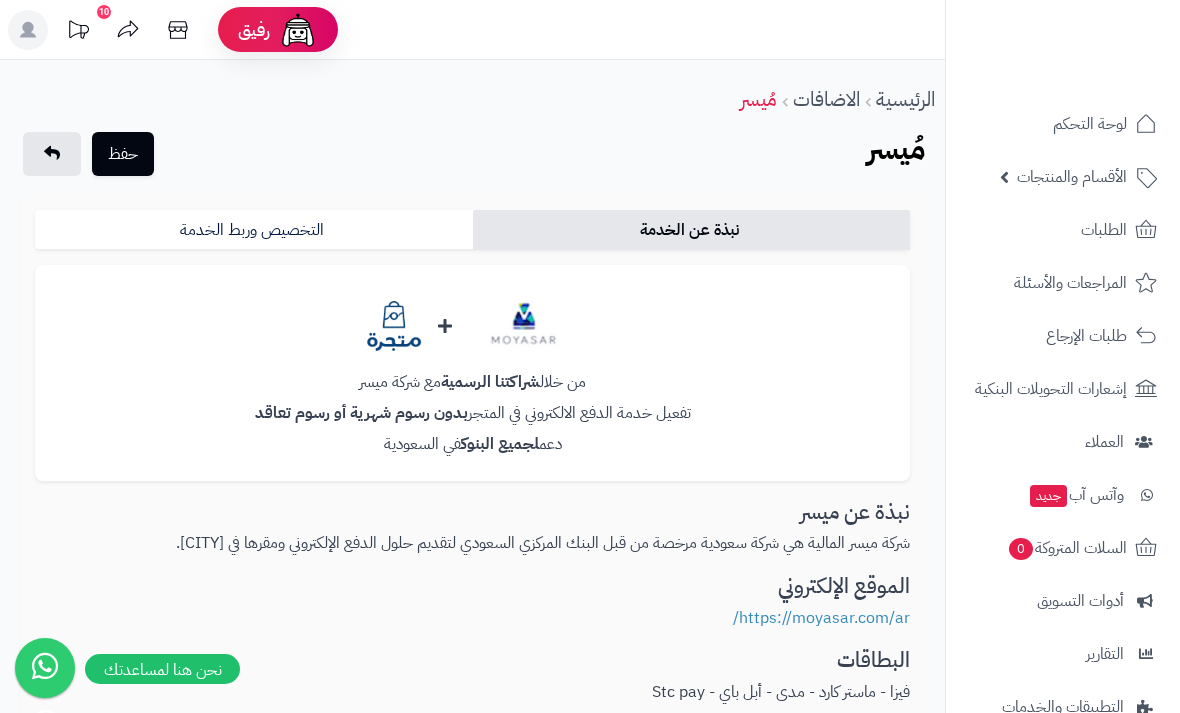 click on "نبذة عن الخدمة التخصيص وربط الخدمة
من خلال  شراكتنا الرسمية  مع شركة ميسر  تفعيل خدمة الدفع الالكتروني في المتجر  بدون رسوم شهرية أو رسوم تعاقد دعم  لجميع البنوك  في السعودية
نبذة عن ميسر
شركة ميسر المالية هي شركة سعودية مرخصة من قبل البنك المركزي السعودي لتقديم حلول الدفع الإلكتروني ومقرها في الرياض. الموقع الإلكتروني
https://moyasar.com/ar/ البطاقات فيزا - ماستر كارد - مدى - أبل باي - Stc pay
الرسوم ونسب العمليات من خلال شراكتنا الرسمية مع شركة ميسر نوفر لك إعفاء كامل من أية رسوم تأسيسية أو شهرية فيزا - ماستر كارد: 2.2% +1 ريال مدى: 1% + 1 ريال
الاشتراك الآن" at bounding box center (472, 1013) 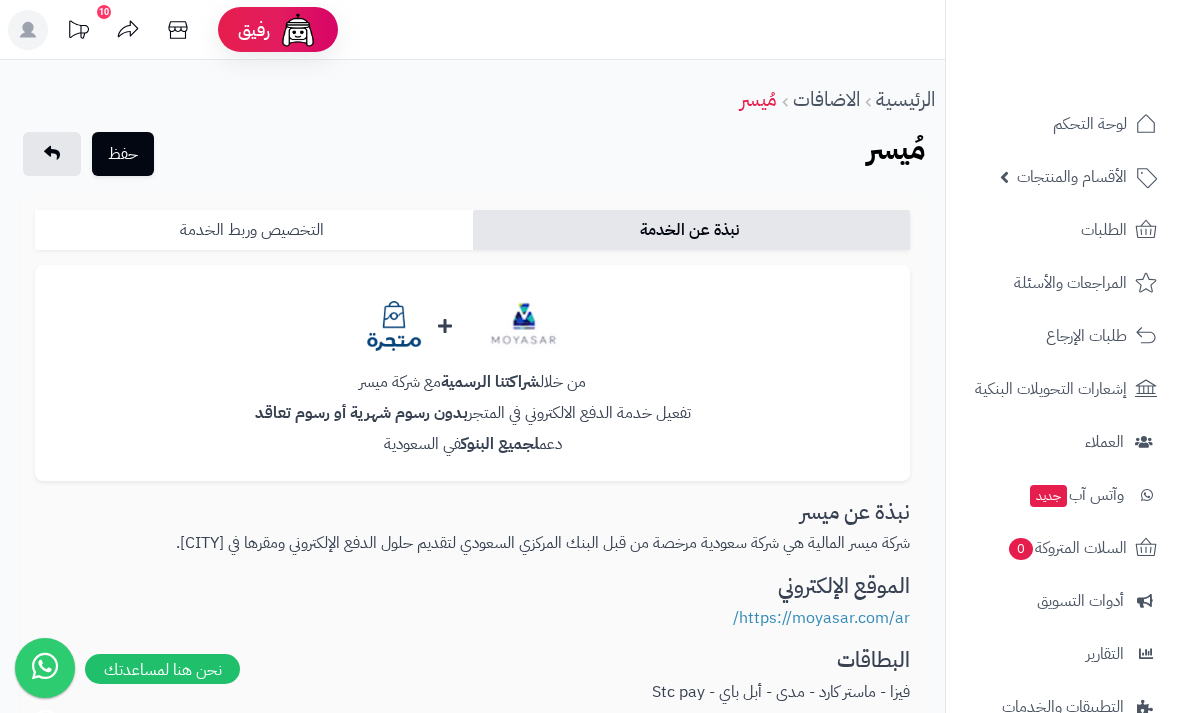 click on "التخصيص وربط الخدمة" at bounding box center [254, 230] 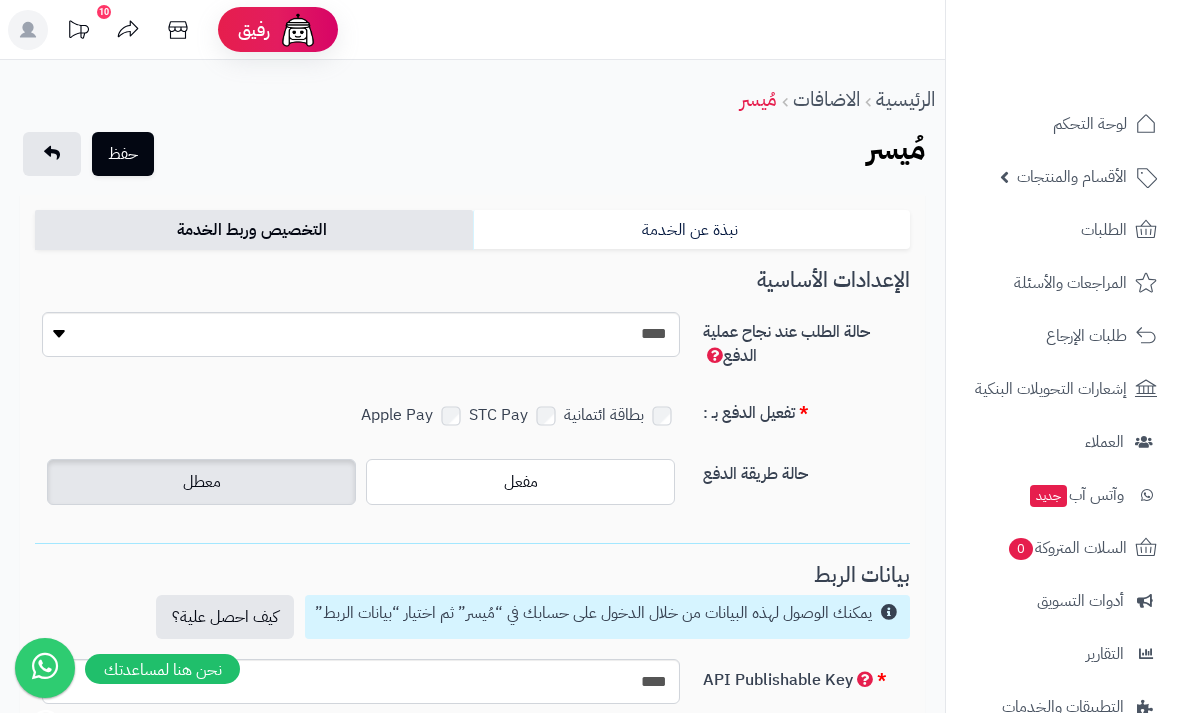 click on "الرئيسية الاضافات مُيسر
حفظ
مُيسر نبذة عن الخدمة التخصيص وربط الخدمة
من خلال  شراكتنا الرسمية  مع شركة ميسر  تفعيل خدمة الدفع الالكتروني في المتجر  بدون رسوم شهرية أو رسوم تعاقد دعم  لجميع البنوك  في السعودية
نبذة عن ميسر
شركة ميسر المالية هي شركة سعودية مرخصة من قبل البنك المركزي السعودي لتقديم حلول الدفع الإلكتروني ومقرها في الرياض. الموقع الإلكتروني
https://moyasar.com/ar/ البطاقات فيزا - ماستر كارد - مدى - أبل باي - Stc pay
الرسوم ونسب العمليات من خلال شراكتنا الرسمية مع شركة ميسر نوفر لك إعفاء كامل من أية رسوم تأسيسية أو شهرية فيزا - ماستر كارد: 2.2% +1 ريال" at bounding box center [472, 572] 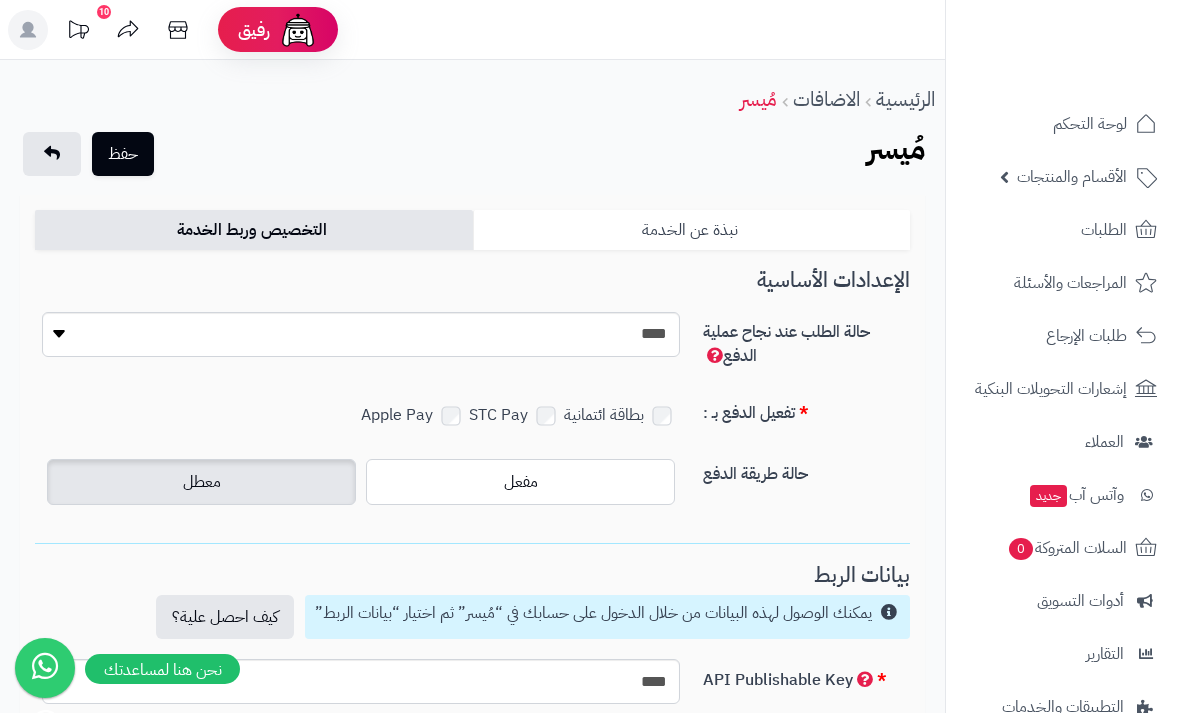 click on "نبذة عن الخدمة" at bounding box center (692, 230) 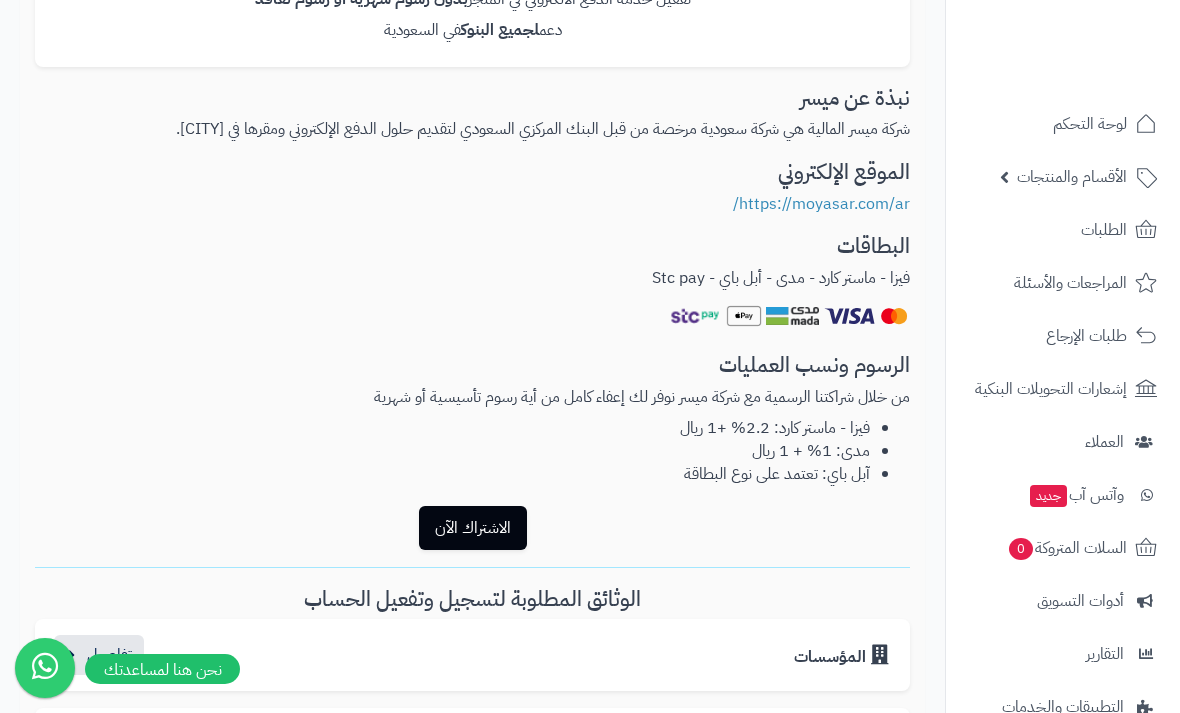 scroll, scrollTop: 0, scrollLeft: 0, axis: both 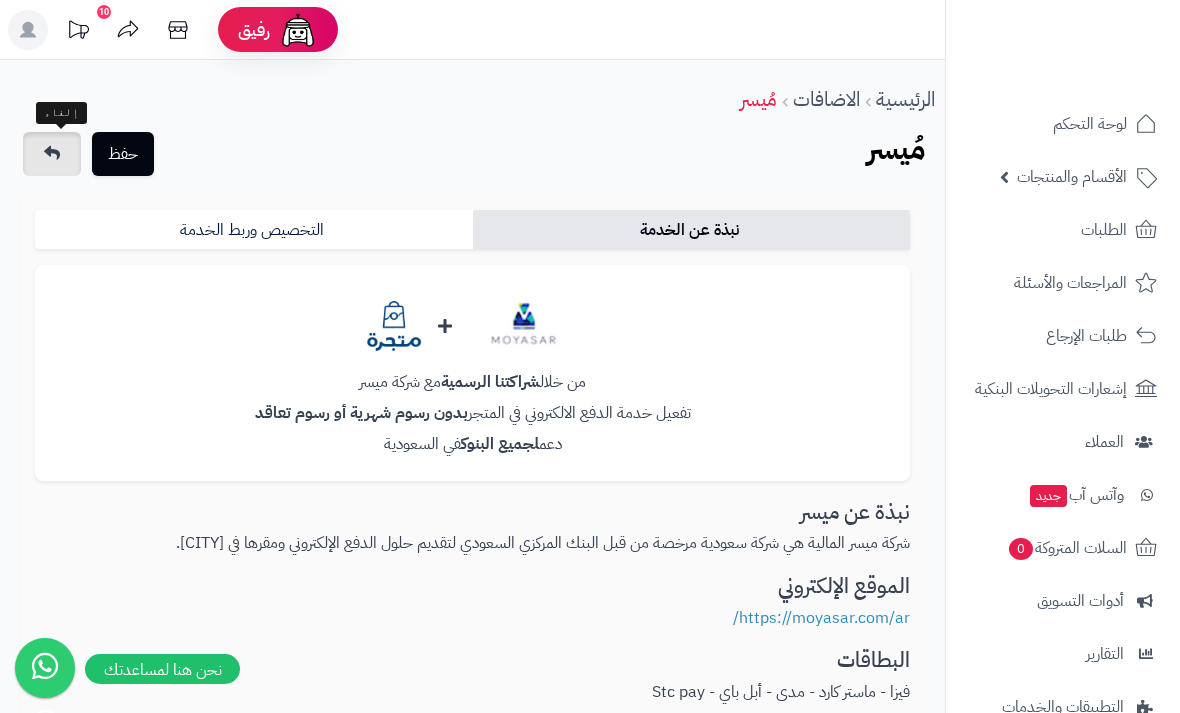 click at bounding box center [52, 154] 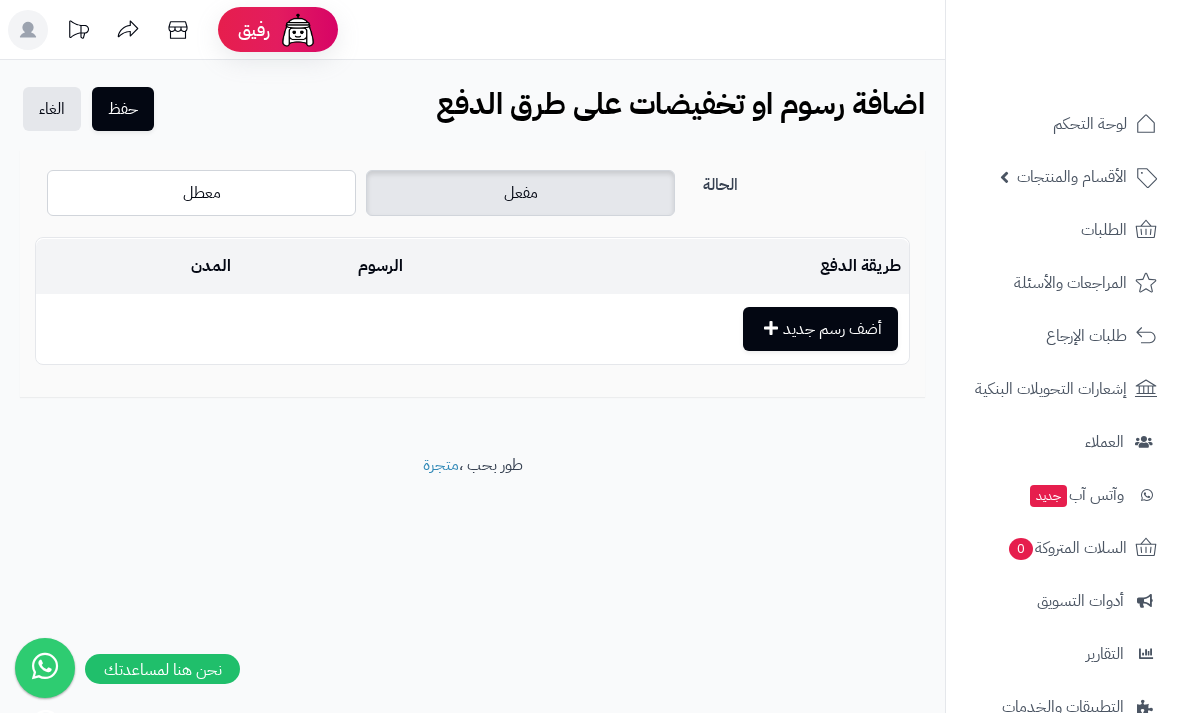 scroll, scrollTop: 0, scrollLeft: 0, axis: both 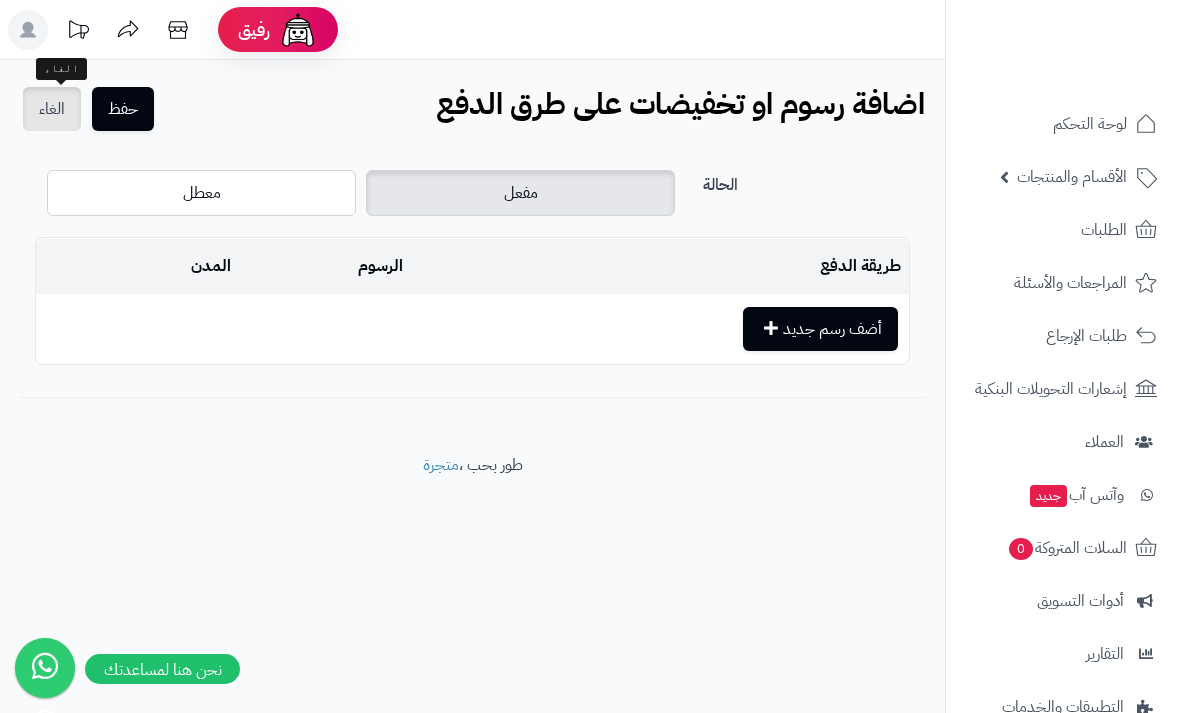 click on "الغاء" at bounding box center (52, 109) 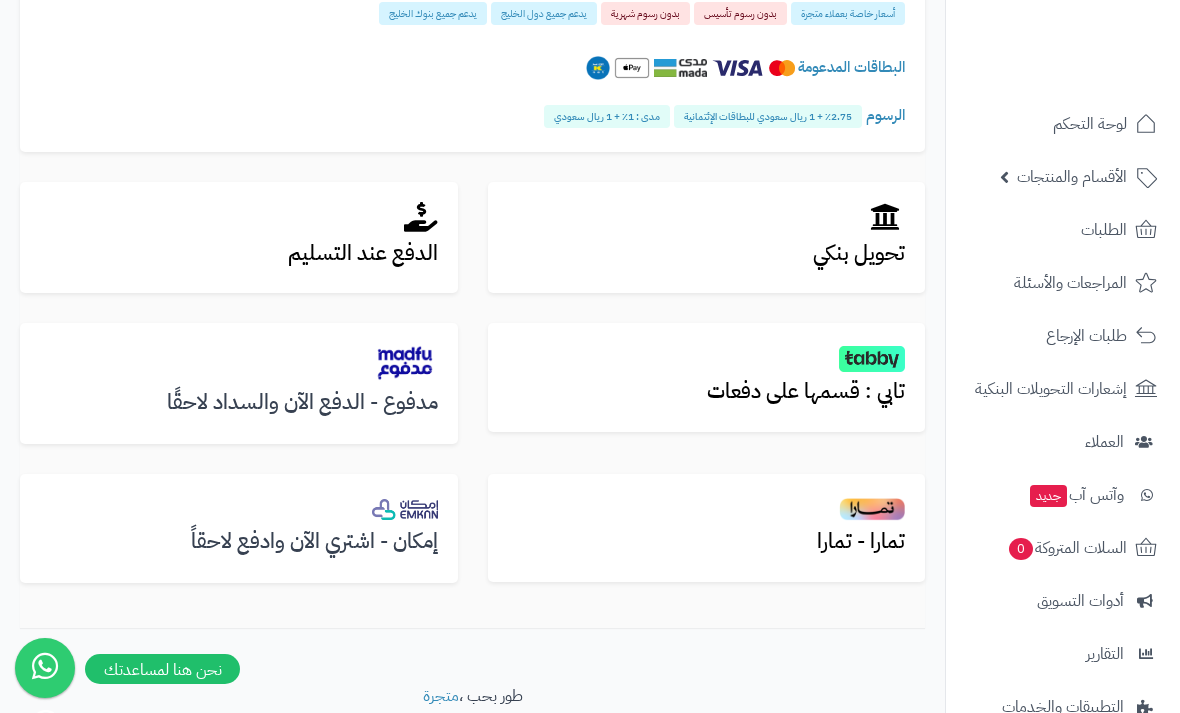 scroll, scrollTop: 560, scrollLeft: 0, axis: vertical 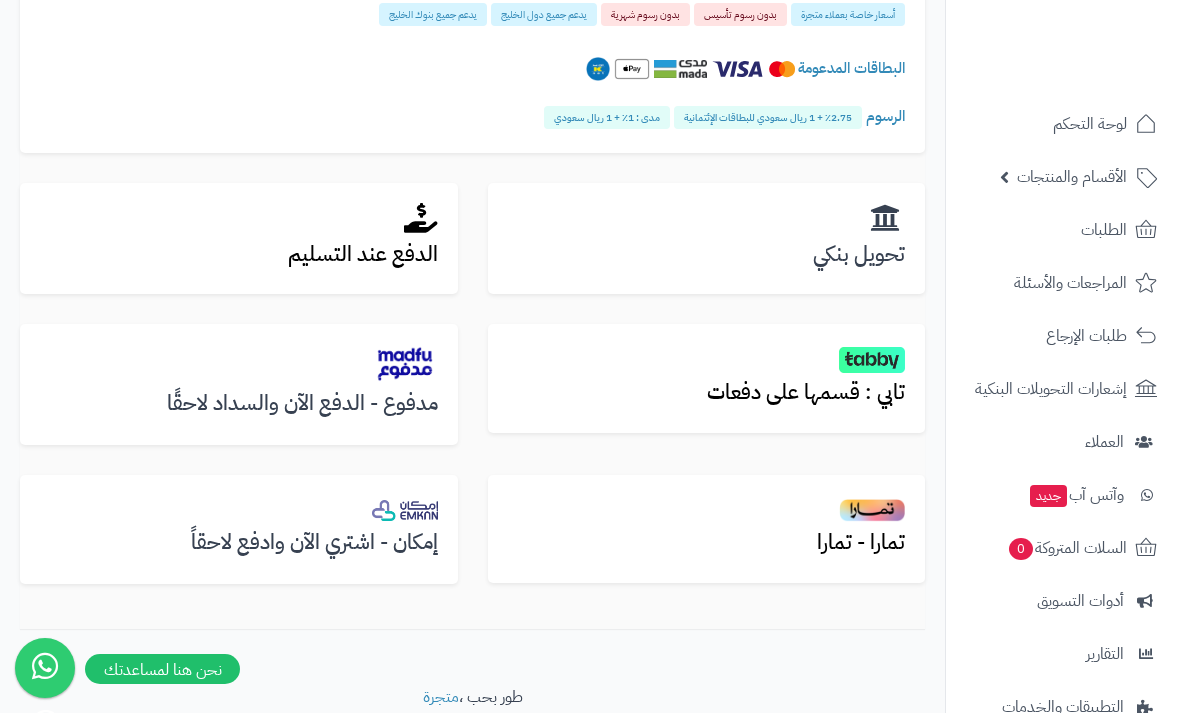 click at bounding box center [707, 219] 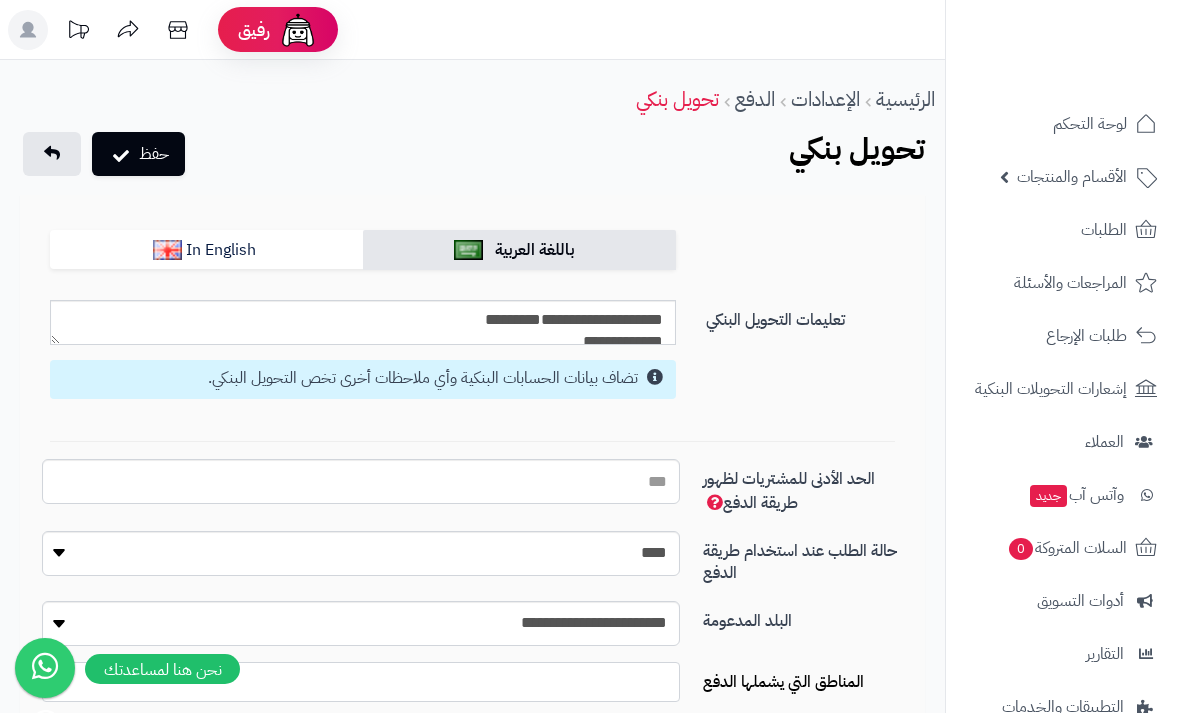 scroll, scrollTop: 0, scrollLeft: 0, axis: both 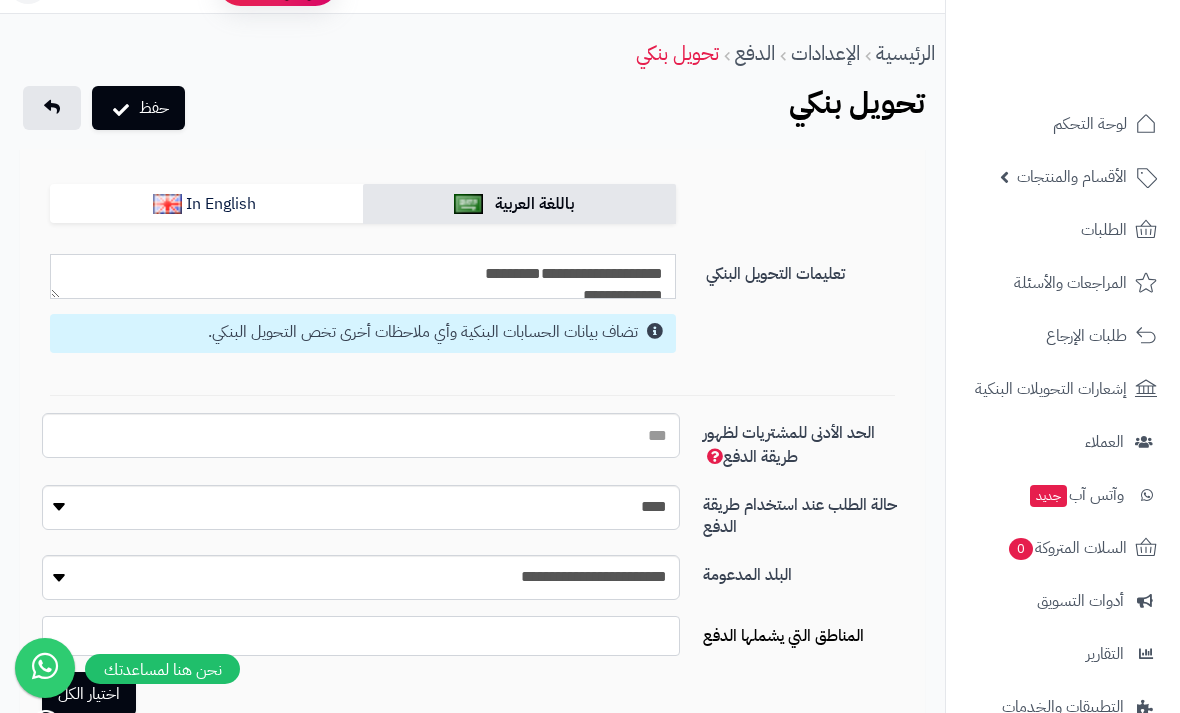 click on "**********" at bounding box center (363, 276) 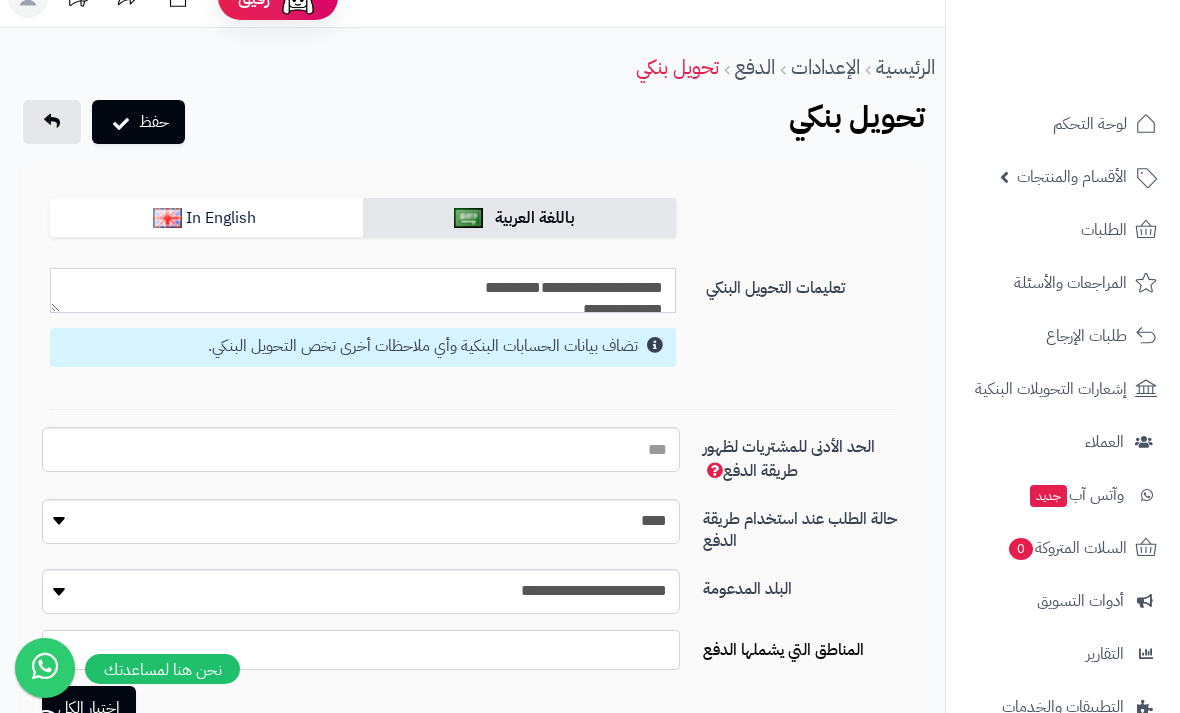 scroll, scrollTop: 0, scrollLeft: 0, axis: both 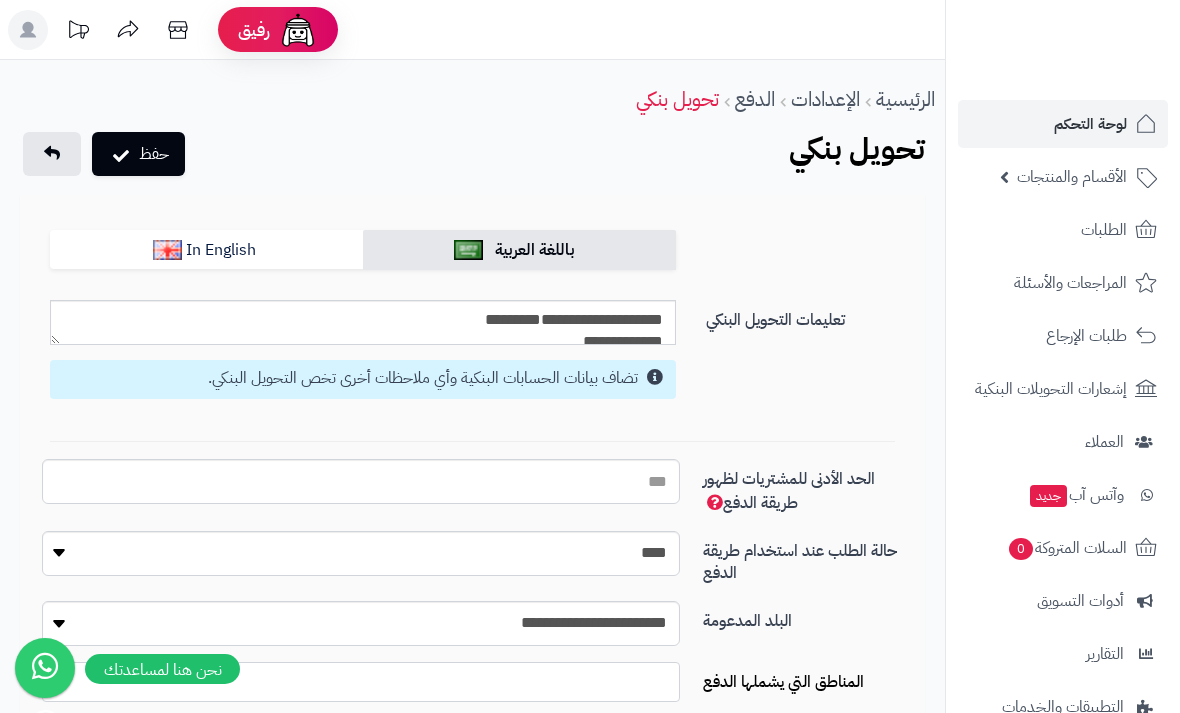 click on "لوحة التحكم" at bounding box center [1090, 124] 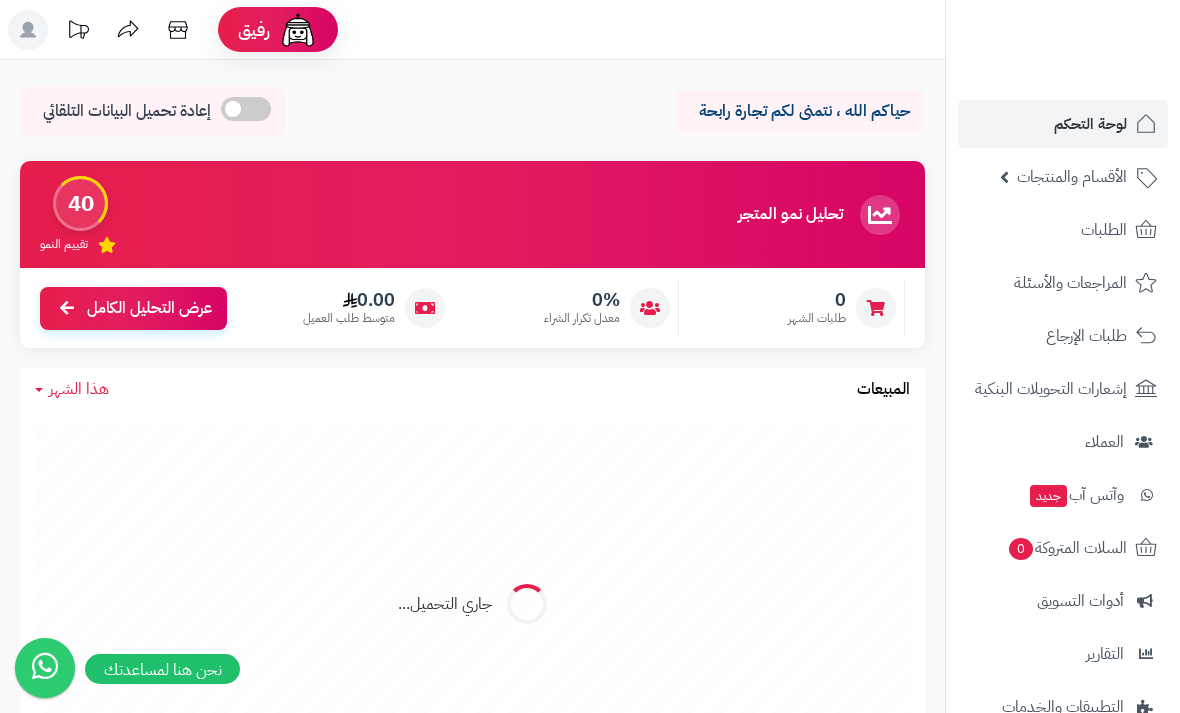 scroll, scrollTop: 0, scrollLeft: 0, axis: both 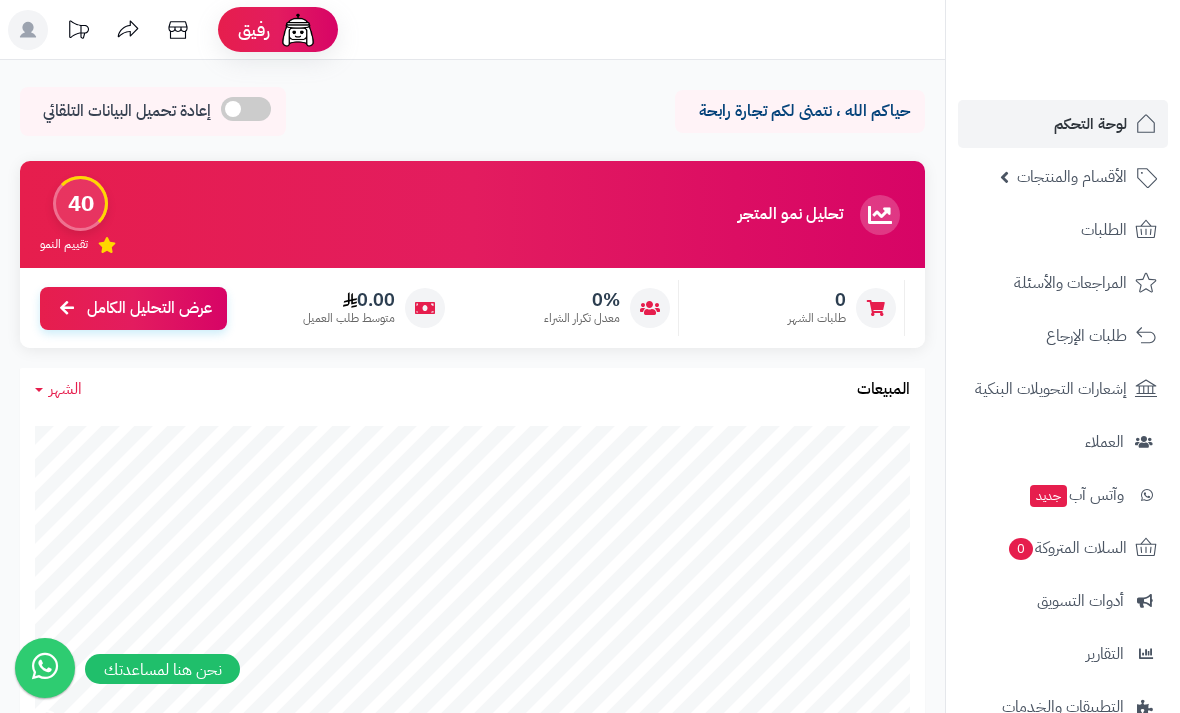 click 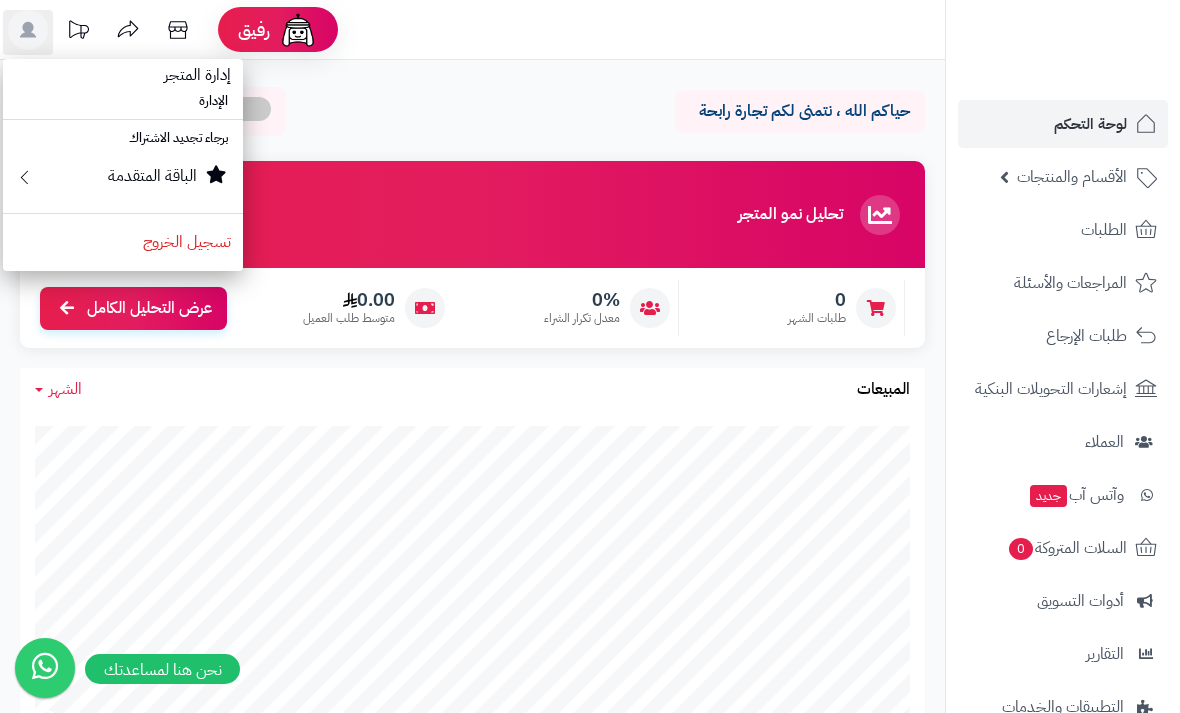 click on "إدارة  المتجر" at bounding box center (197, 75) 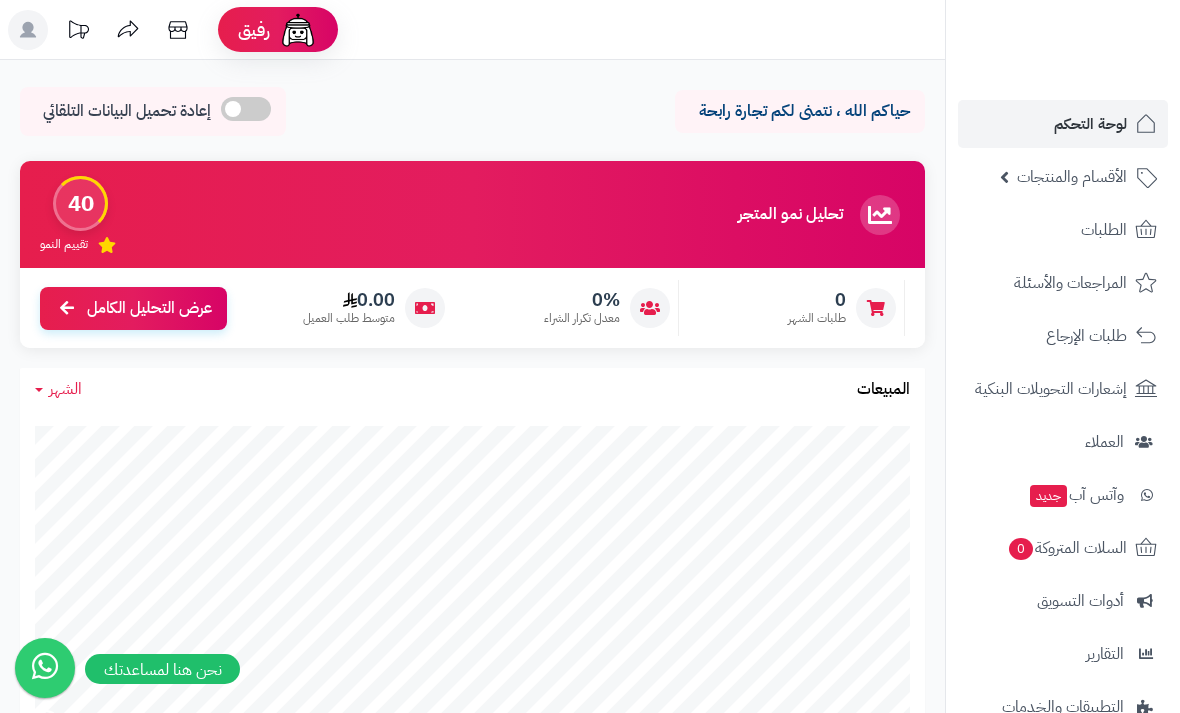 click on "إعادة تحميل البيانات التلقائي" at bounding box center (153, 111) 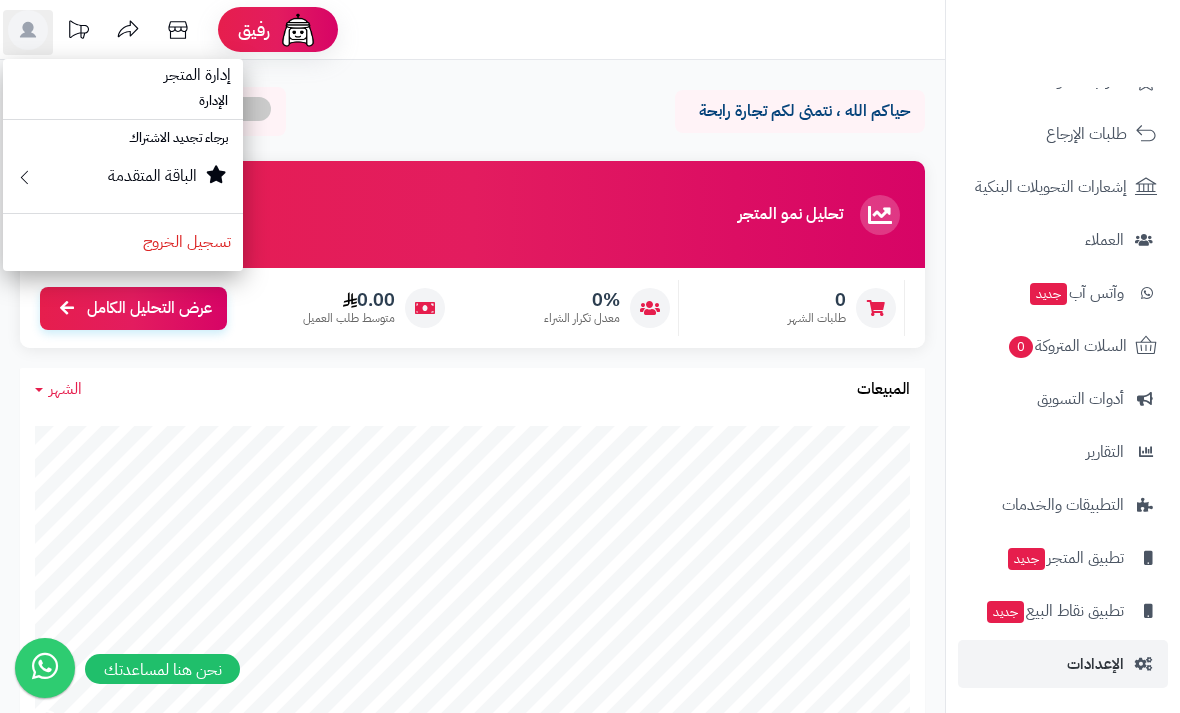 scroll, scrollTop: 202, scrollLeft: 0, axis: vertical 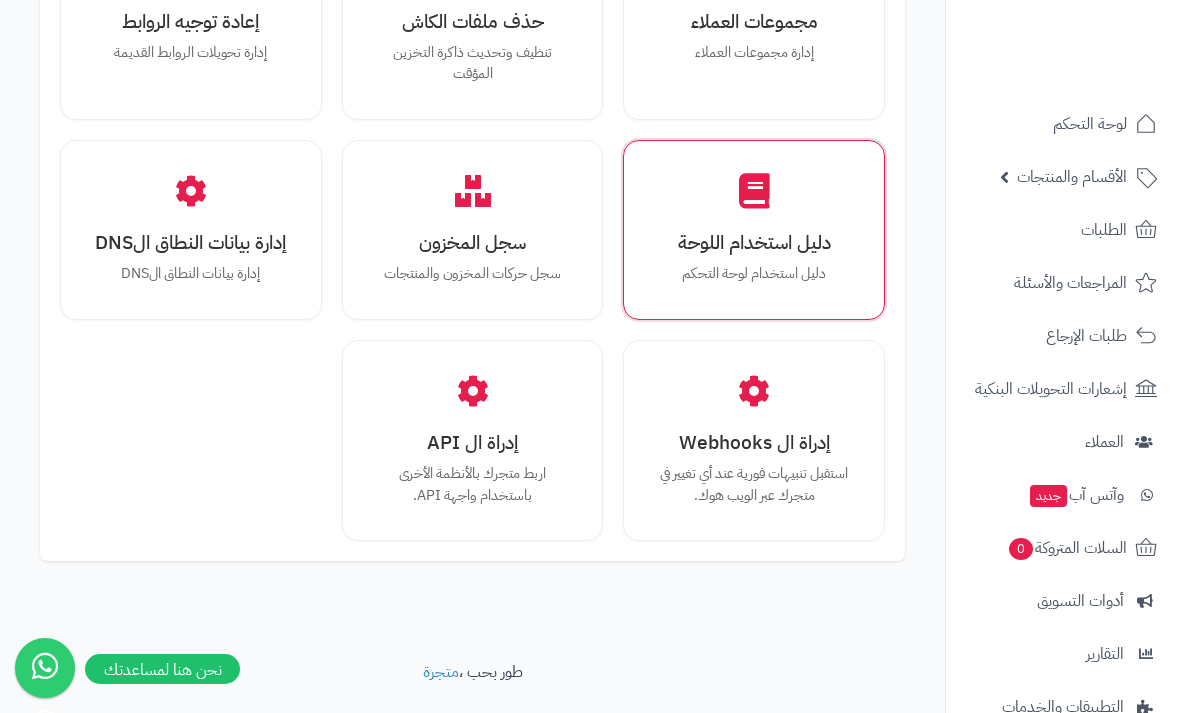 click on "دليل استخدام اللوحة دليل استخدام لوحة التحكم" at bounding box center [754, 230] 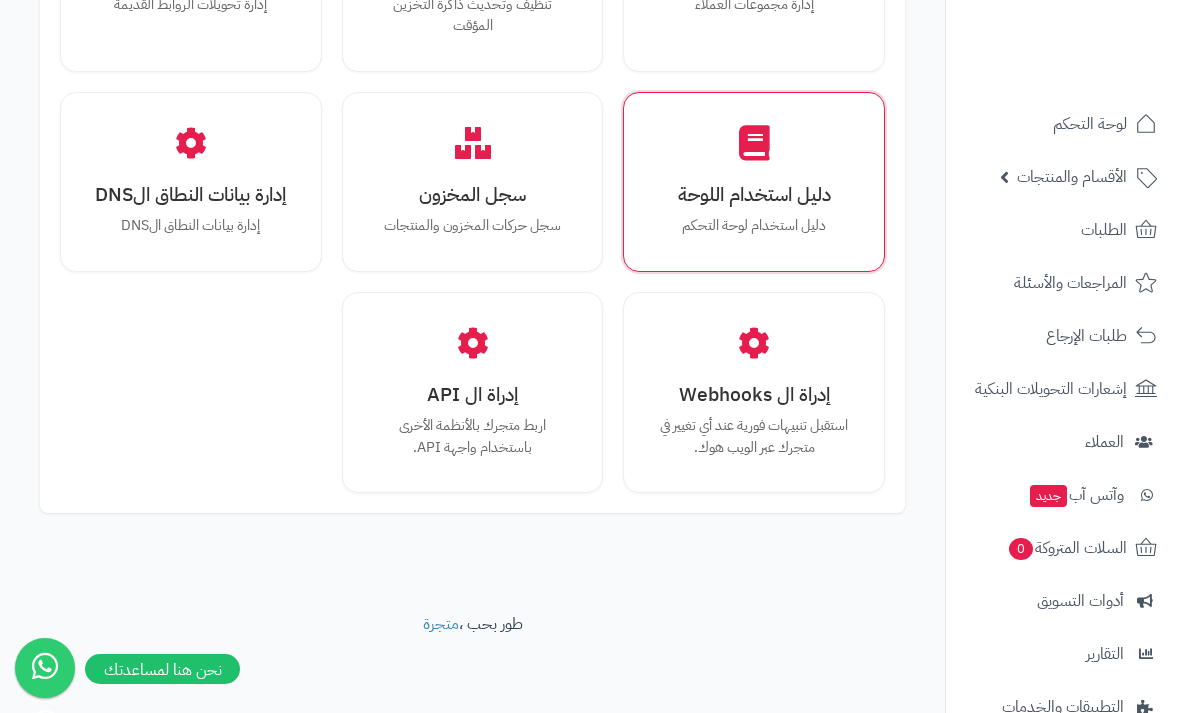 scroll, scrollTop: 2518, scrollLeft: 0, axis: vertical 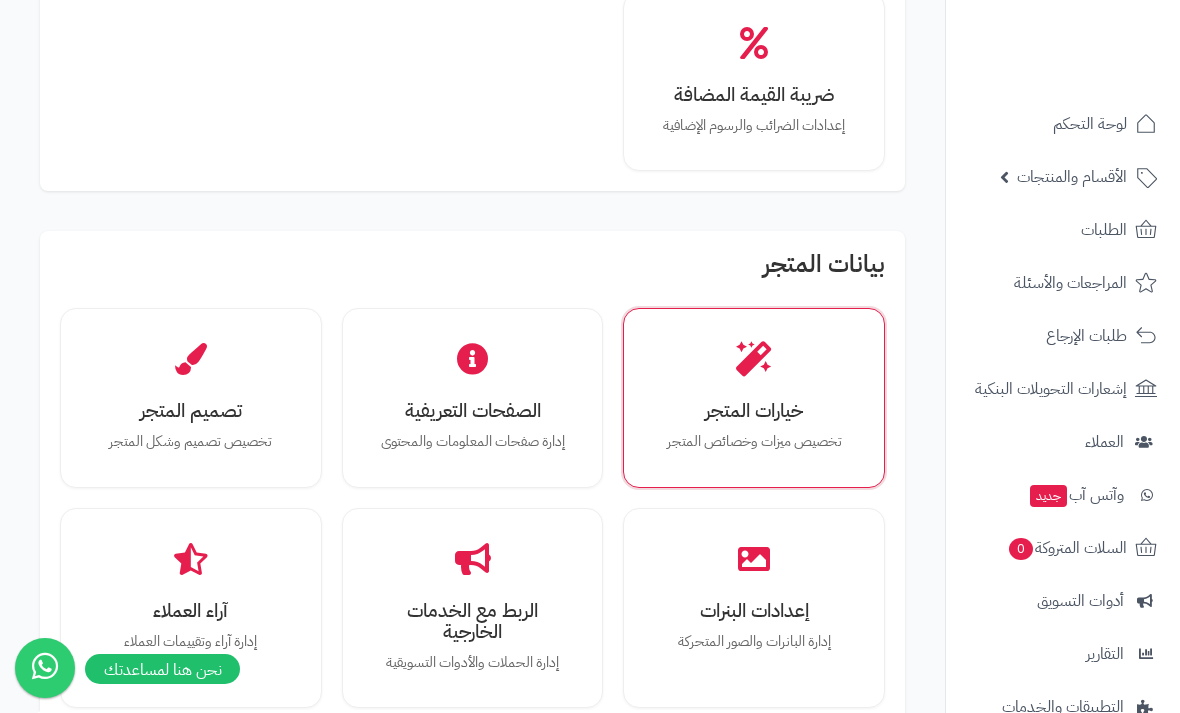 click on "خيارات المتجر" at bounding box center (754, 410) 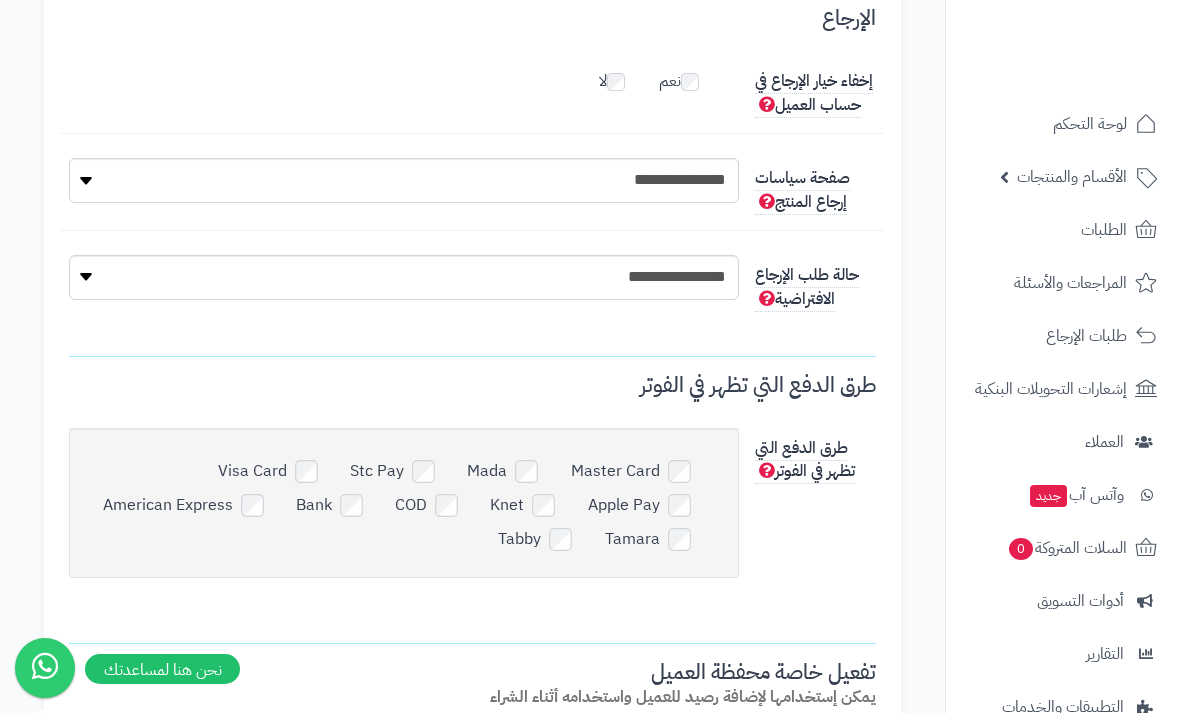 scroll, scrollTop: 6747, scrollLeft: 0, axis: vertical 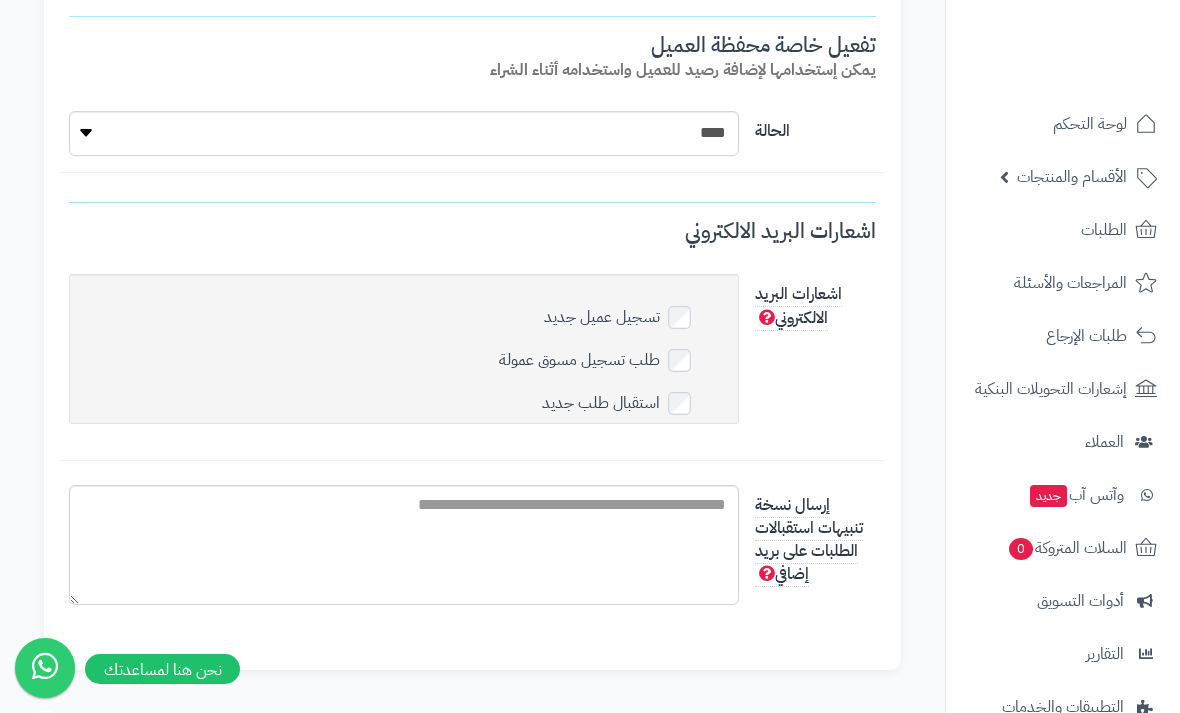 click on "تسجيل عميل جديد" at bounding box center [404, 315] 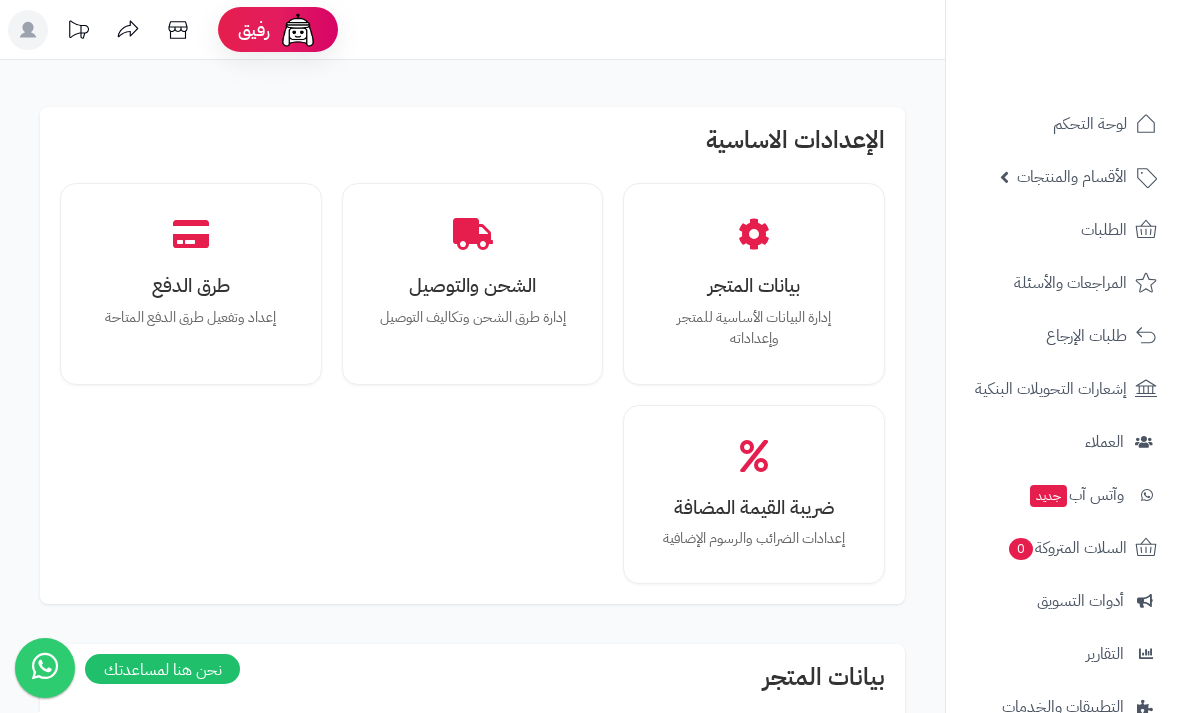 scroll, scrollTop: 110, scrollLeft: 0, axis: vertical 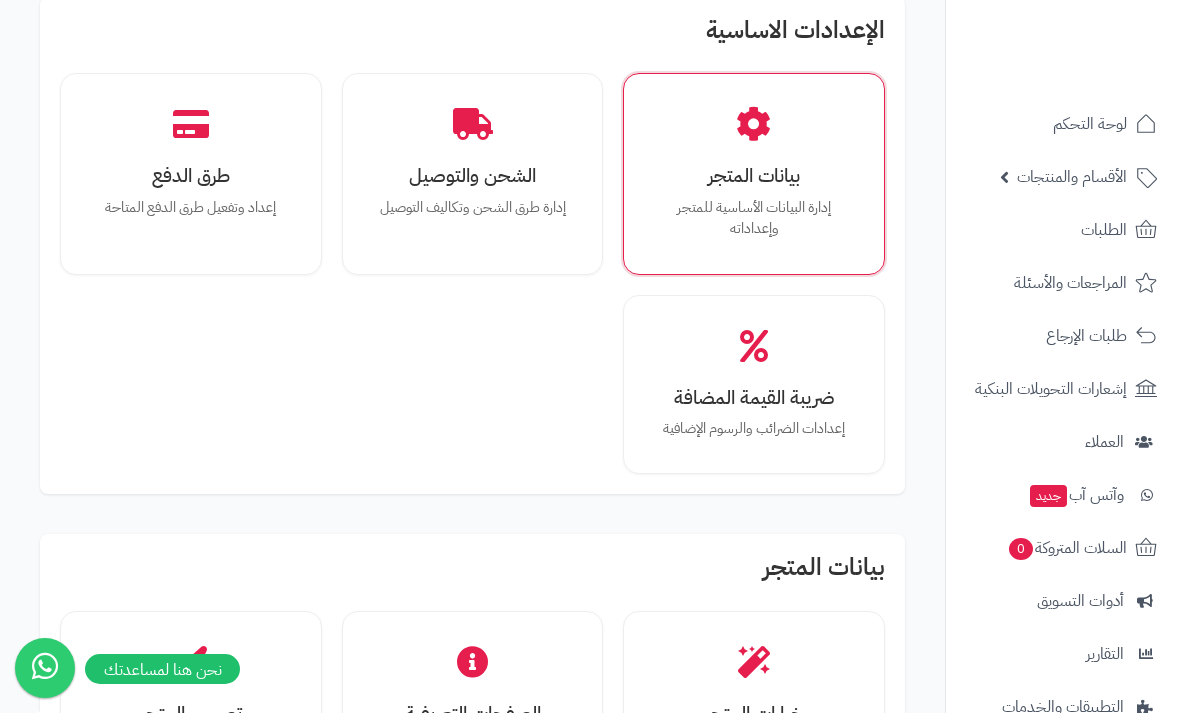 click on "بيانات المتجر" at bounding box center [754, 175] 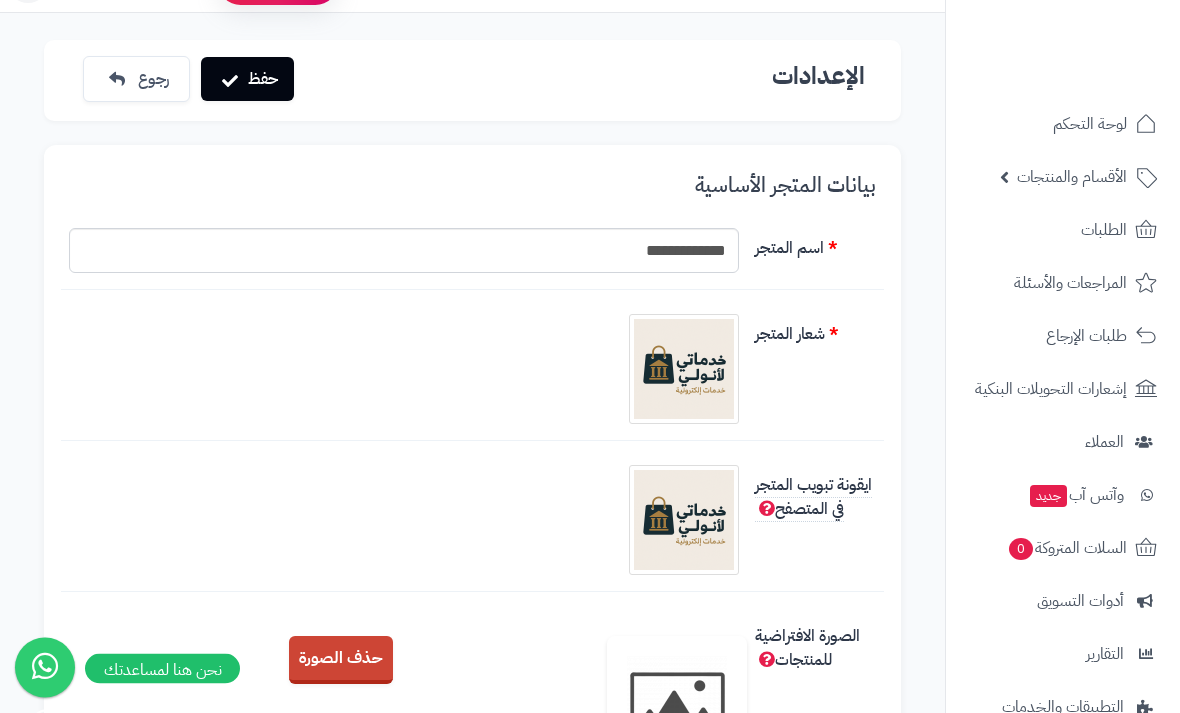 scroll, scrollTop: 0, scrollLeft: 0, axis: both 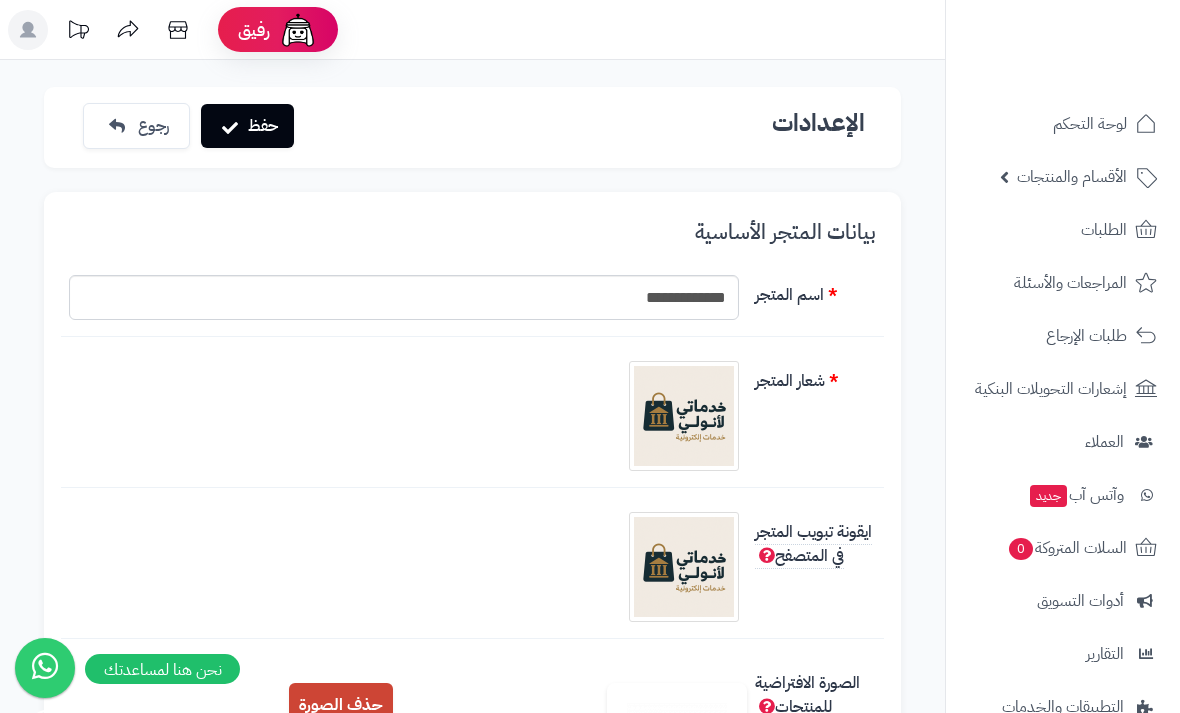 click 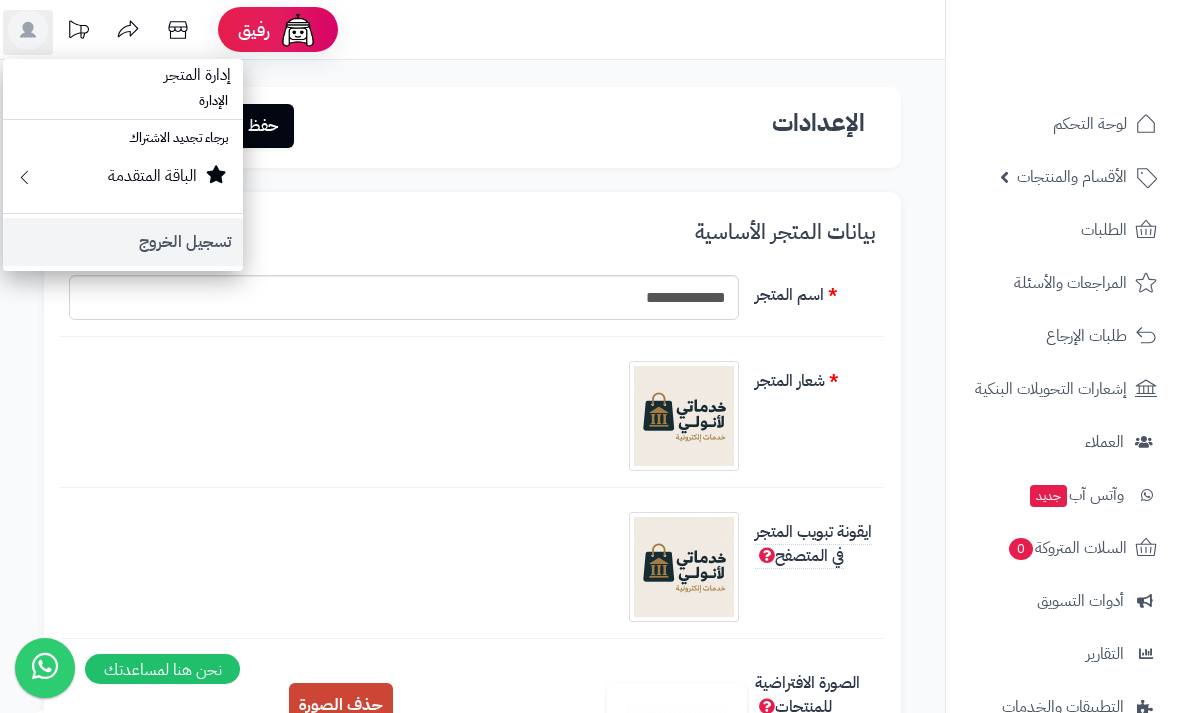 click on "تسجيل الخروج" at bounding box center (123, 242) 